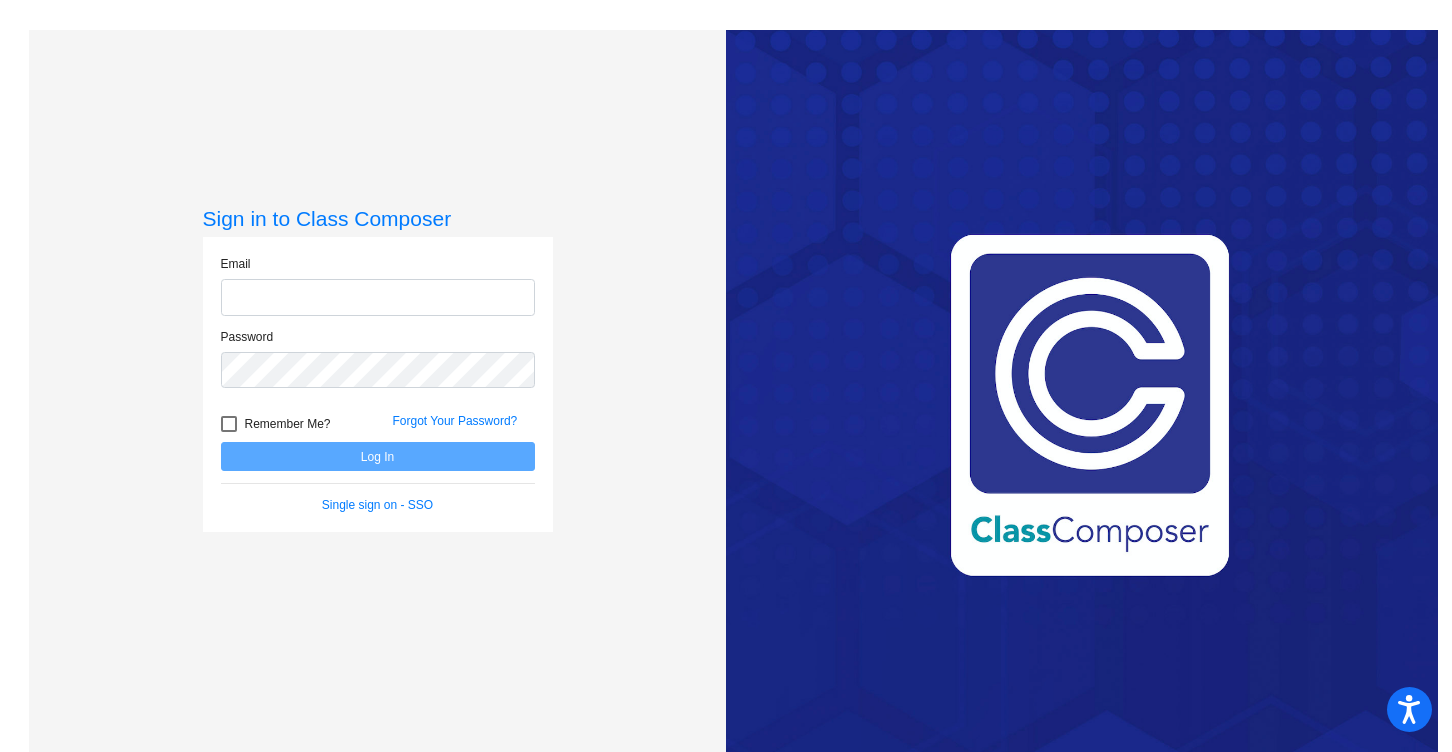 scroll, scrollTop: 0, scrollLeft: 0, axis: both 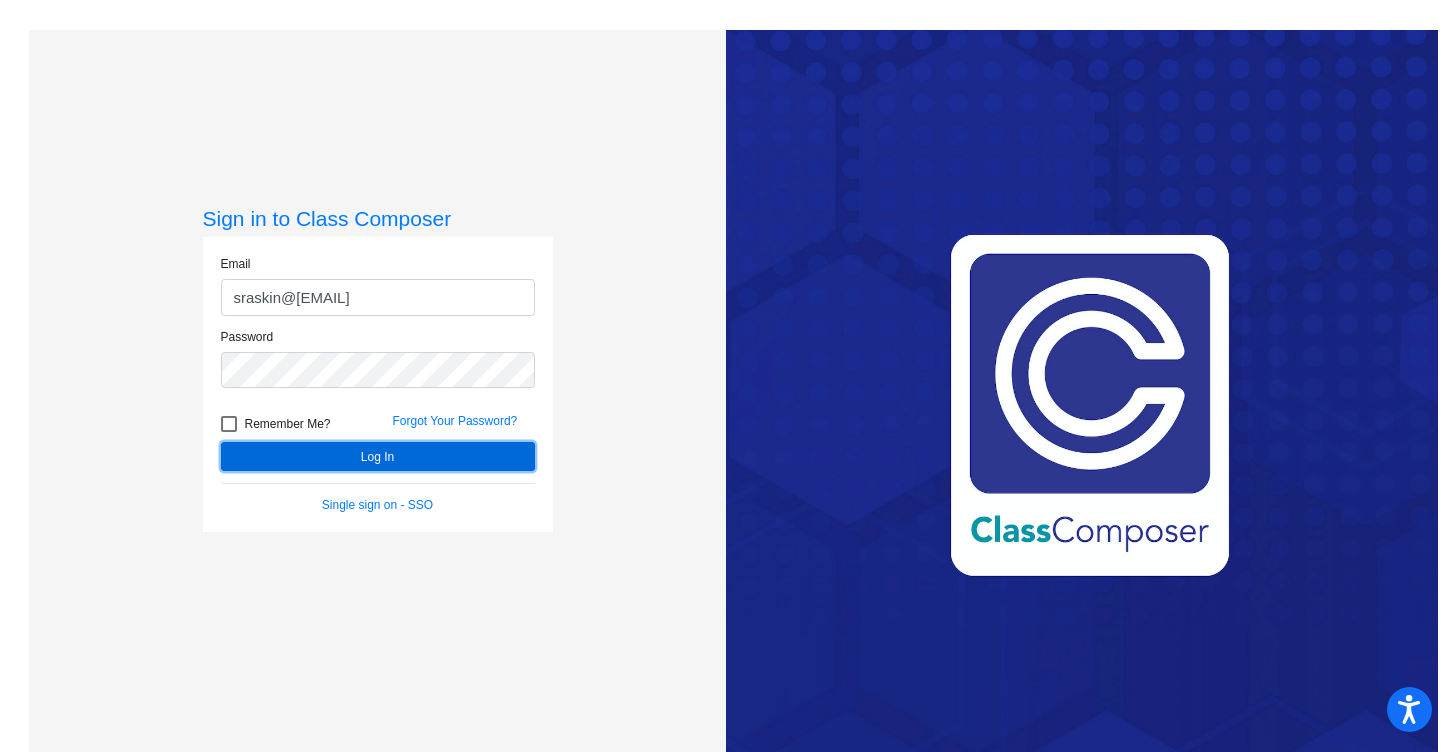 click on "Log In" 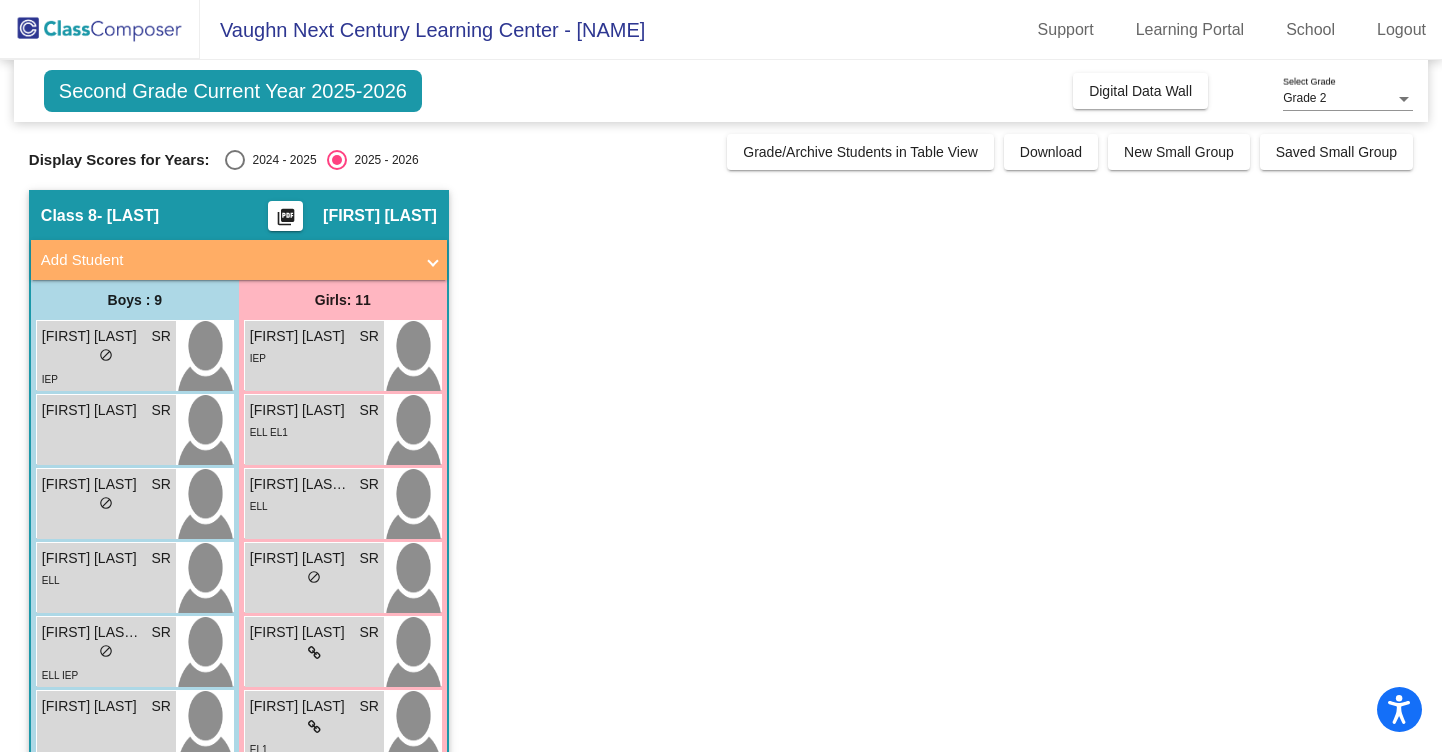 click on "Second Grade Current Year 2025-2026  Add, Move, or Retain Students Off   On  Incoming   Digital Data Wall    Display Scores for Years:   2024 - 2025   2025 - 2026  Grade/Archive Students in Table View   Download   New Small Group   Saved Small Group   Notes   Download Class List   Import Students   New Small Group   Saved Small Group  Display Scores for Years:   2024 - 2025   2025 - 2026 Hallway   - Hallway Class  picture_as_pdf  Add Student  First Name Last Name Student Id  (Recommended)   Boy   Girl   Non Binary Add Close  Boys : 10  [NAME] [LAST] MP lock do_not_disturb_alt [NAME] [LAST] [LAST] MP lock do_not_disturb_alt [NAME] [LAST] MP lock do_not_disturb_alt [NAME] [LAST] - [LAST] MP lock do_not_disturb_alt [NAME] [LAST] MP lock do_not_disturb_alt IEP [LAST] [LAST] MP lock EL3 [NAME] [LAST]" 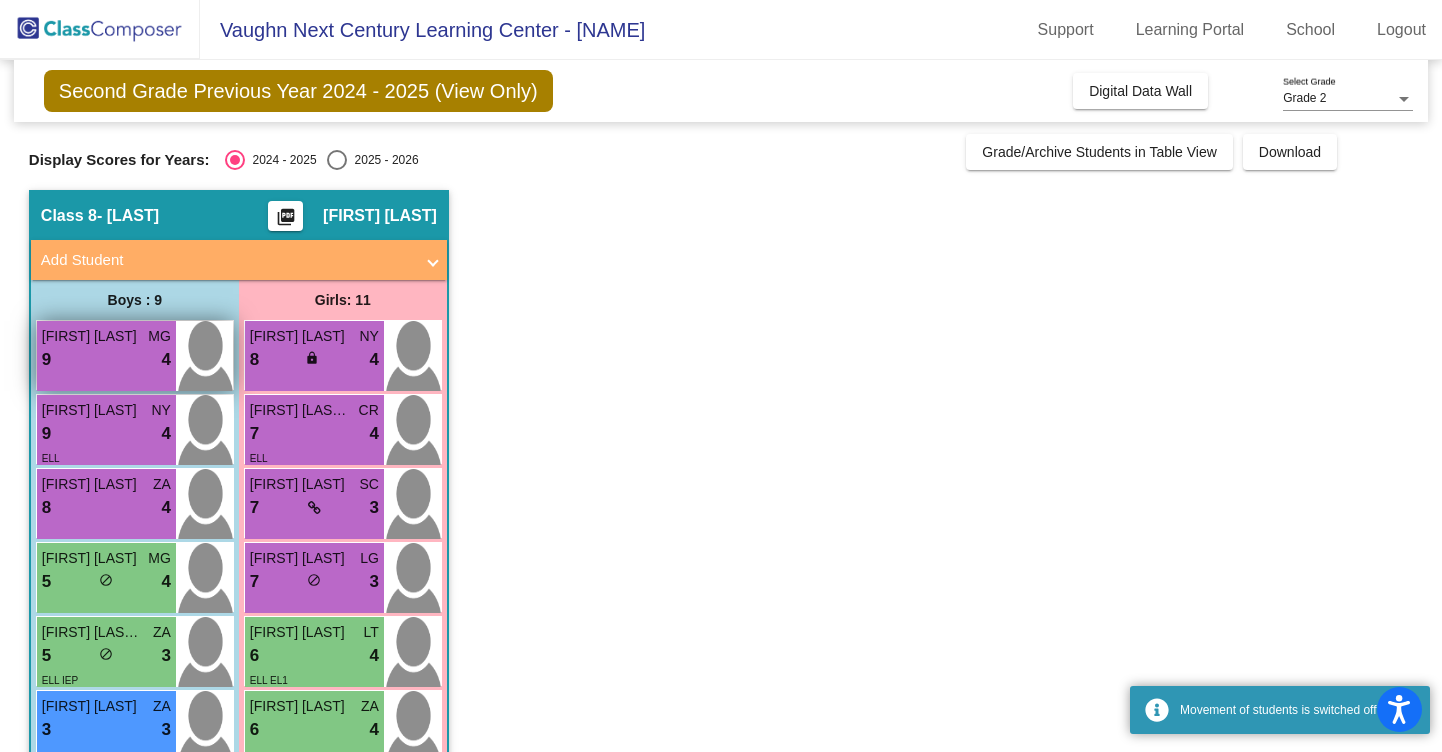 click on "[FIRST] [LAST]" at bounding box center [92, 336] 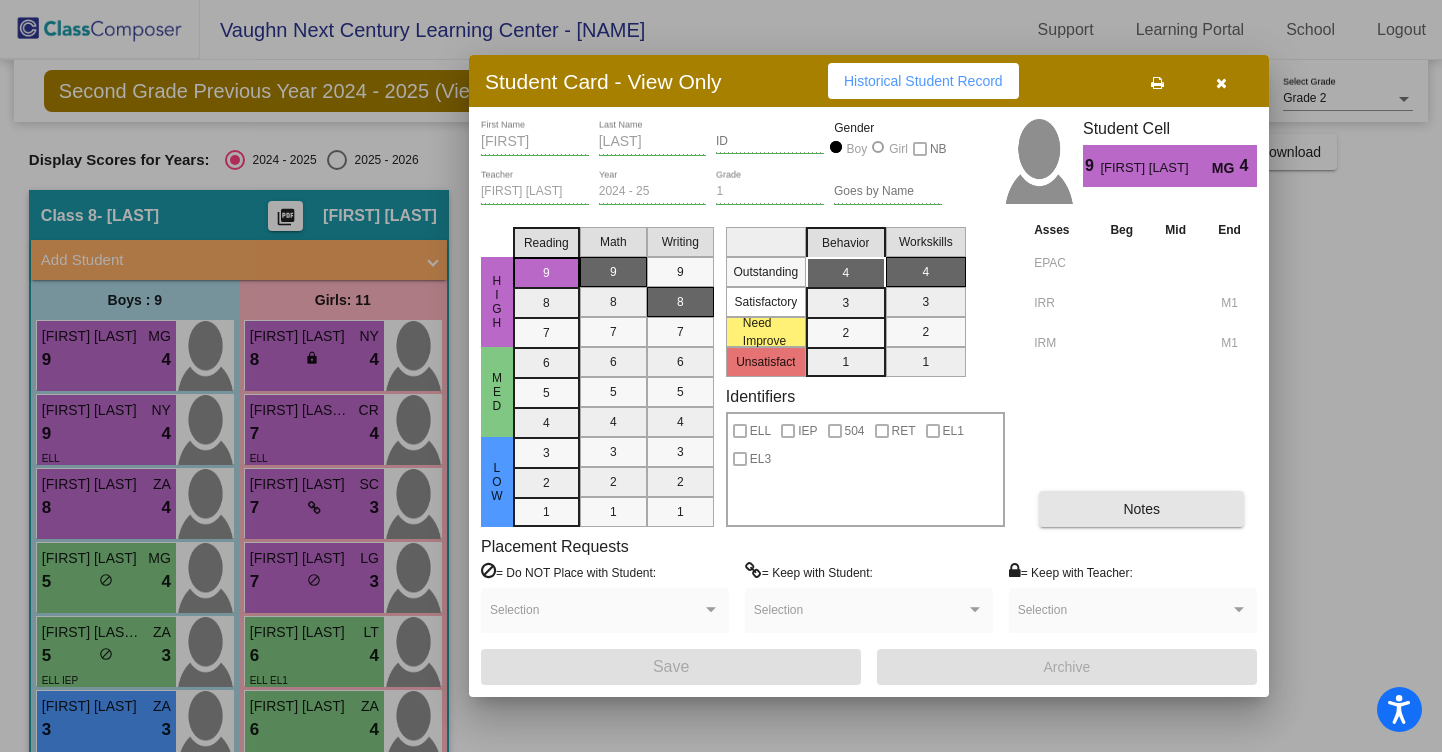 click on "Notes" at bounding box center (1141, 509) 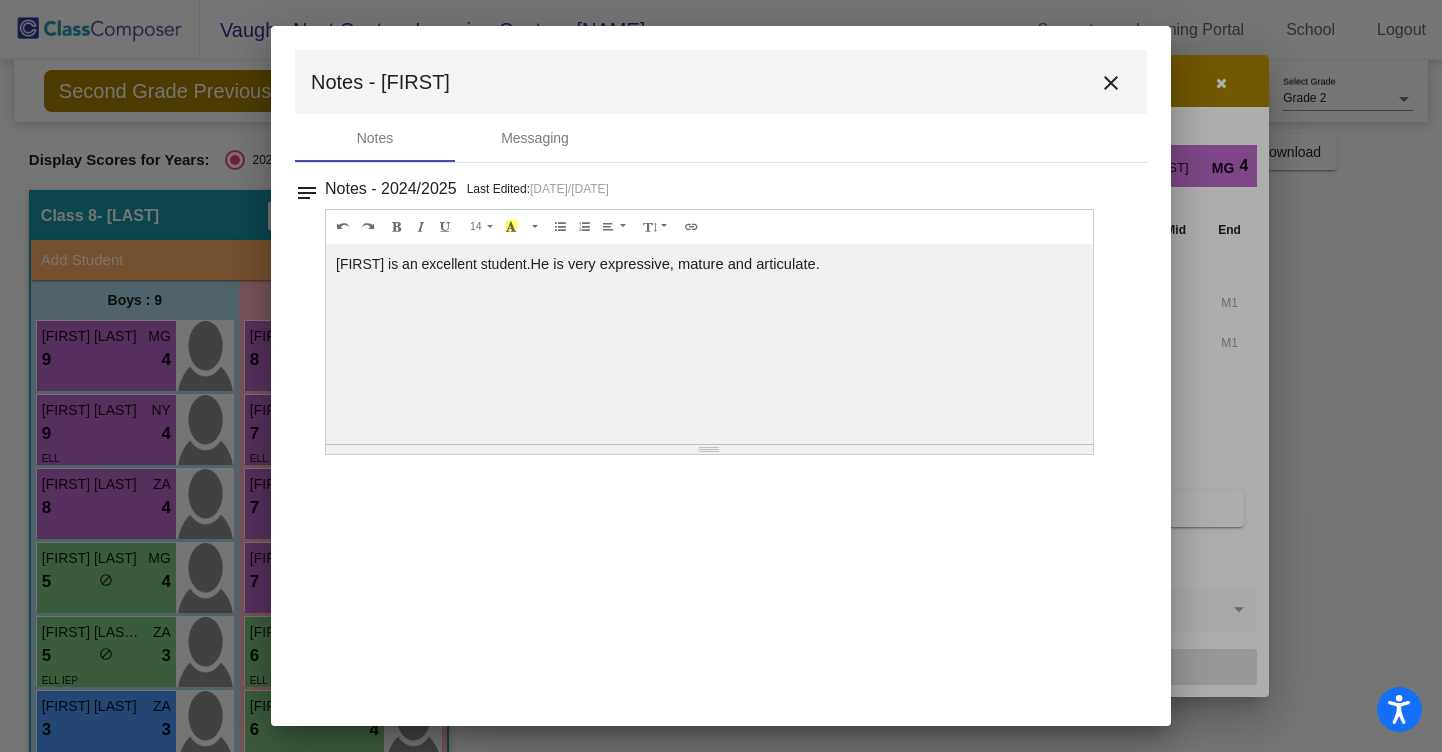 click on "close" at bounding box center (1111, 83) 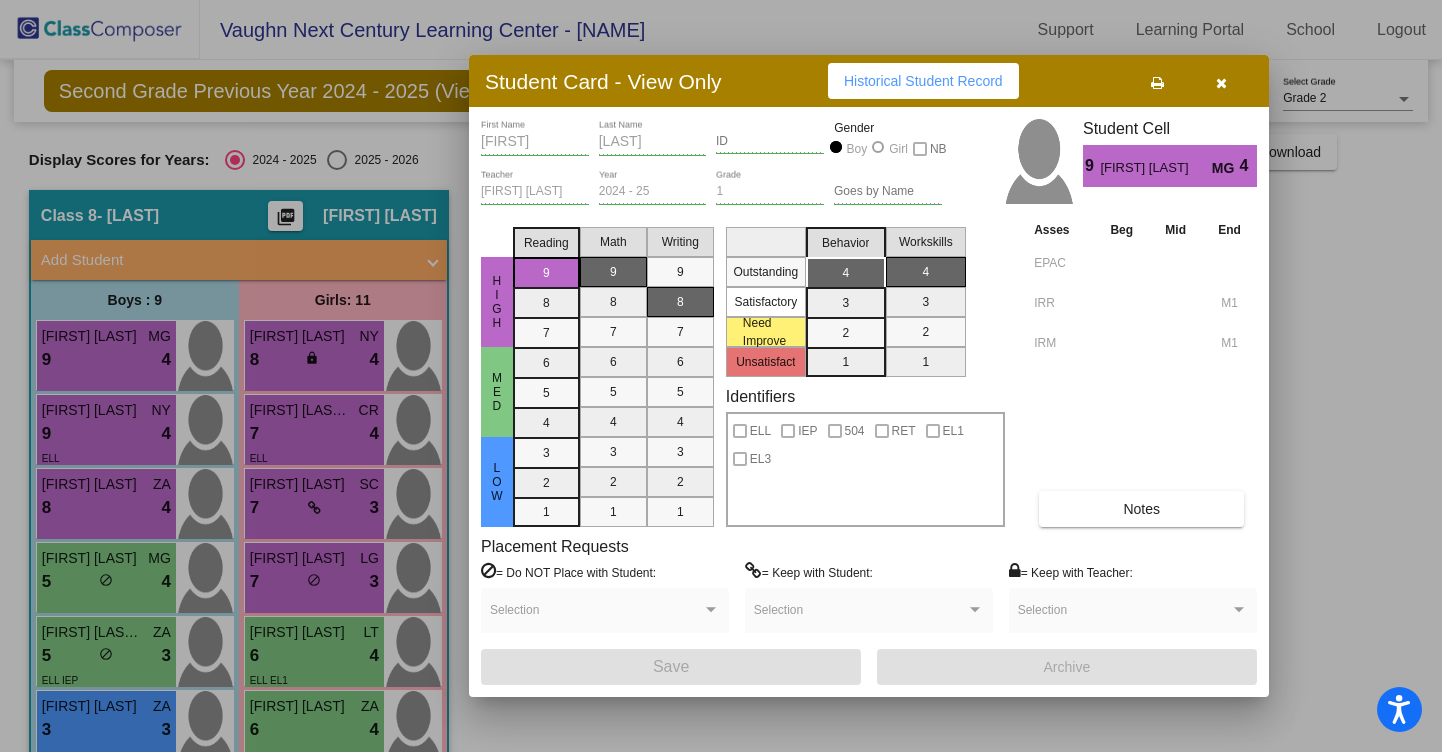 click at bounding box center [1221, 81] 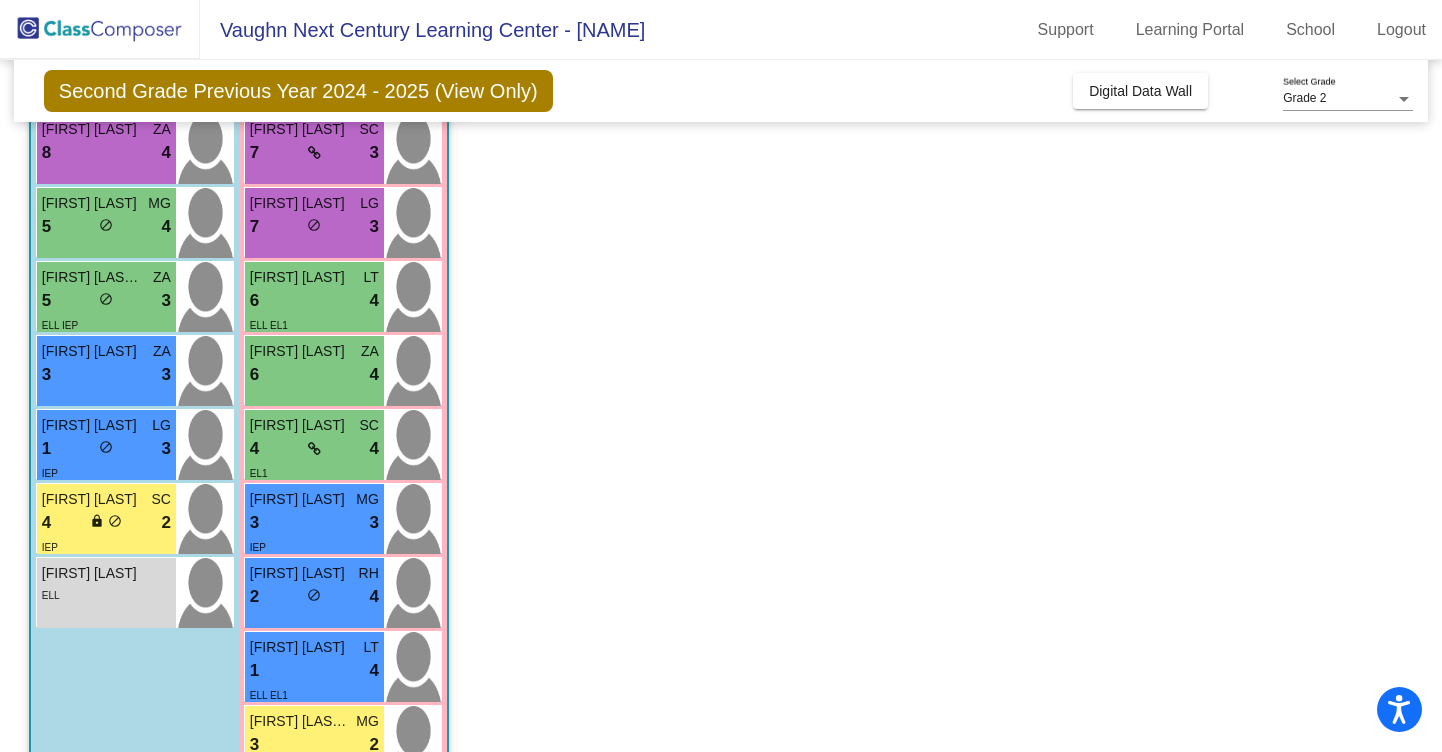 scroll, scrollTop: 414, scrollLeft: 0, axis: vertical 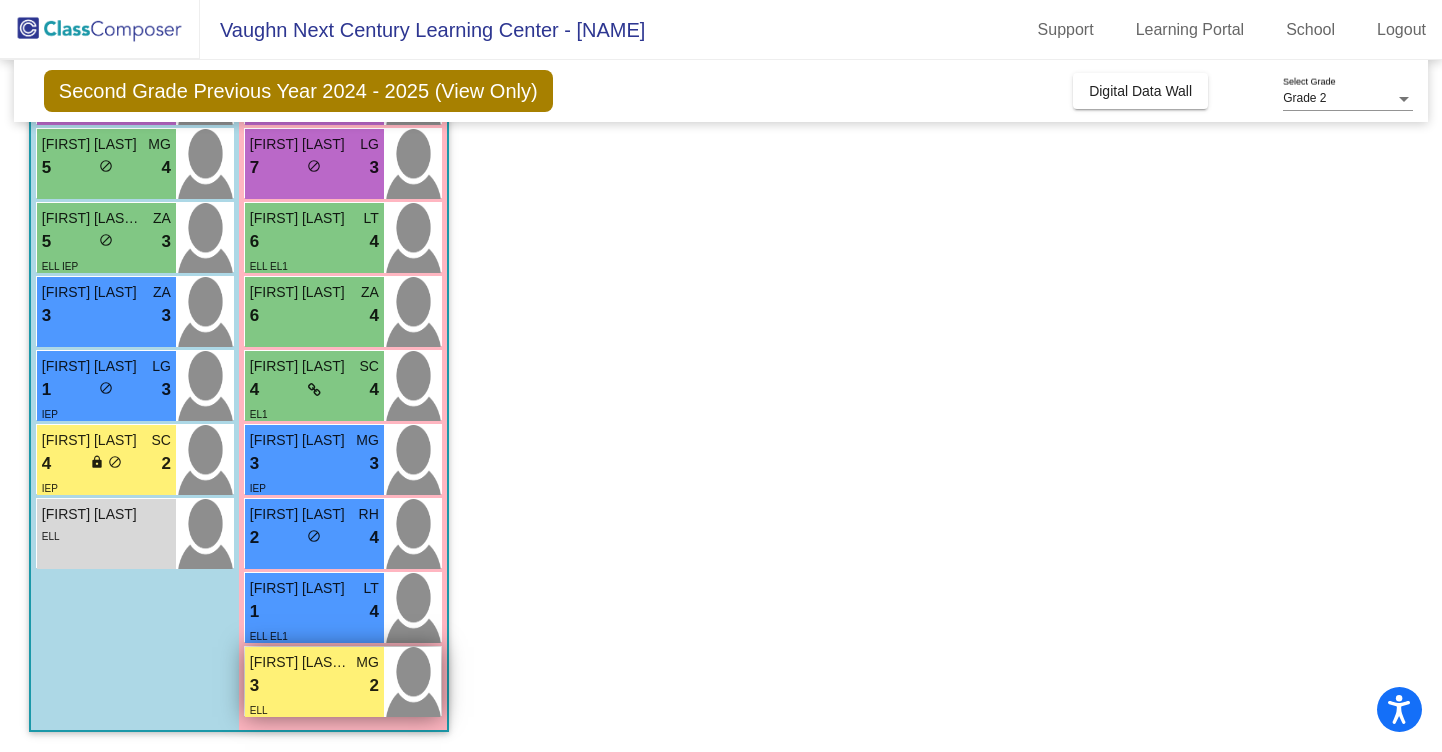 click on "3 lock do_not_disturb_alt 2" at bounding box center [314, 686] 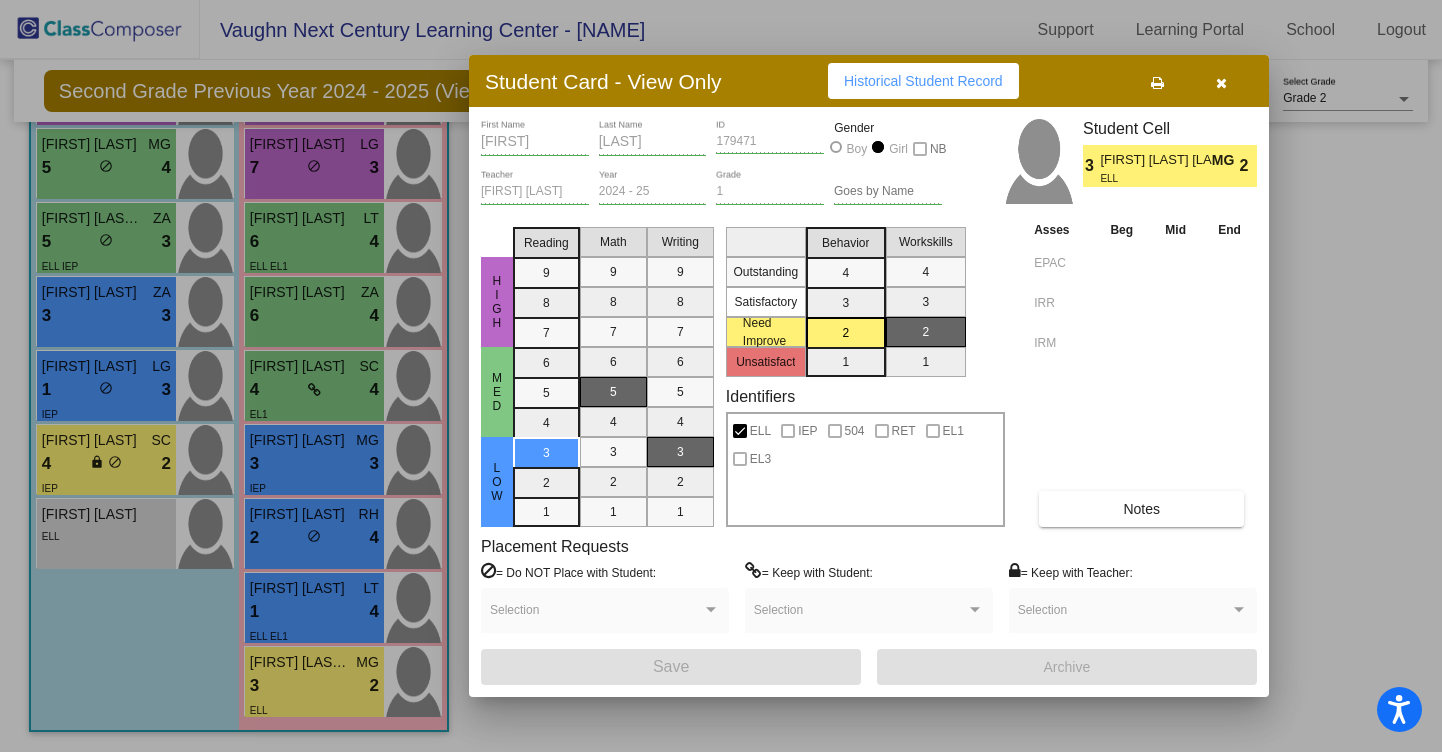 click on "Notes" at bounding box center [1141, 509] 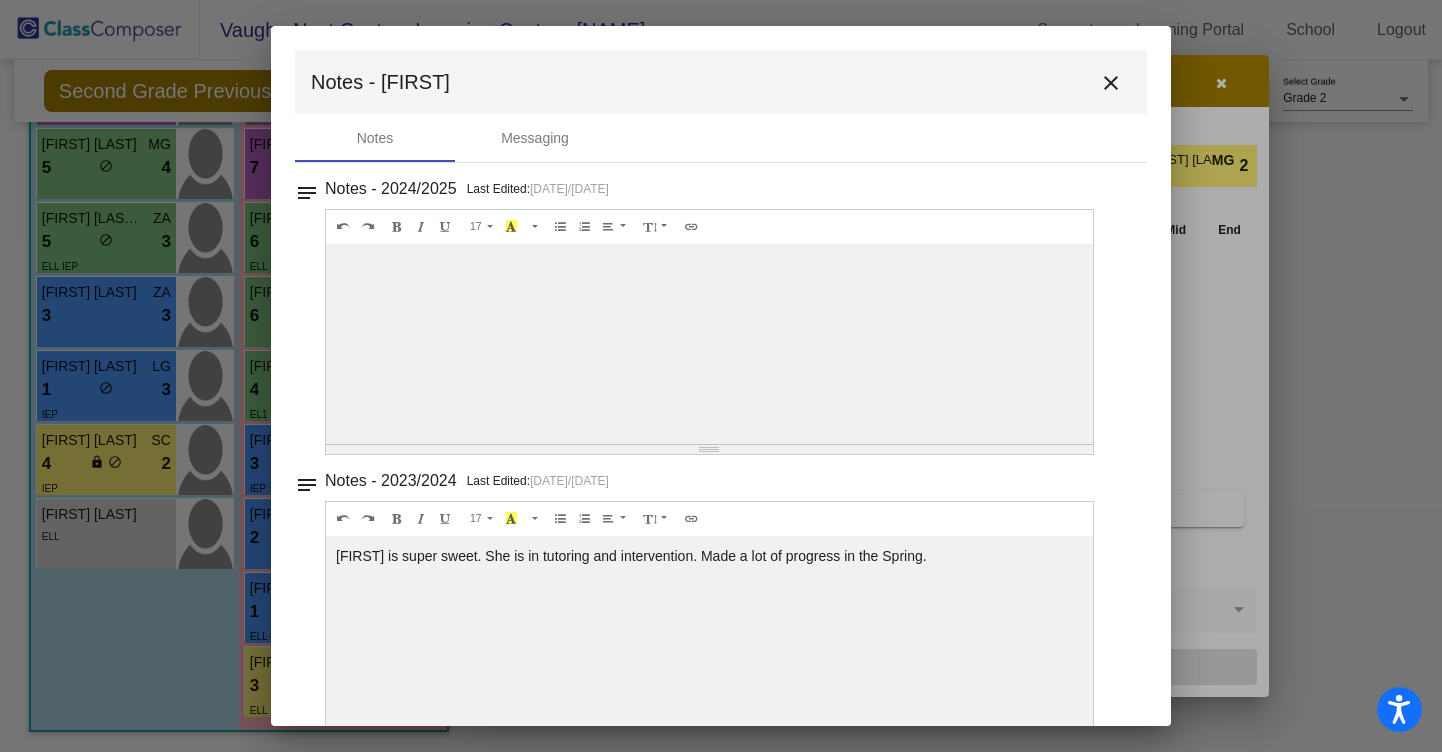 click on "close" at bounding box center [1111, 83] 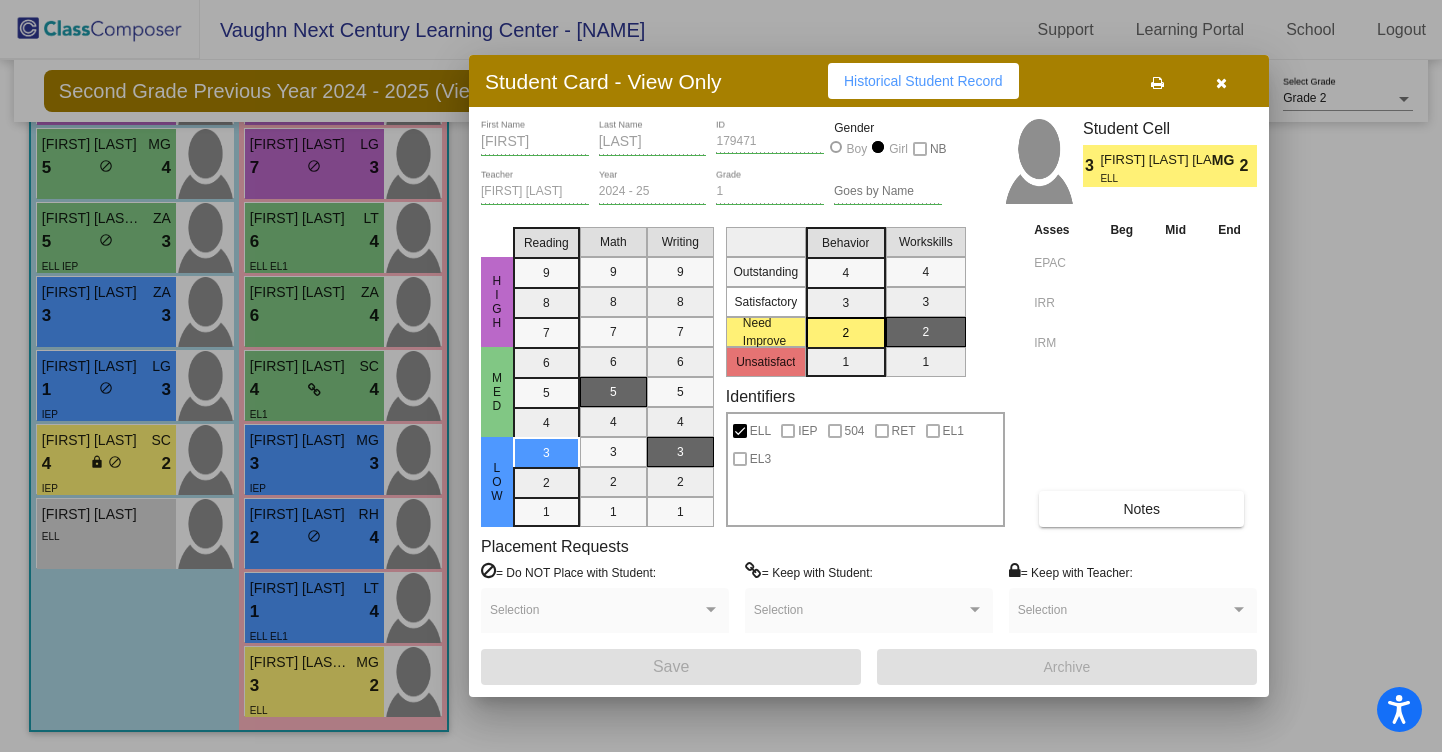 click at bounding box center (1221, 81) 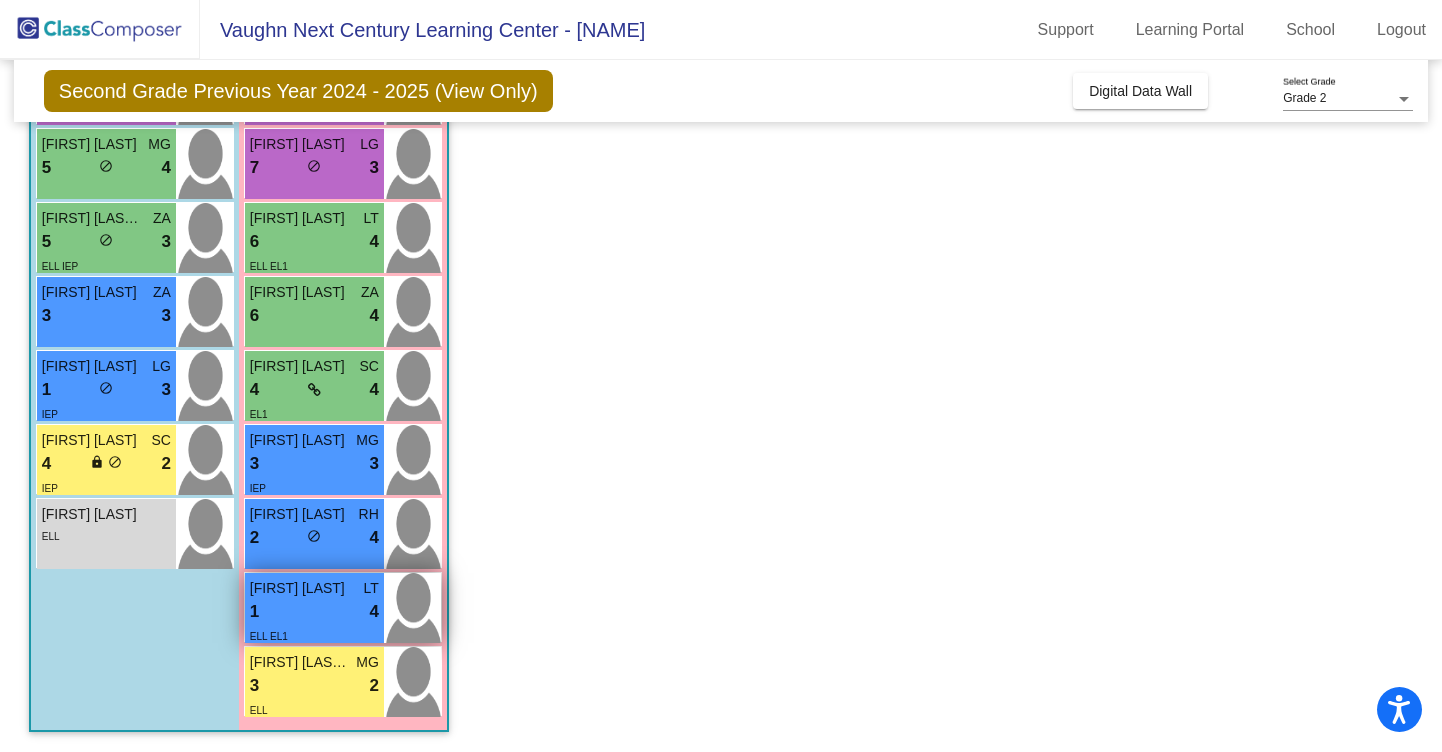 click on "1 lock do_not_disturb_alt 4" at bounding box center [314, 612] 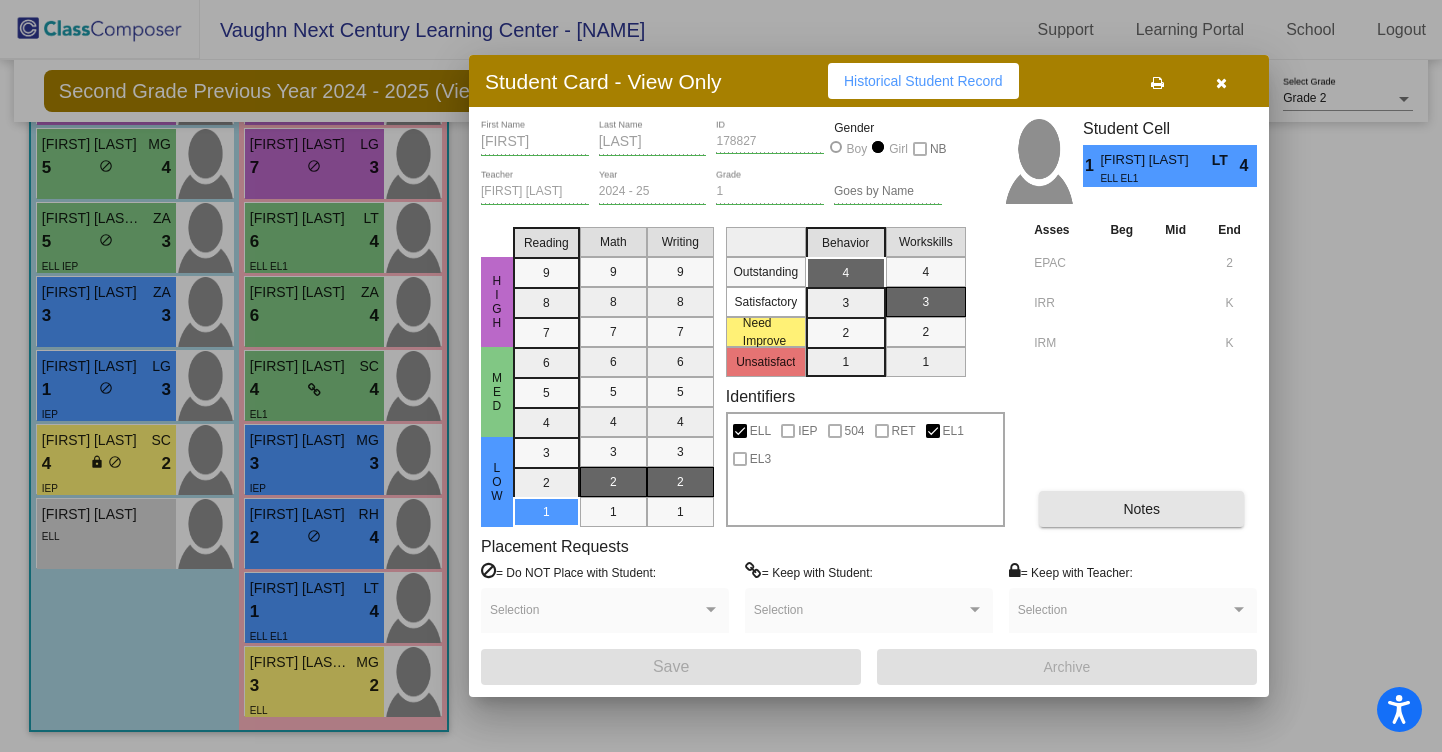 click on "Notes" at bounding box center [1141, 509] 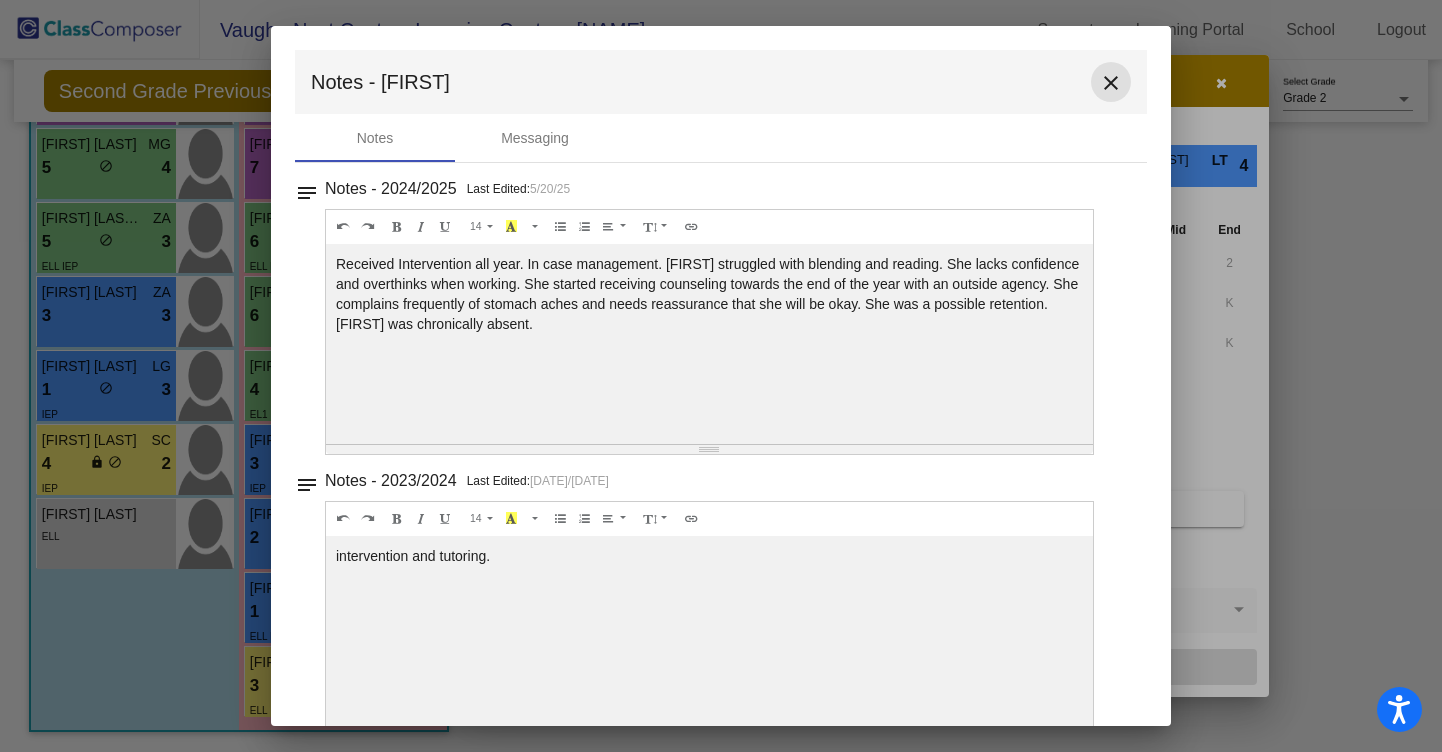 click on "close" at bounding box center (1111, 83) 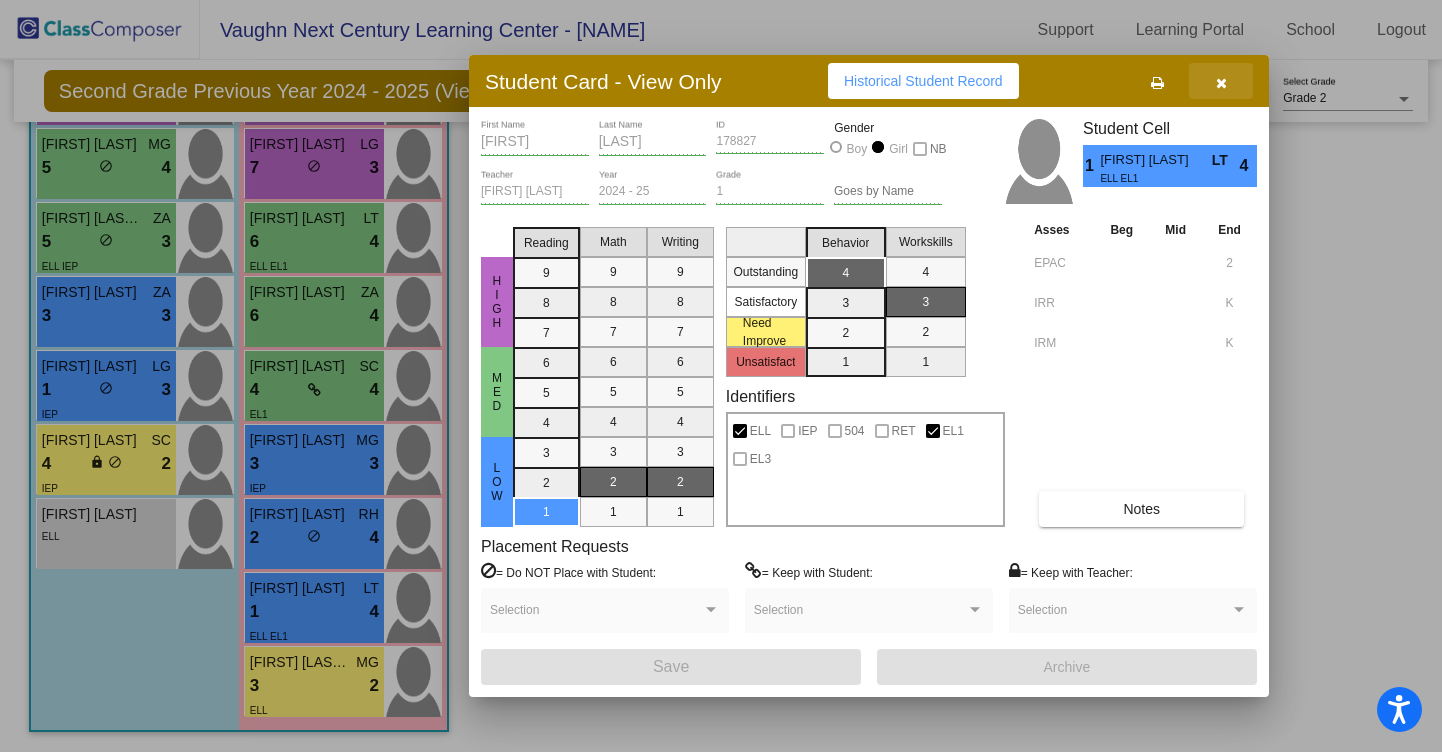 click at bounding box center (1221, 81) 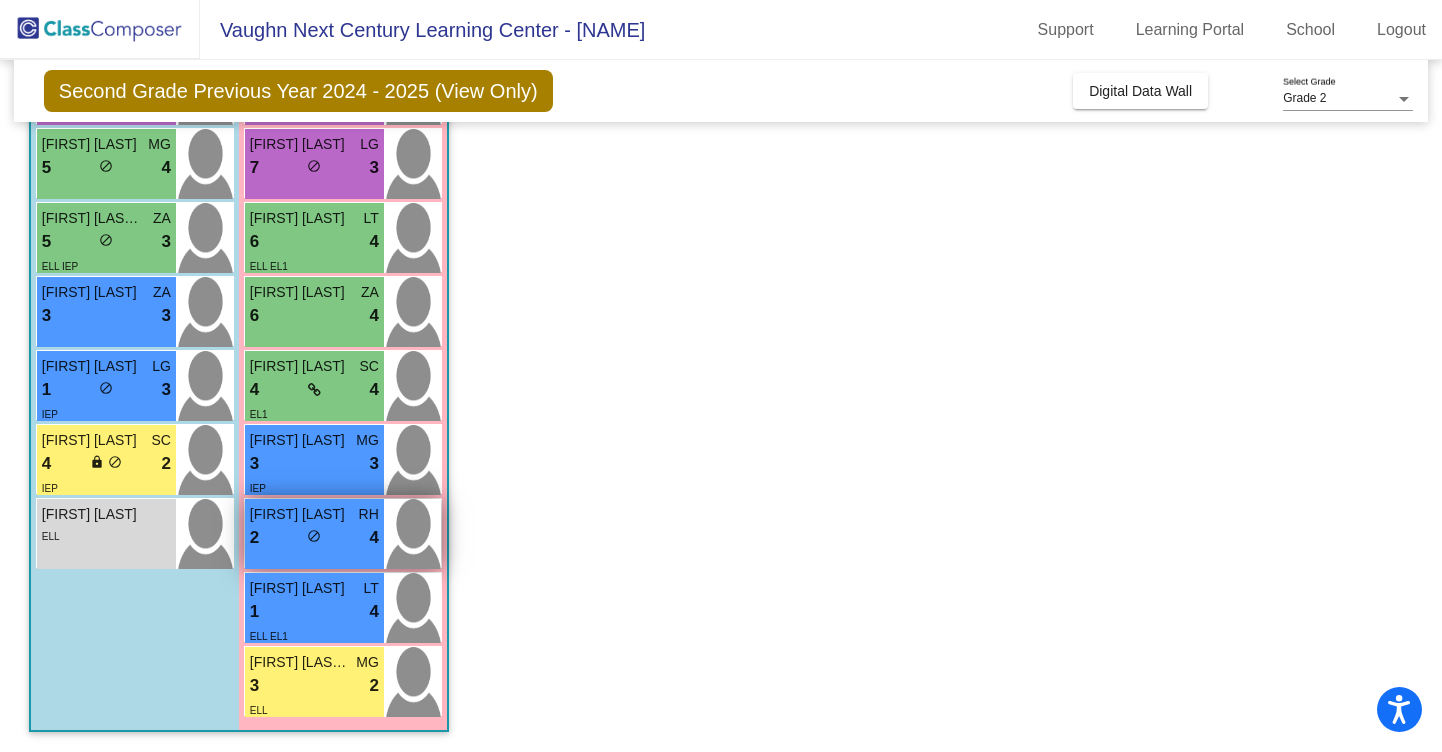 click on "[FIRST] [LAST] RH 2 lock do_not_disturb_alt 4" at bounding box center (314, 534) 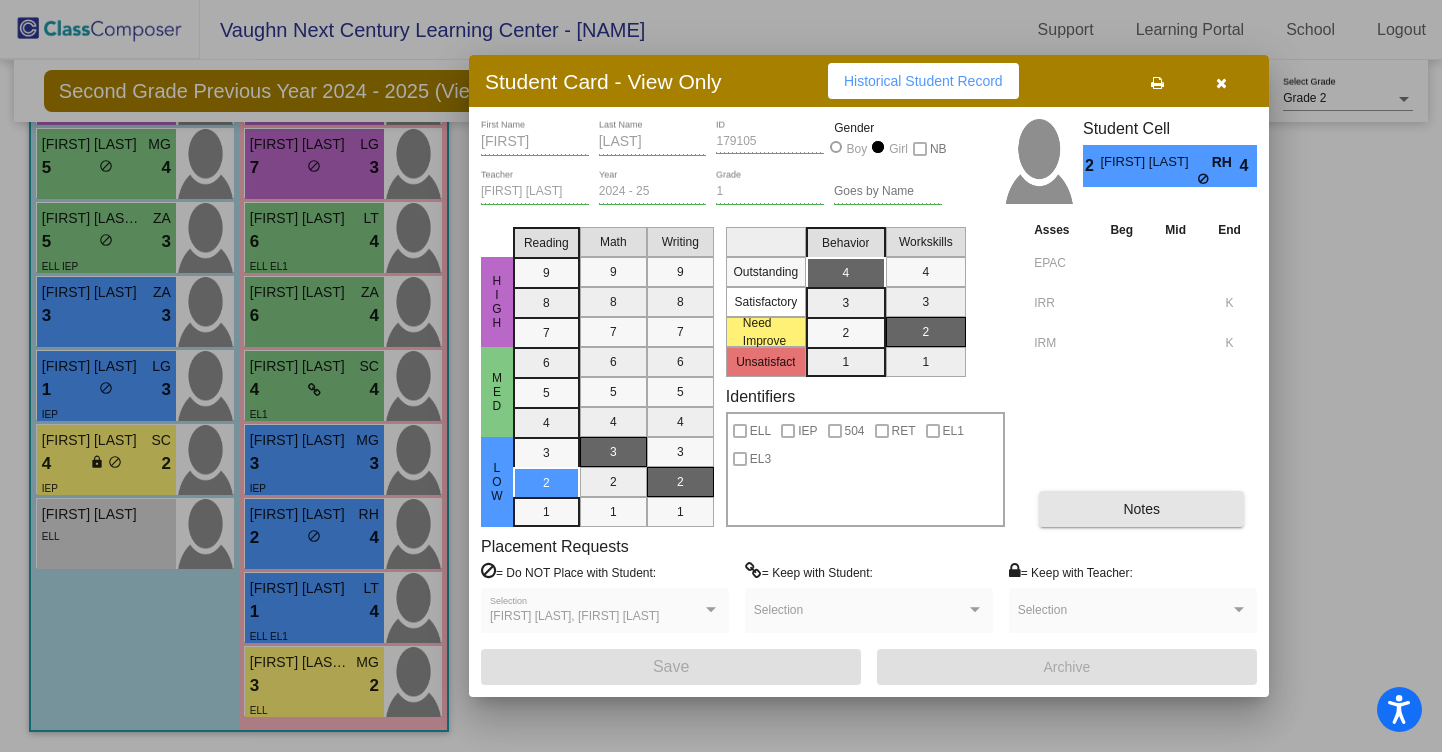 click on "Notes" at bounding box center (1141, 509) 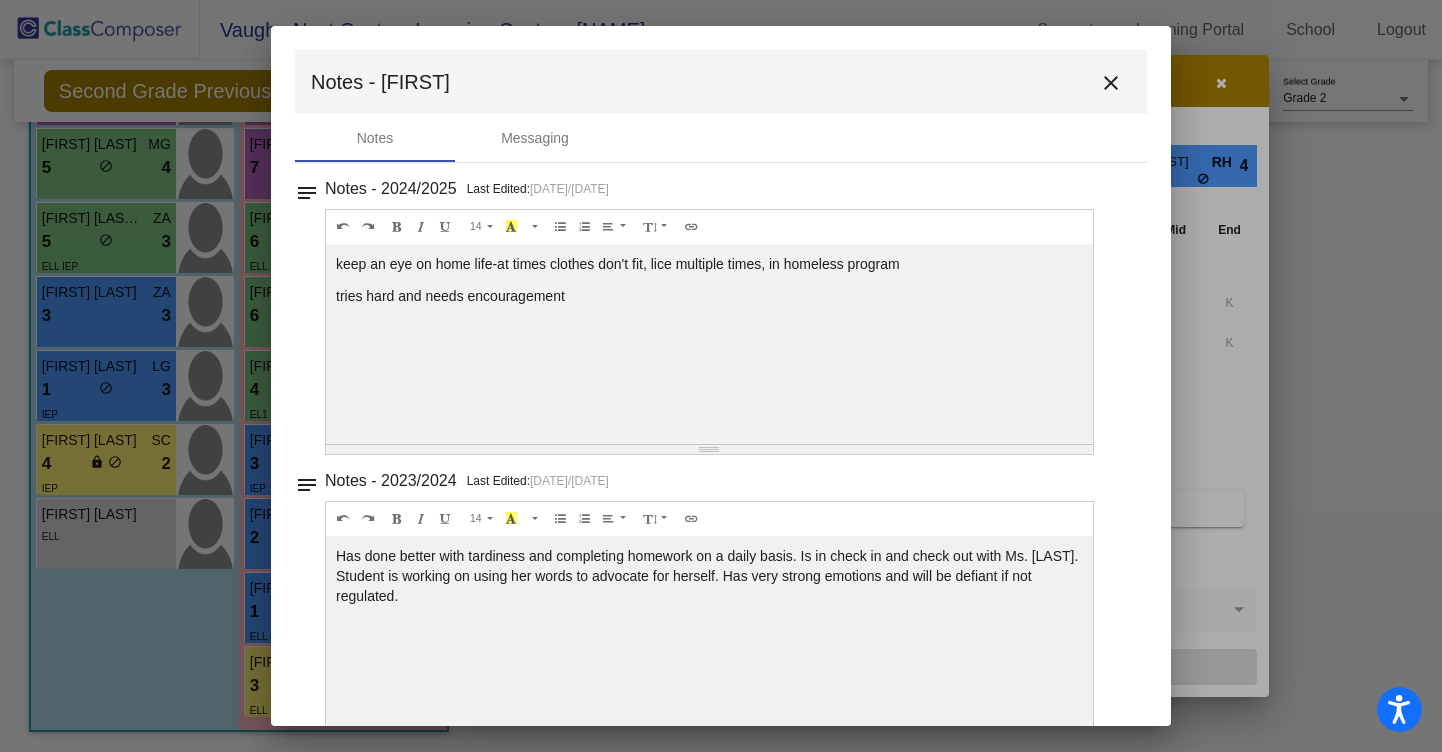 scroll, scrollTop: 51, scrollLeft: 0, axis: vertical 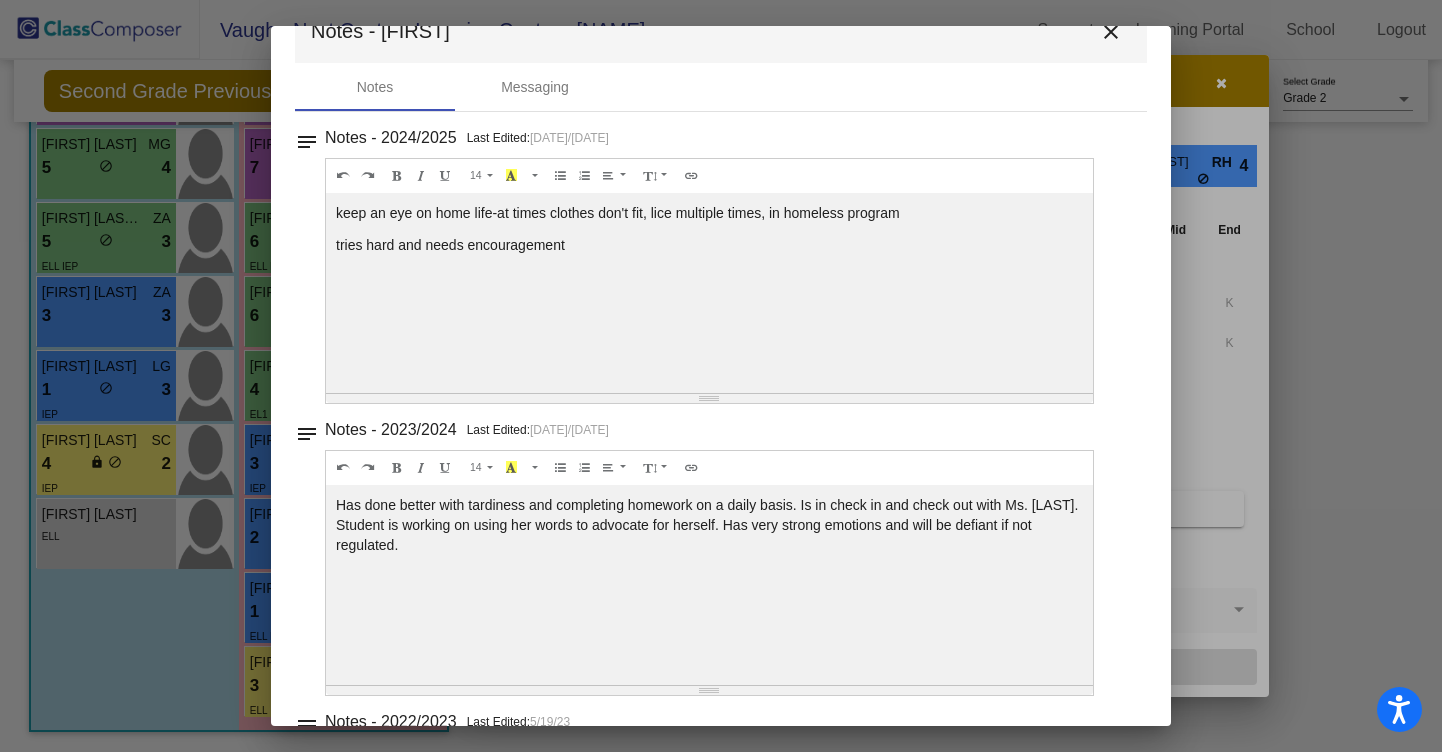 click at bounding box center [721, 376] 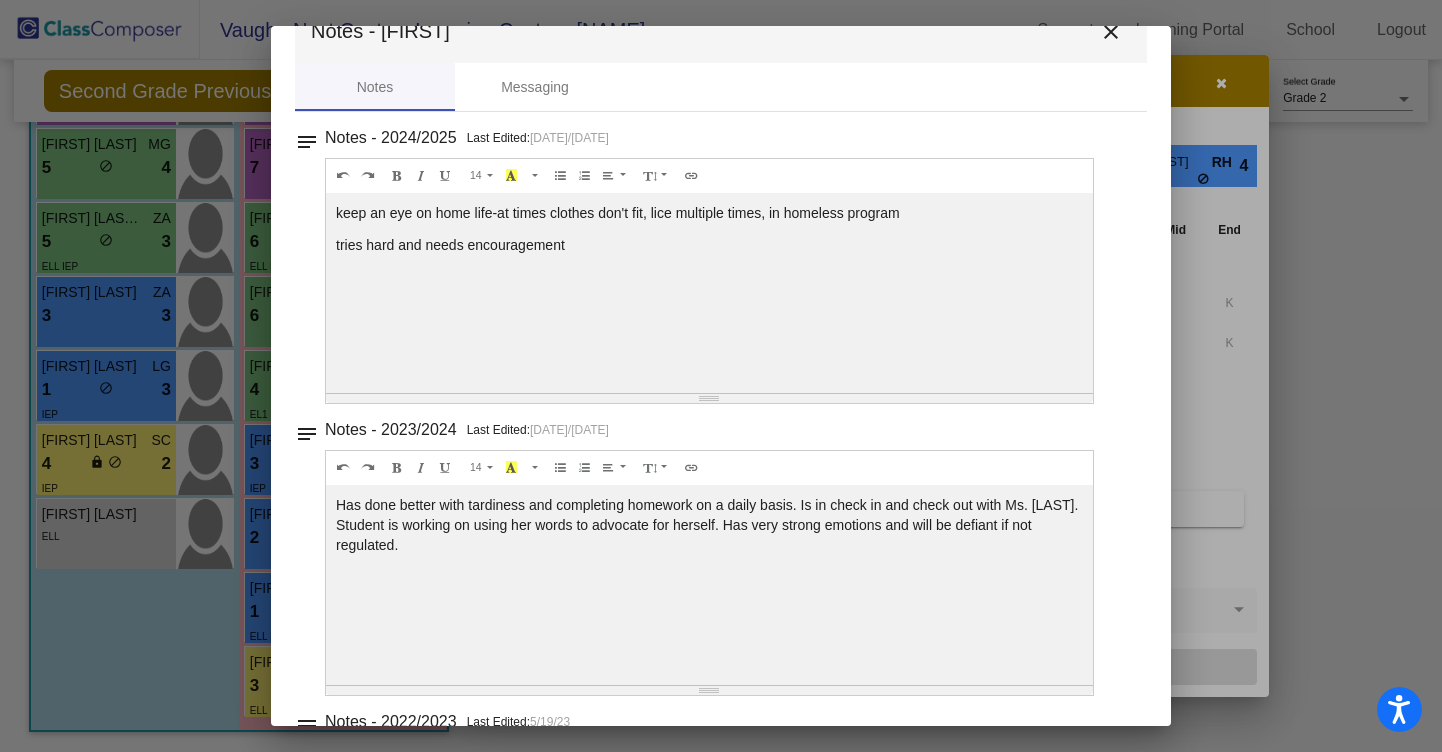 click on "close" at bounding box center [1111, 32] 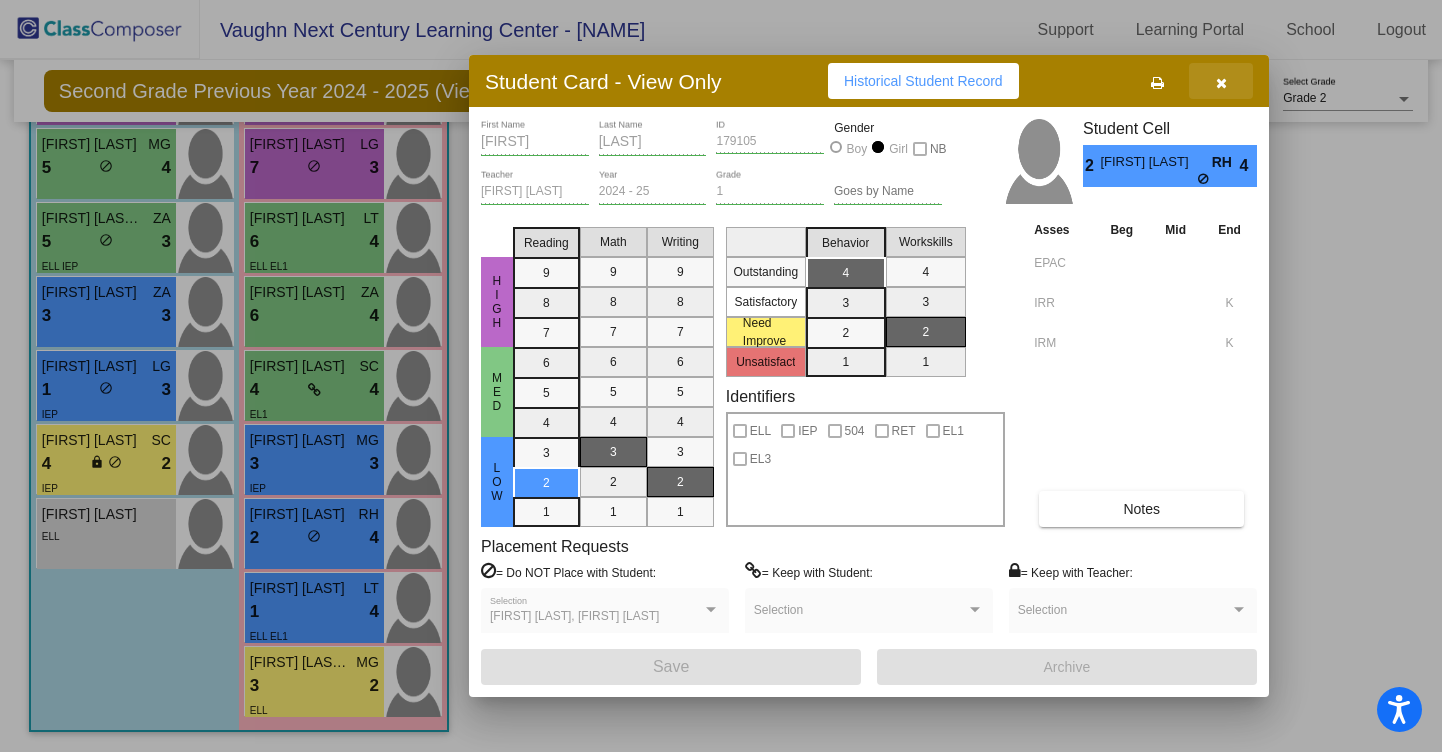 click at bounding box center [1221, 81] 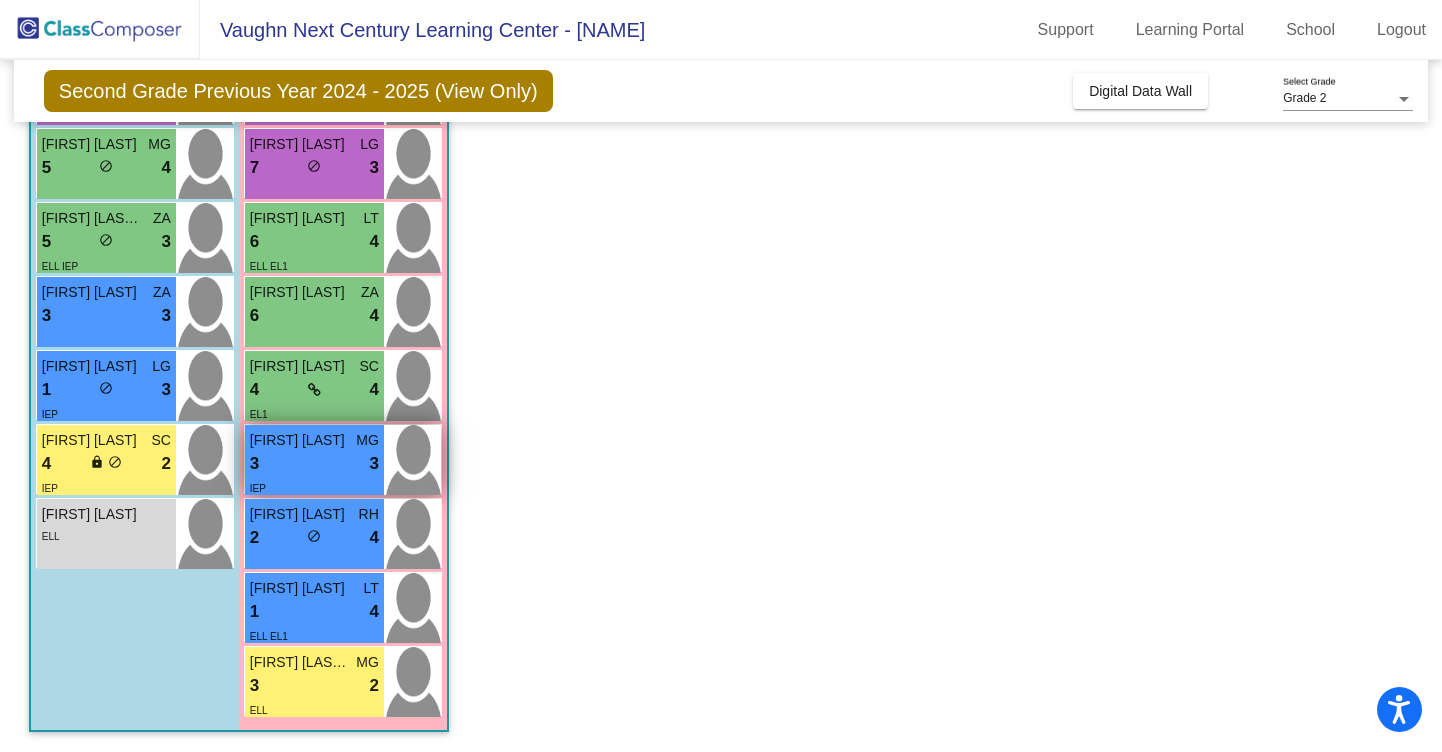 click on "3 lock do_not_disturb_alt 3" at bounding box center (314, 464) 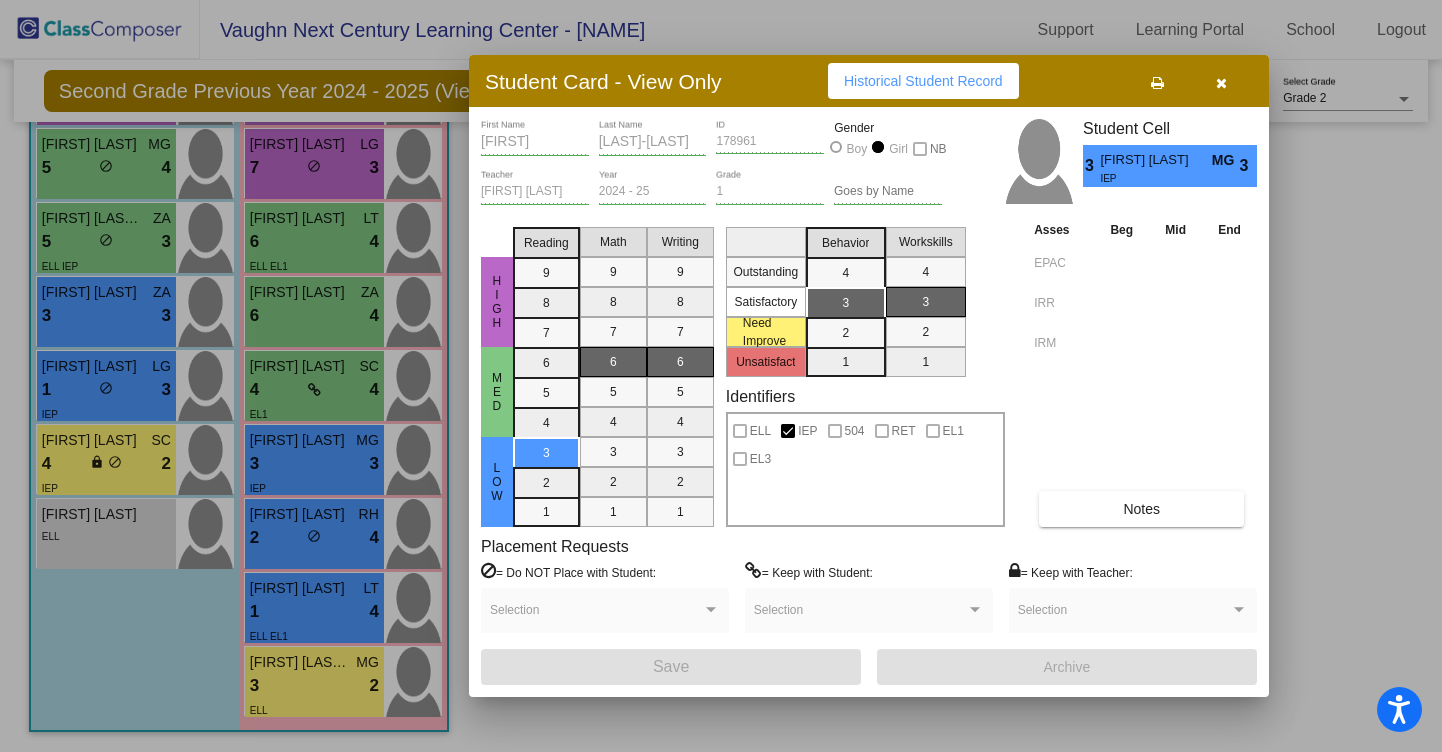 click on "Notes" at bounding box center (1141, 509) 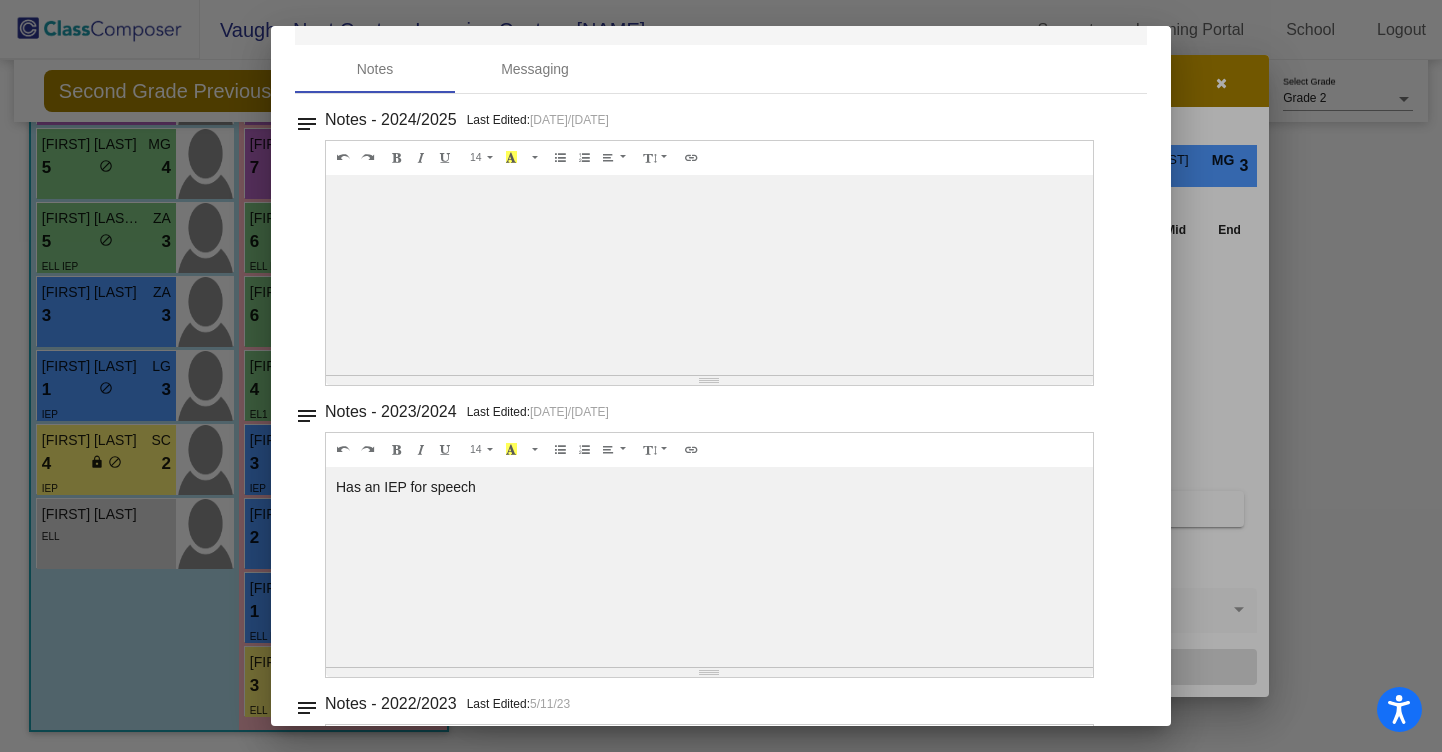 scroll, scrollTop: 0, scrollLeft: 0, axis: both 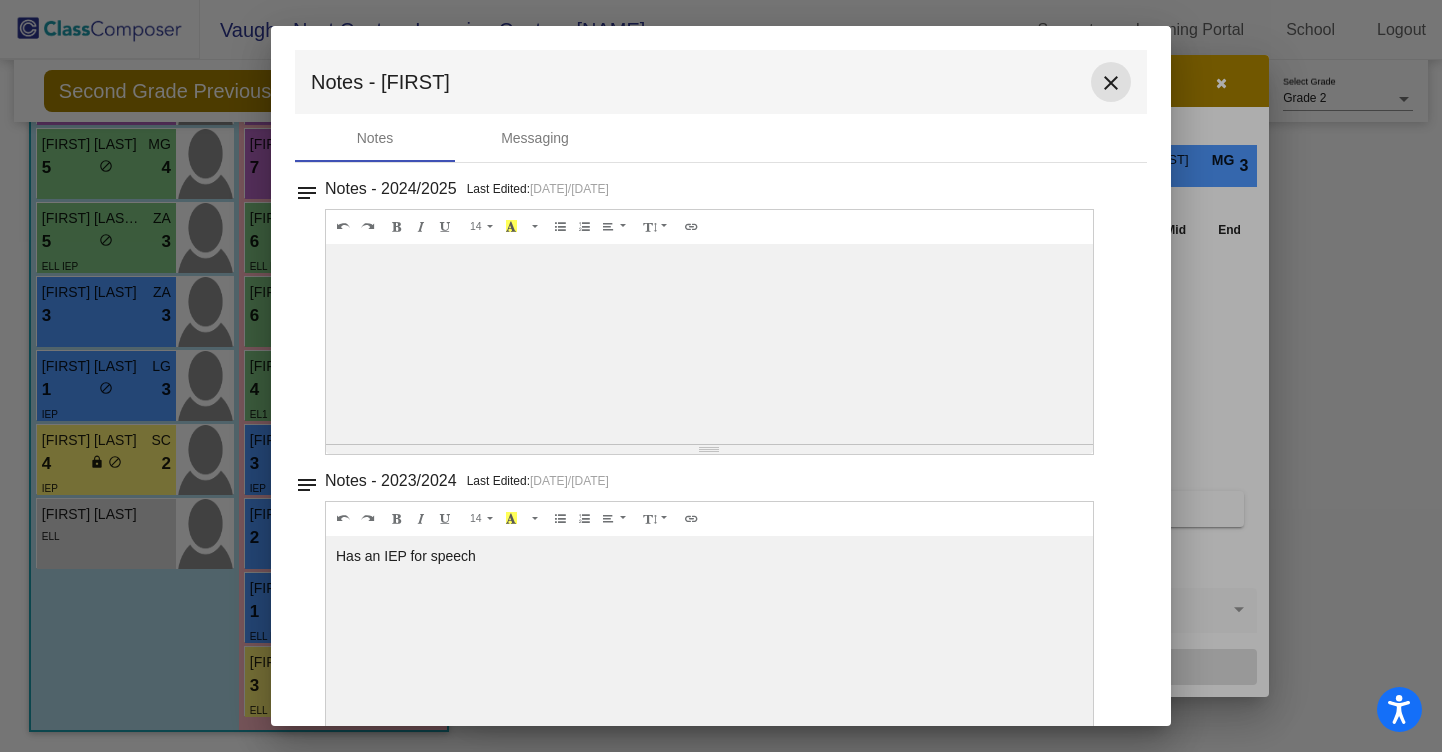 click on "close" at bounding box center [1111, 83] 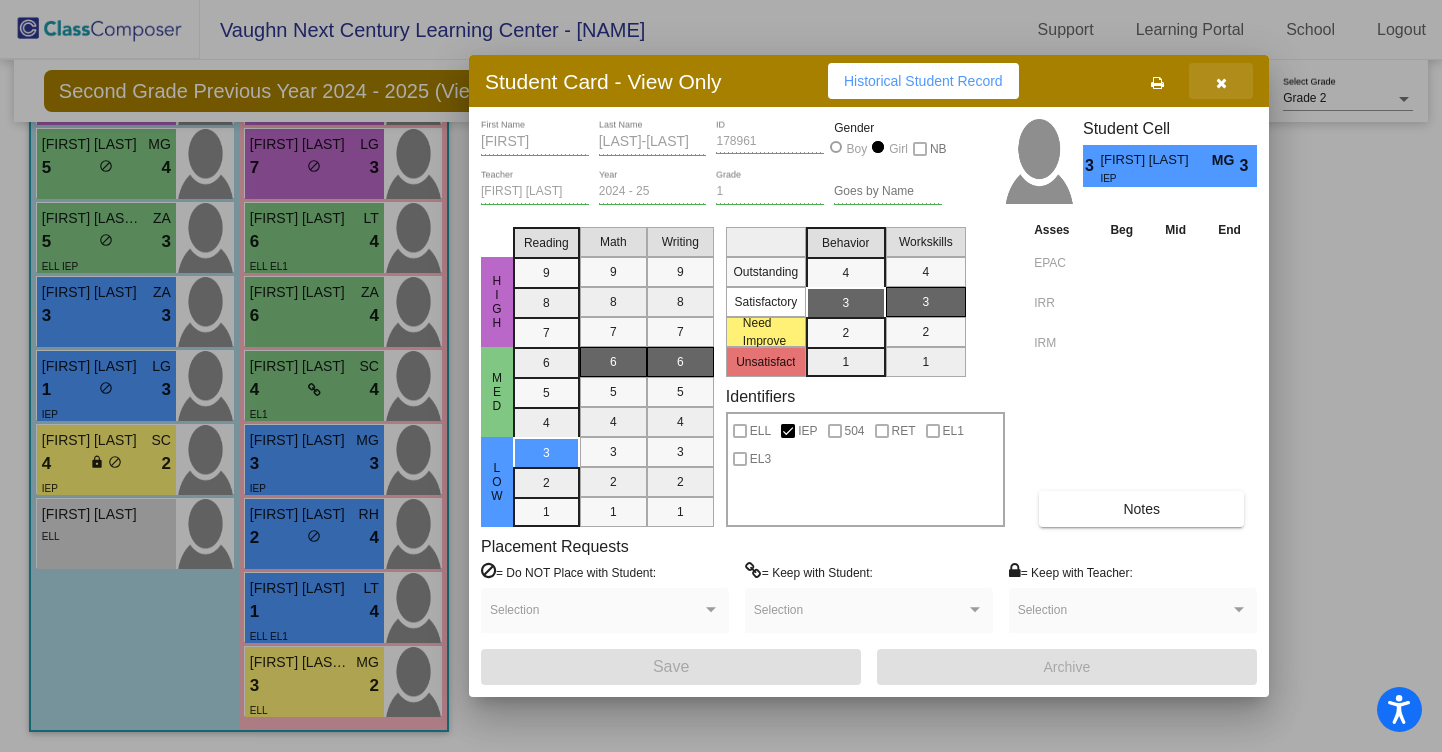 click at bounding box center (1221, 81) 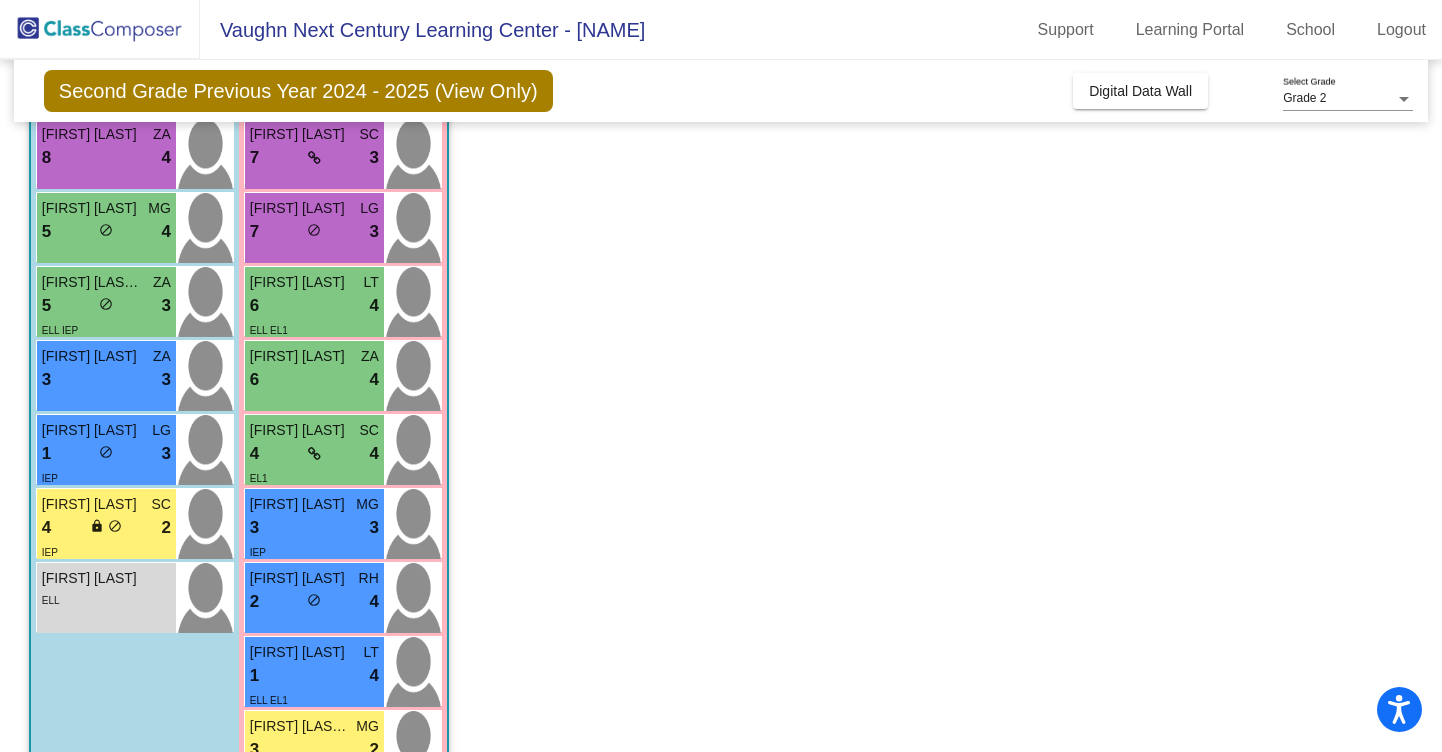 scroll, scrollTop: 348, scrollLeft: 0, axis: vertical 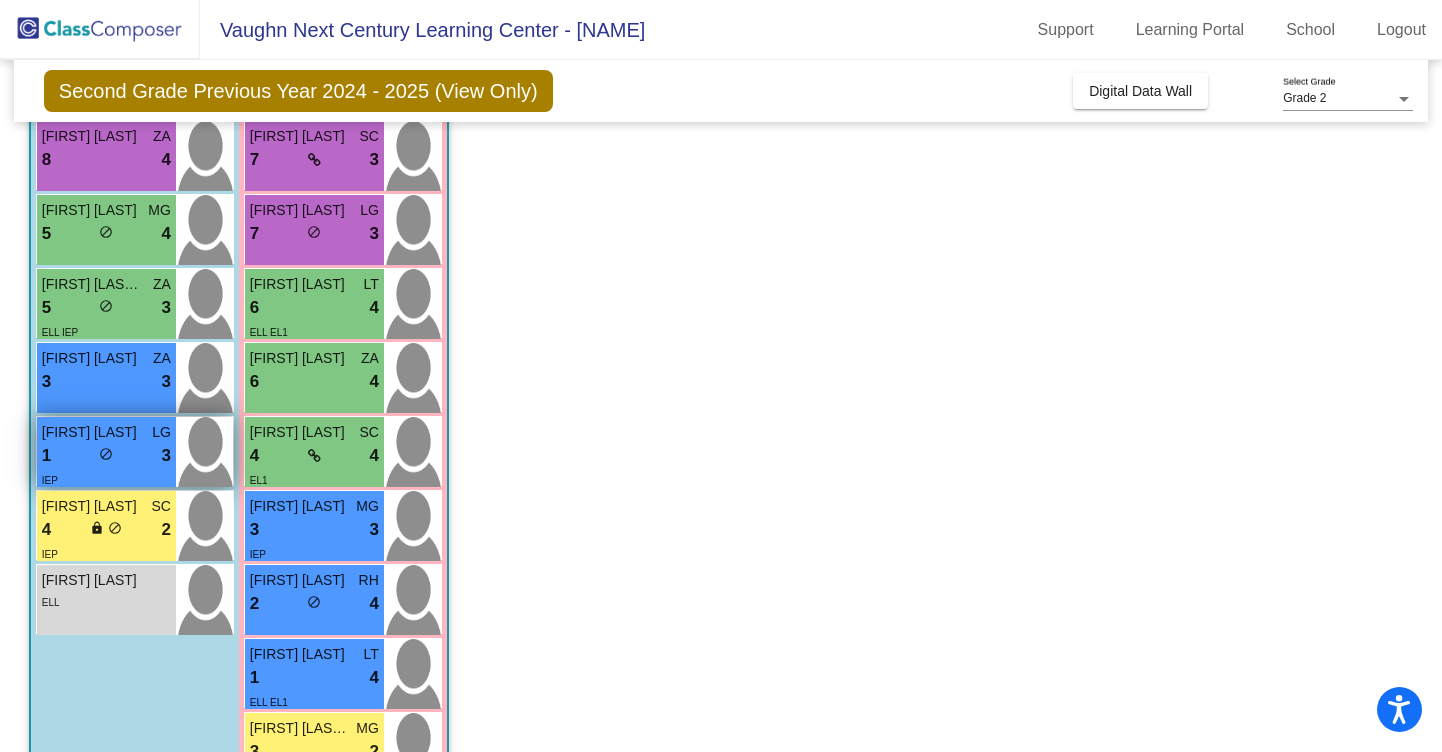 click on "IEP" at bounding box center (106, 479) 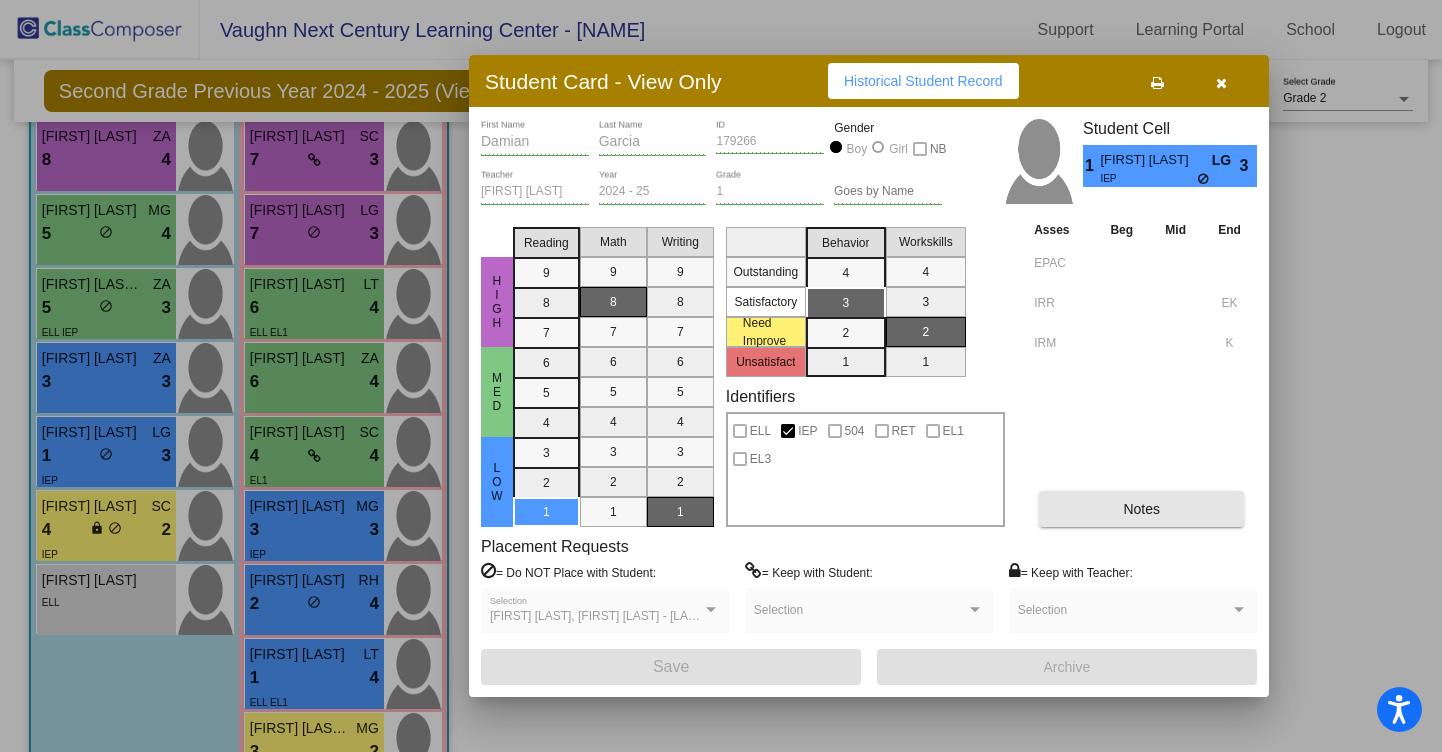 click on "Notes" at bounding box center (1141, 509) 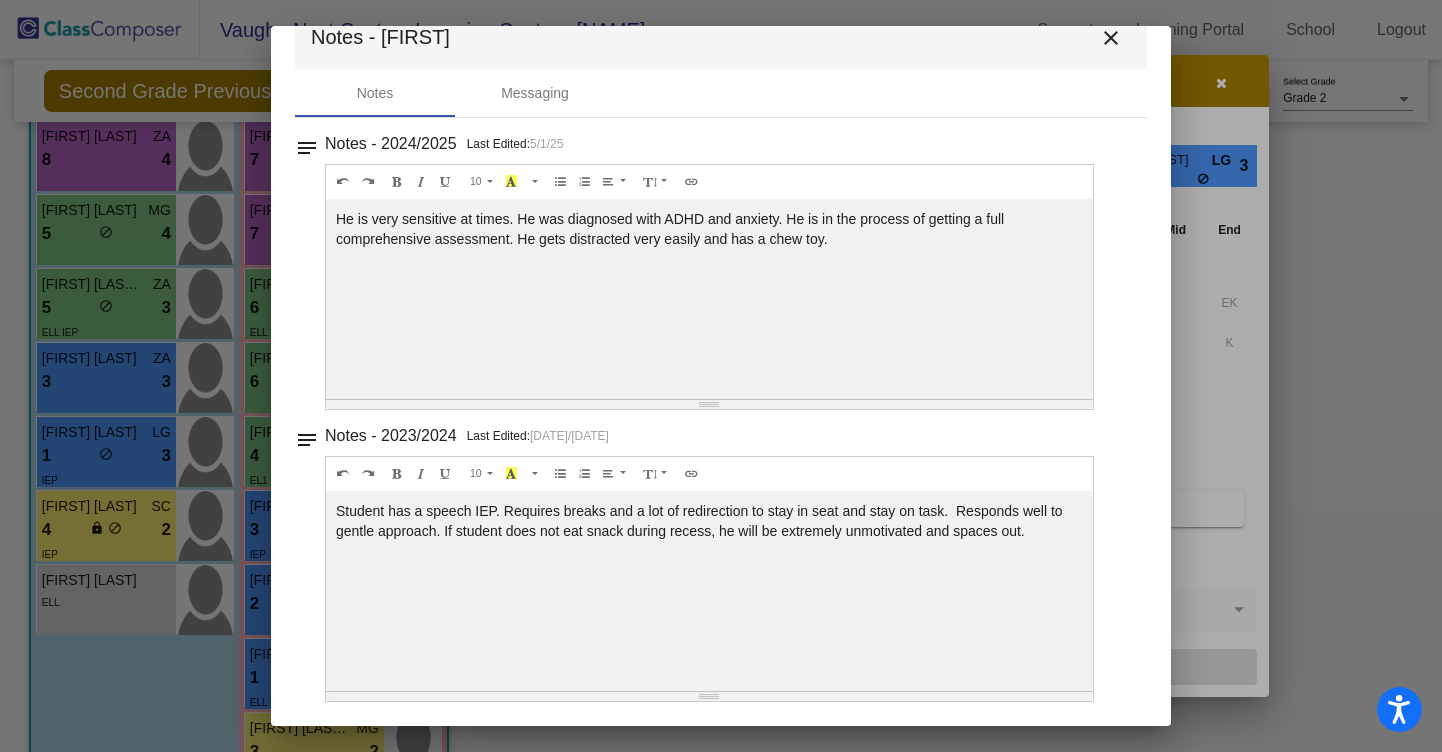 scroll, scrollTop: 0, scrollLeft: 0, axis: both 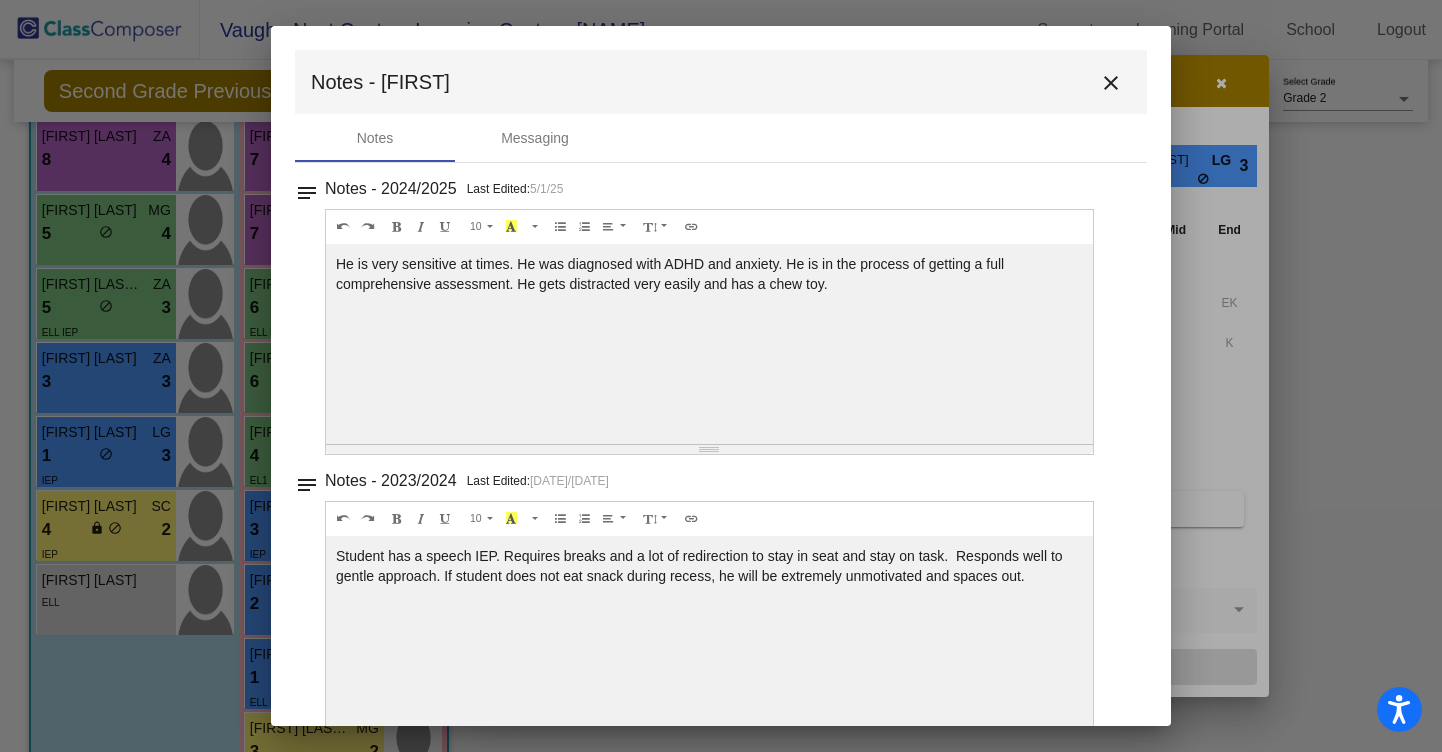 click on "close" at bounding box center (1111, 83) 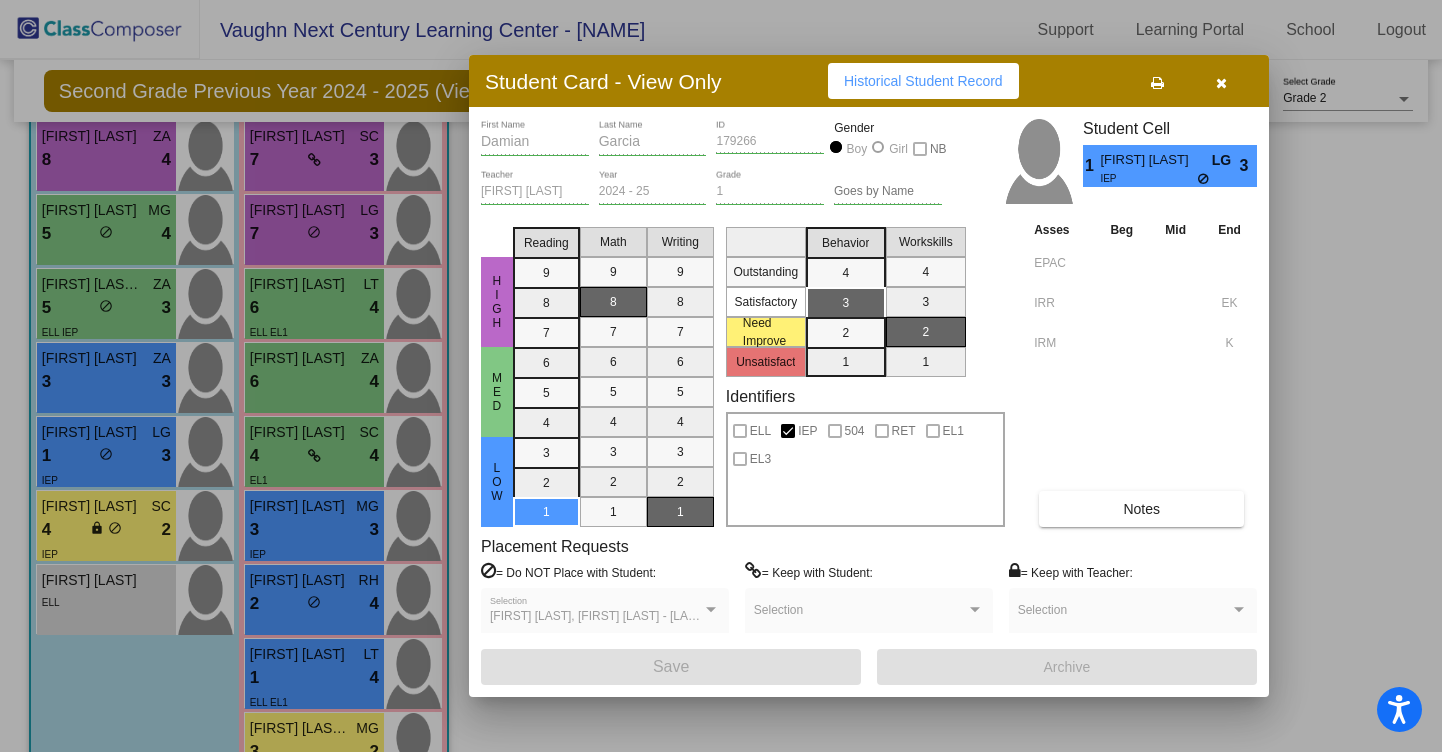 click at bounding box center [1221, 83] 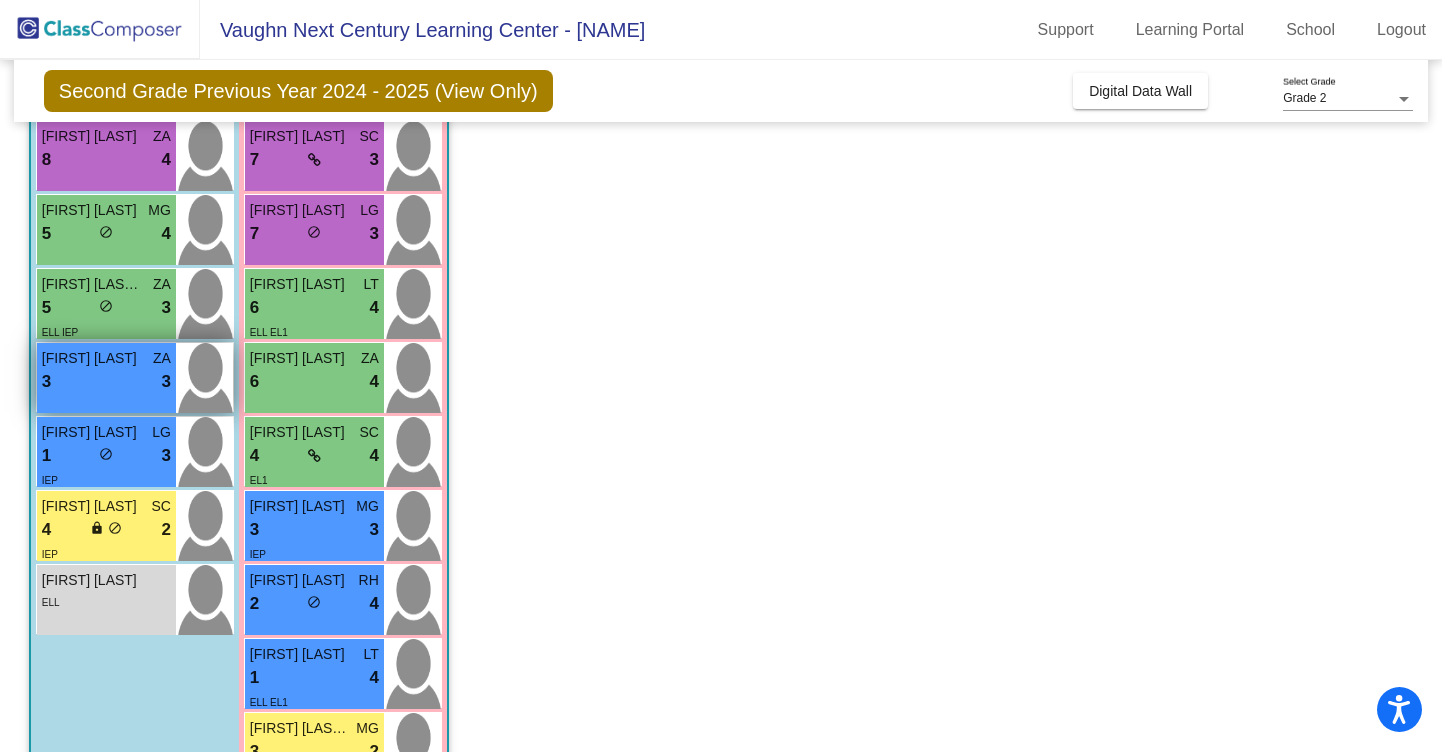 click on "[FIRST] [LAST] ZA 3 lock do_not_disturb_alt 3" at bounding box center [106, 378] 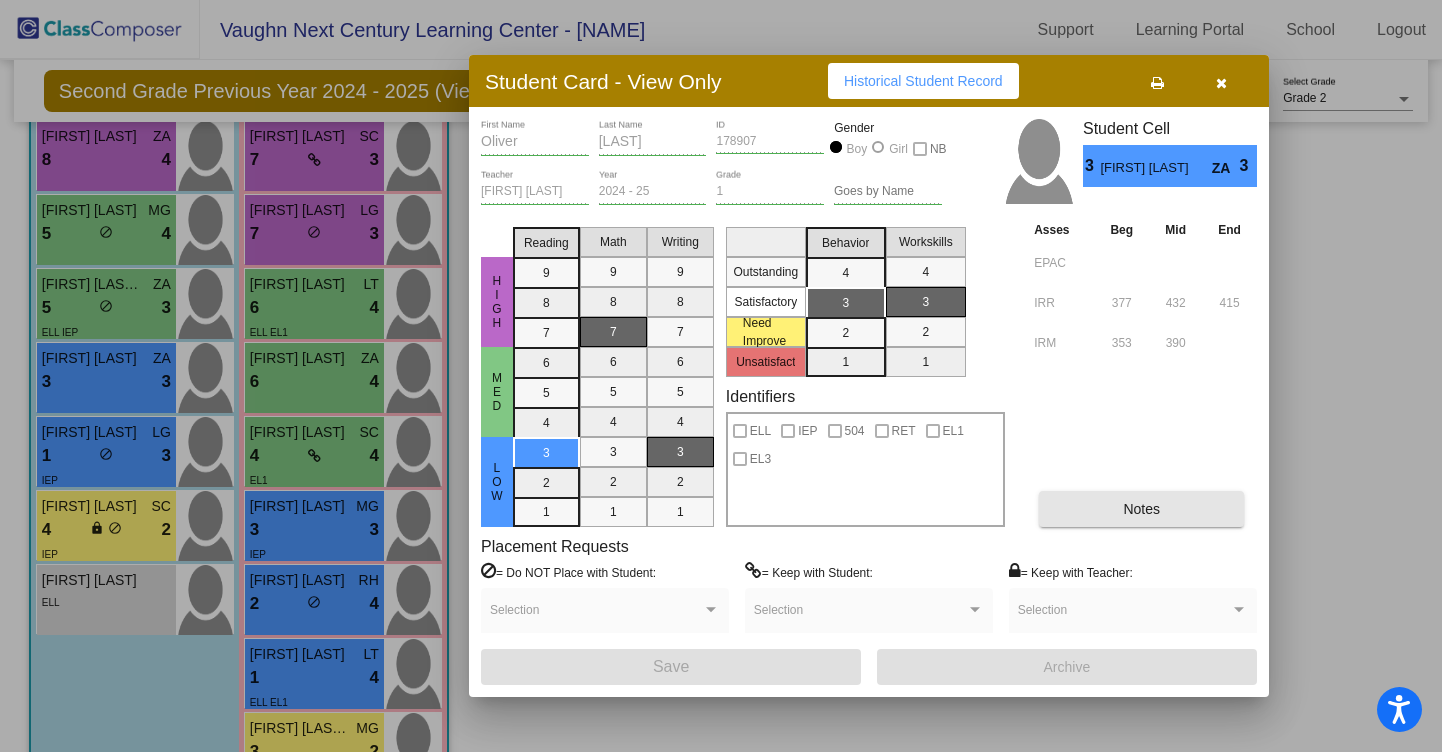 click on "Notes" at bounding box center (1141, 509) 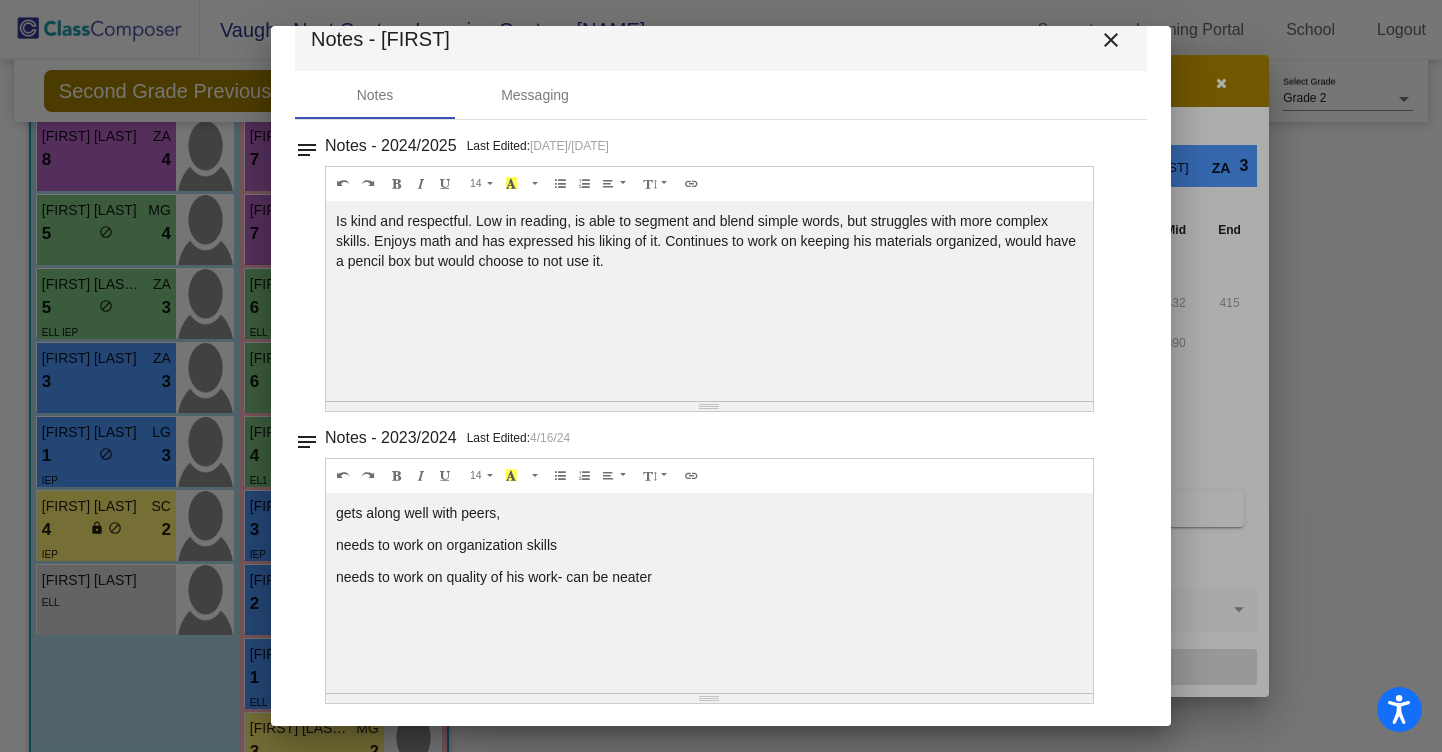 scroll, scrollTop: 0, scrollLeft: 0, axis: both 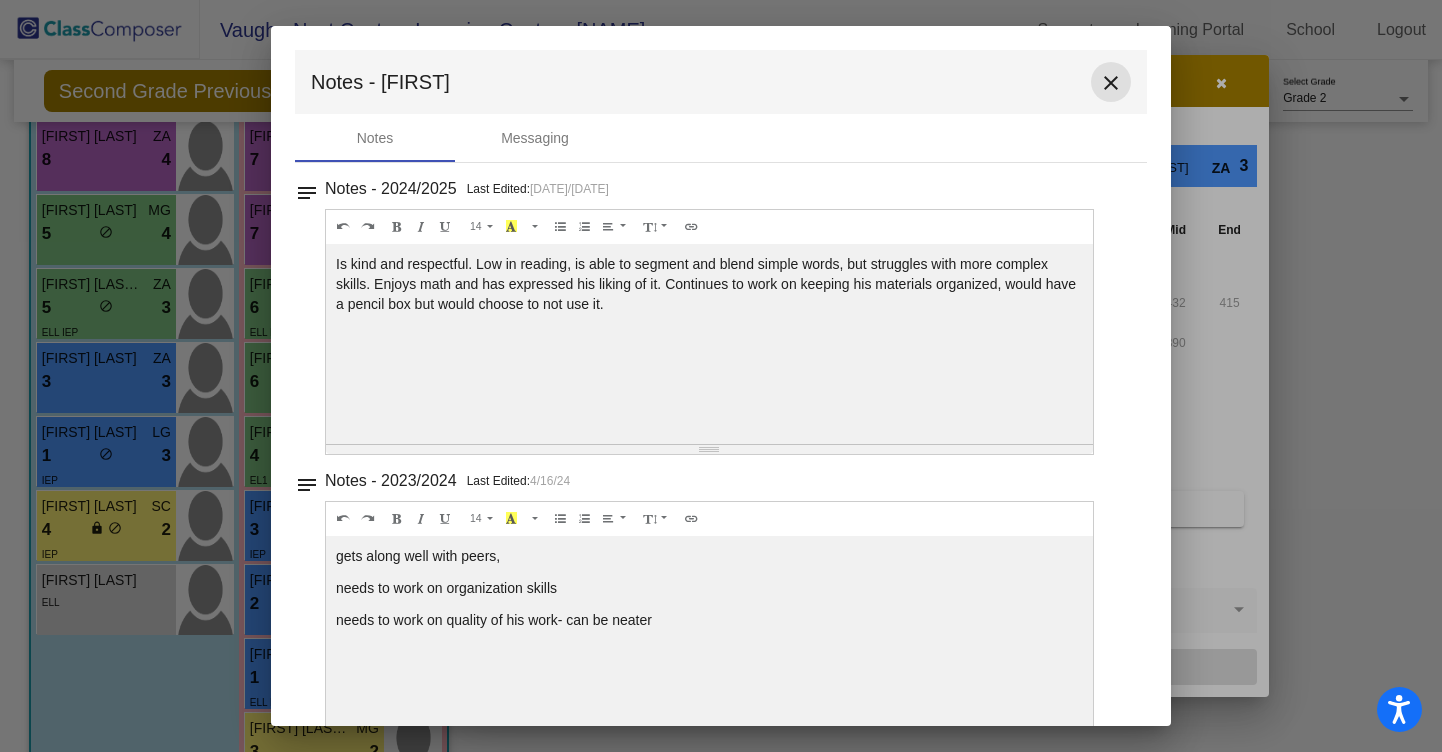 click on "close" at bounding box center [1111, 83] 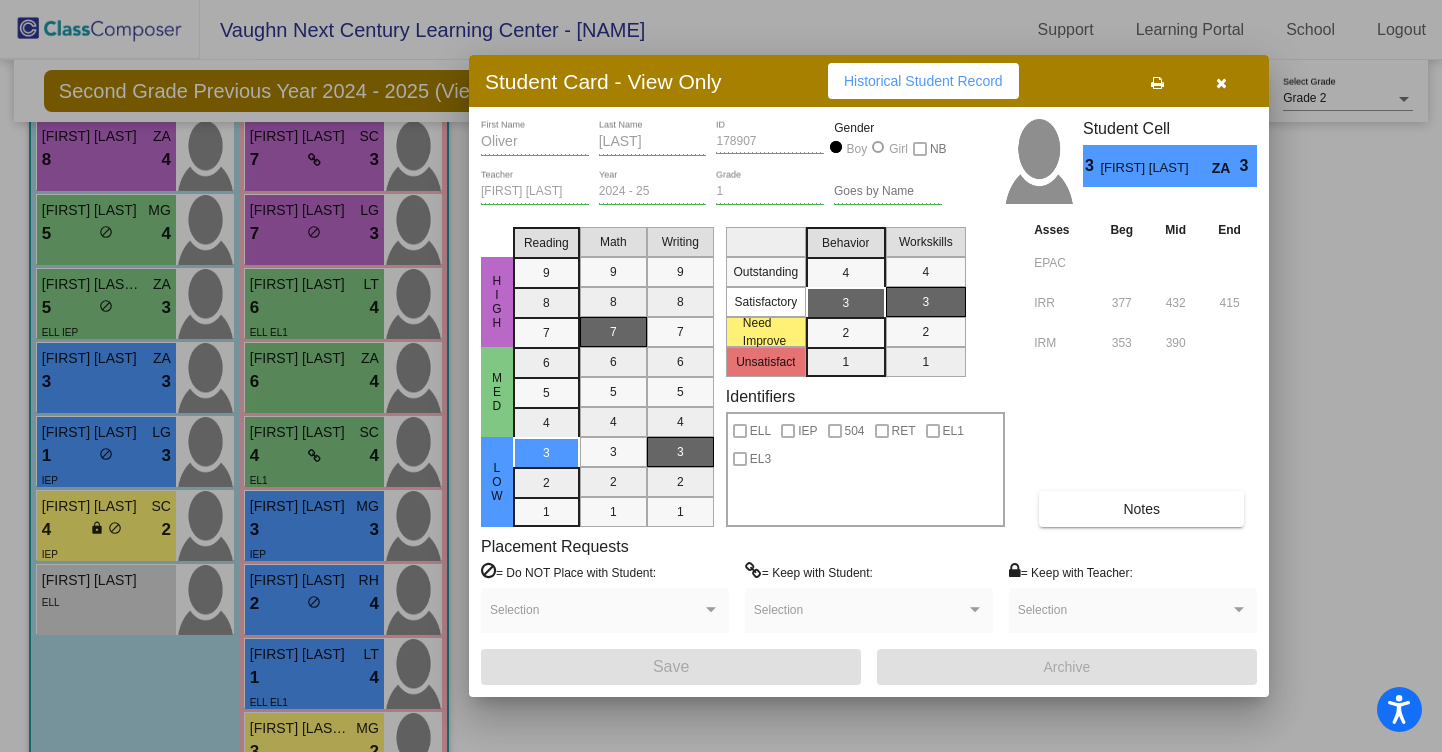 click at bounding box center (1221, 83) 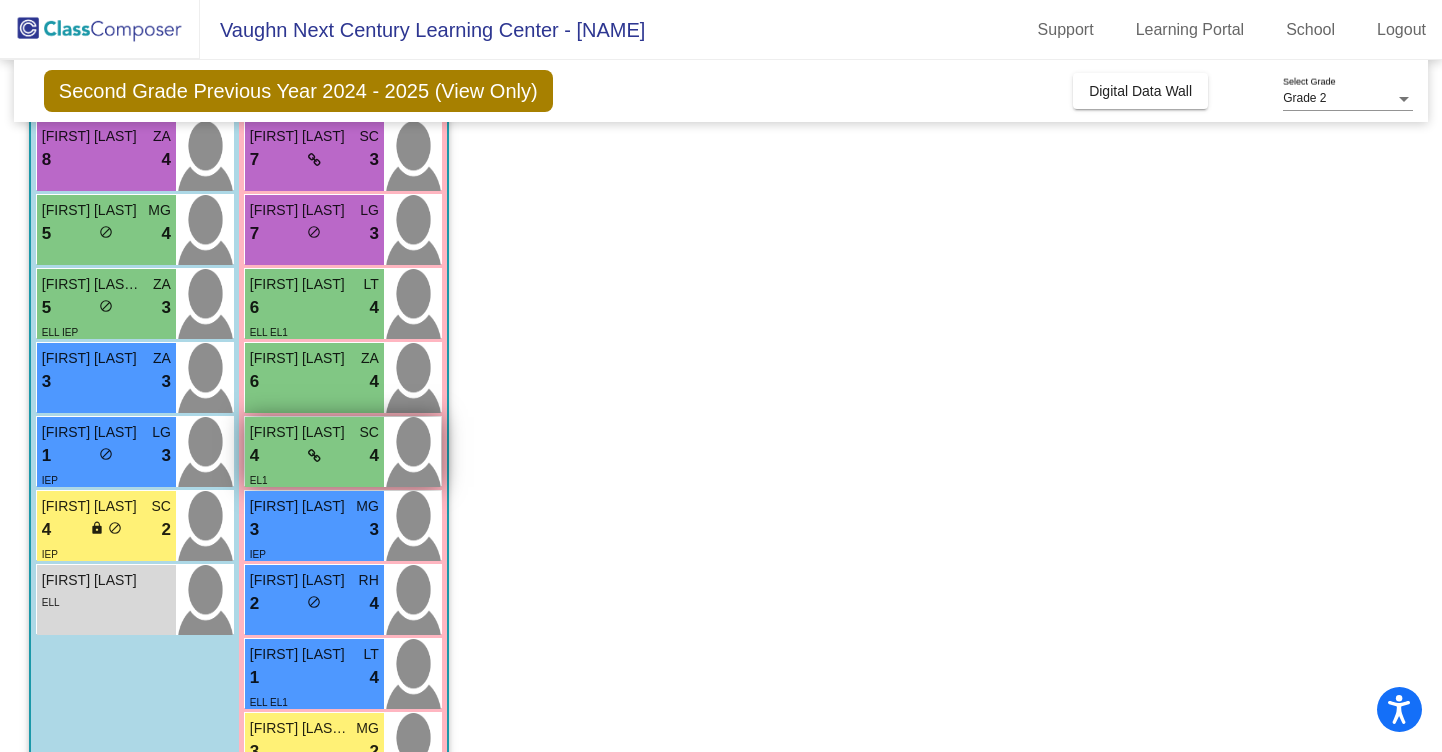 click on "4 lock do_not_disturb_alt 4" at bounding box center (314, 456) 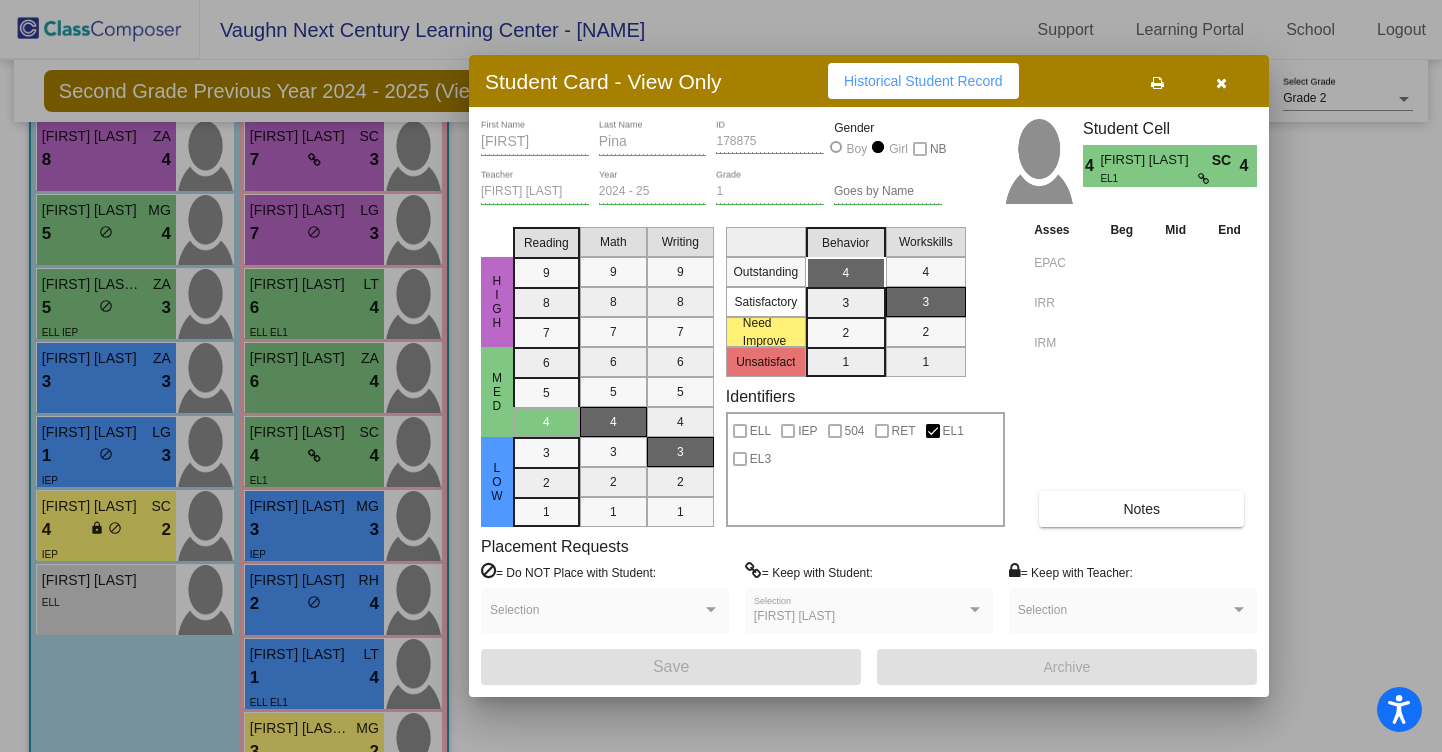 click on "Notes" at bounding box center [1141, 509] 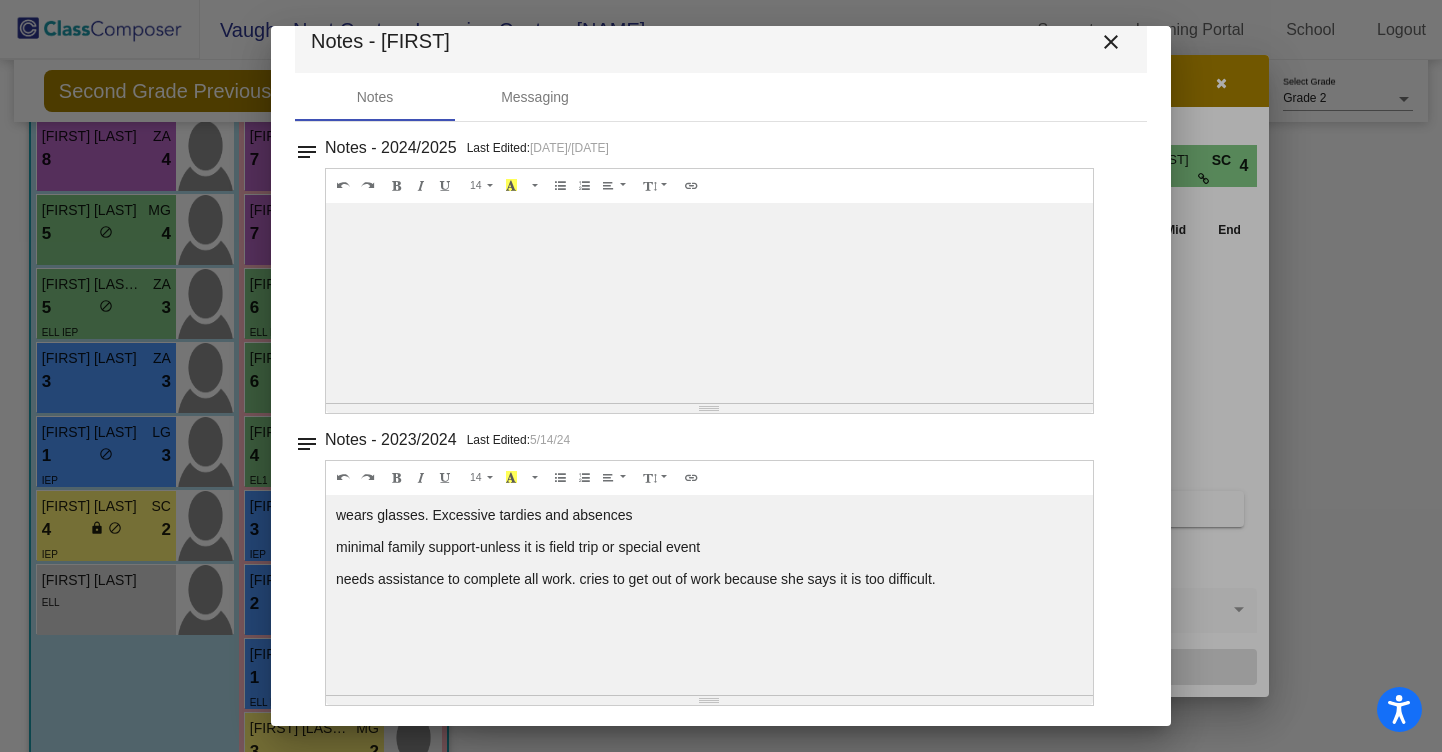 scroll, scrollTop: 0, scrollLeft: 0, axis: both 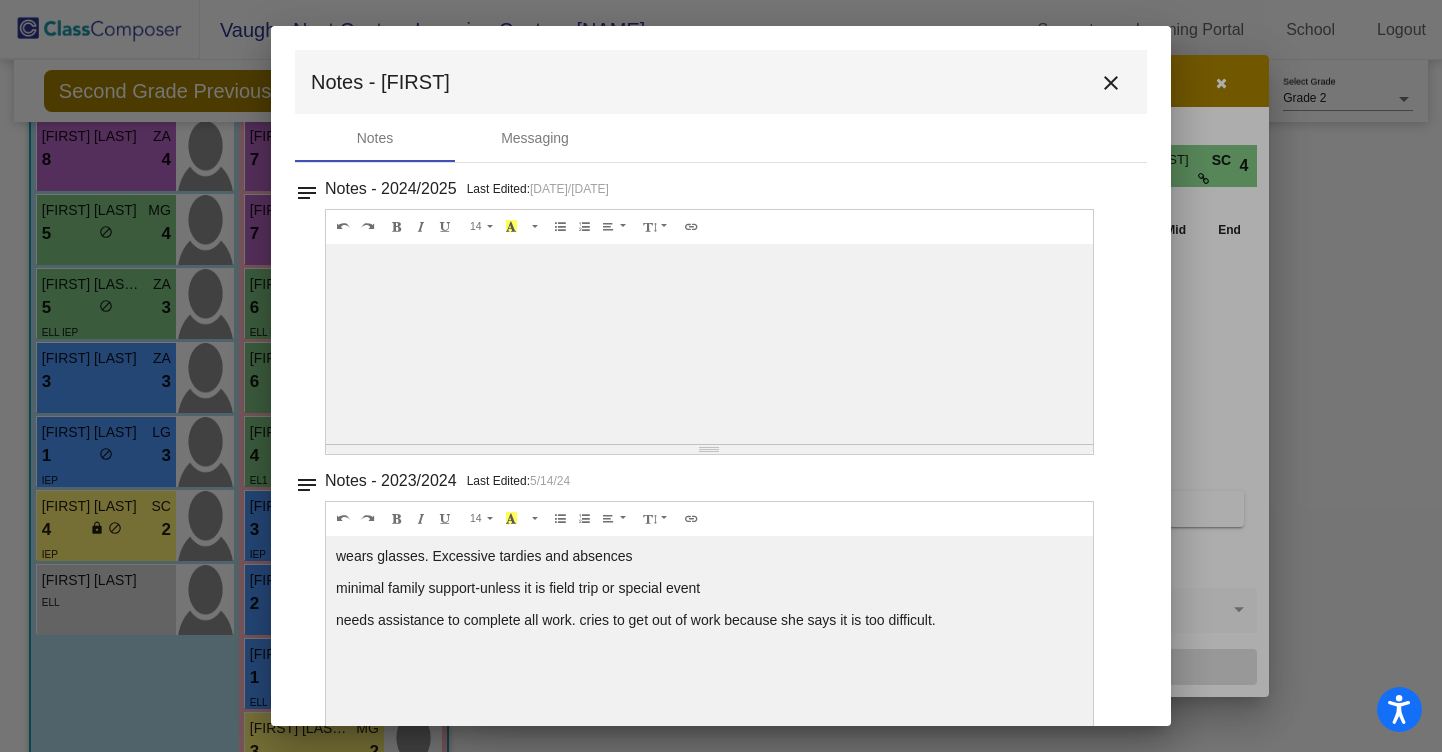 click on "close" at bounding box center (1111, 82) 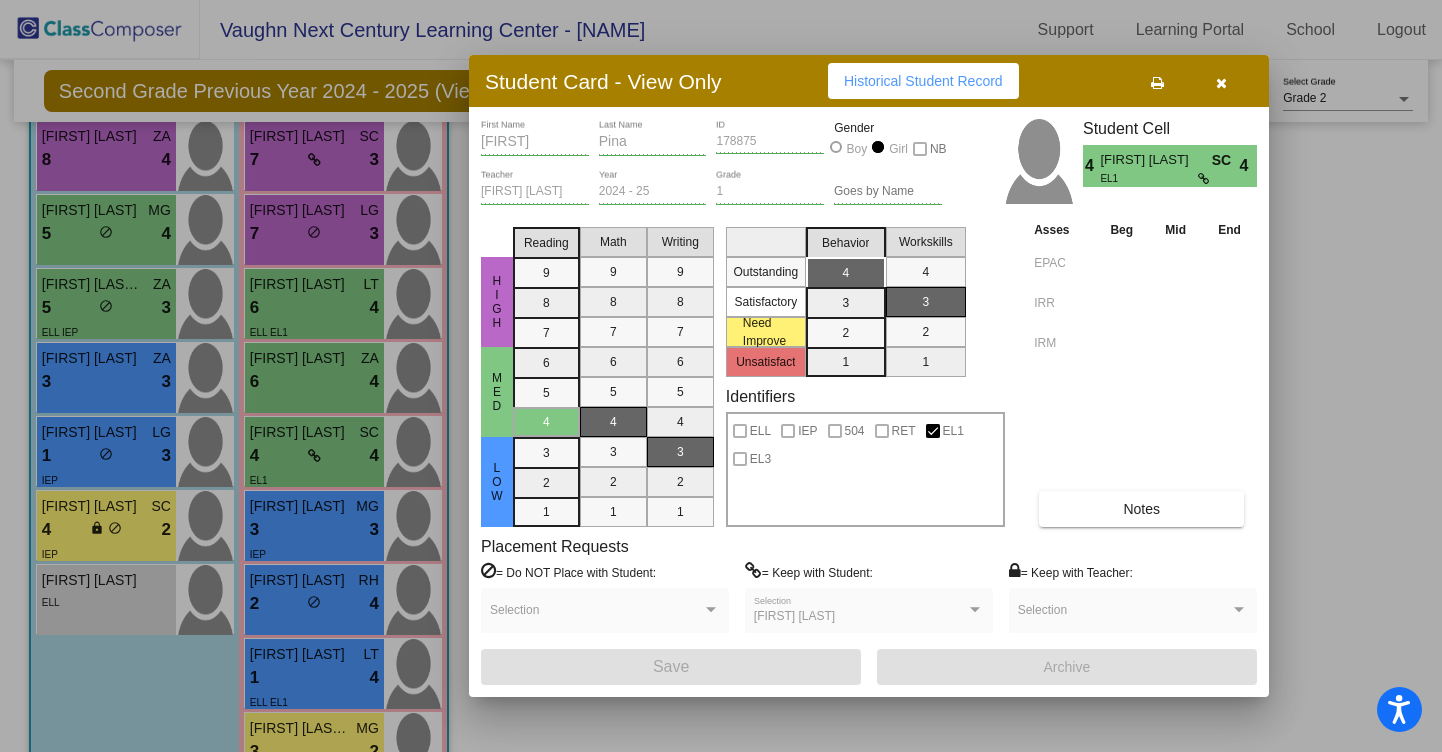 click at bounding box center [1221, 81] 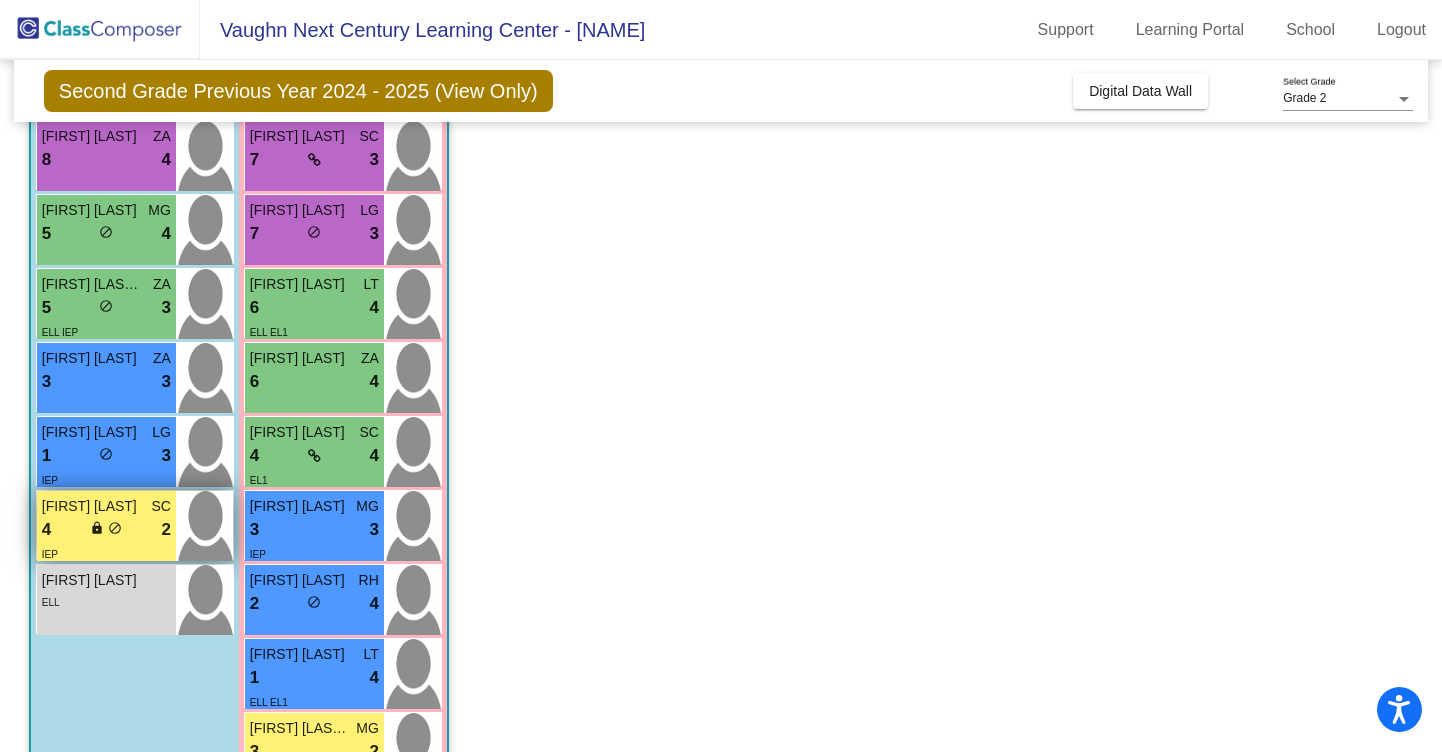 click on "4 lock do_not_disturb_alt 2" at bounding box center [106, 530] 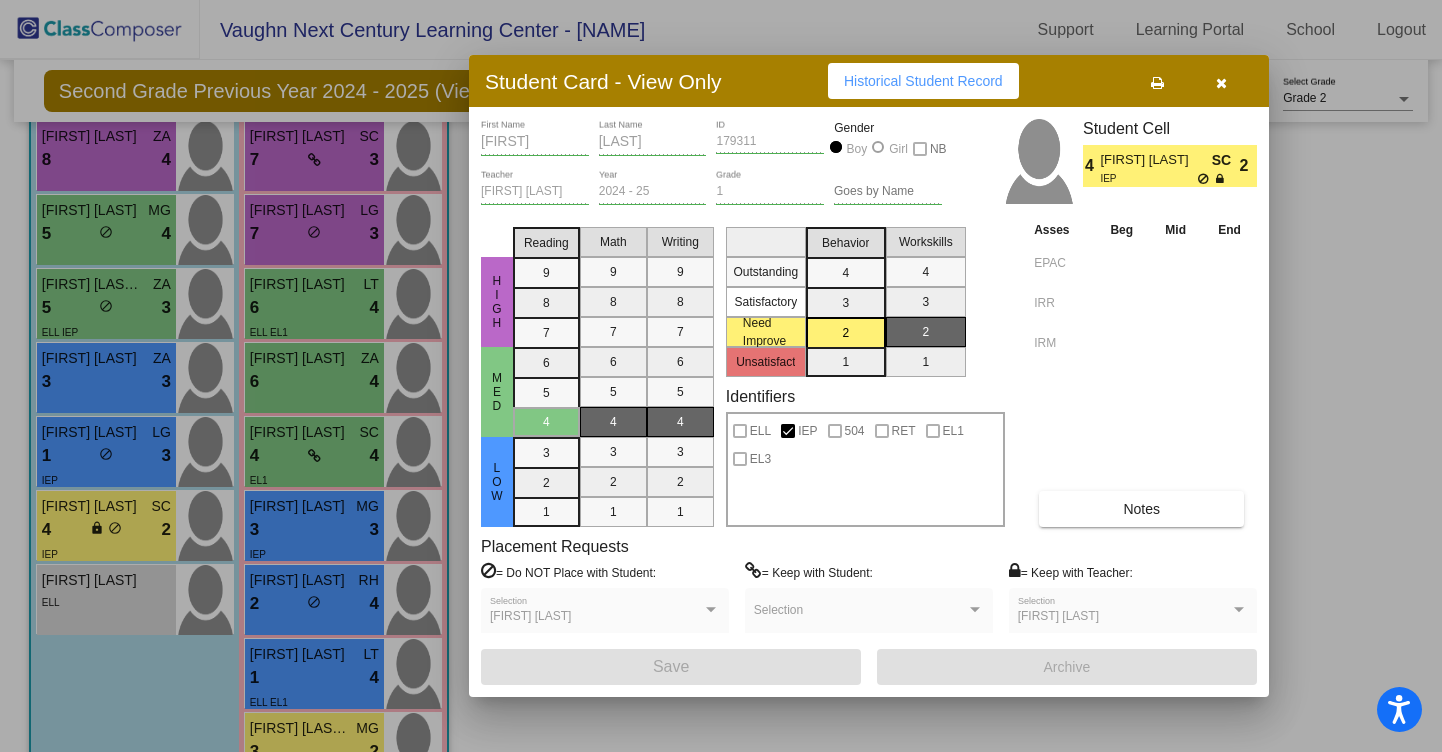 click on "Notes" at bounding box center [1141, 509] 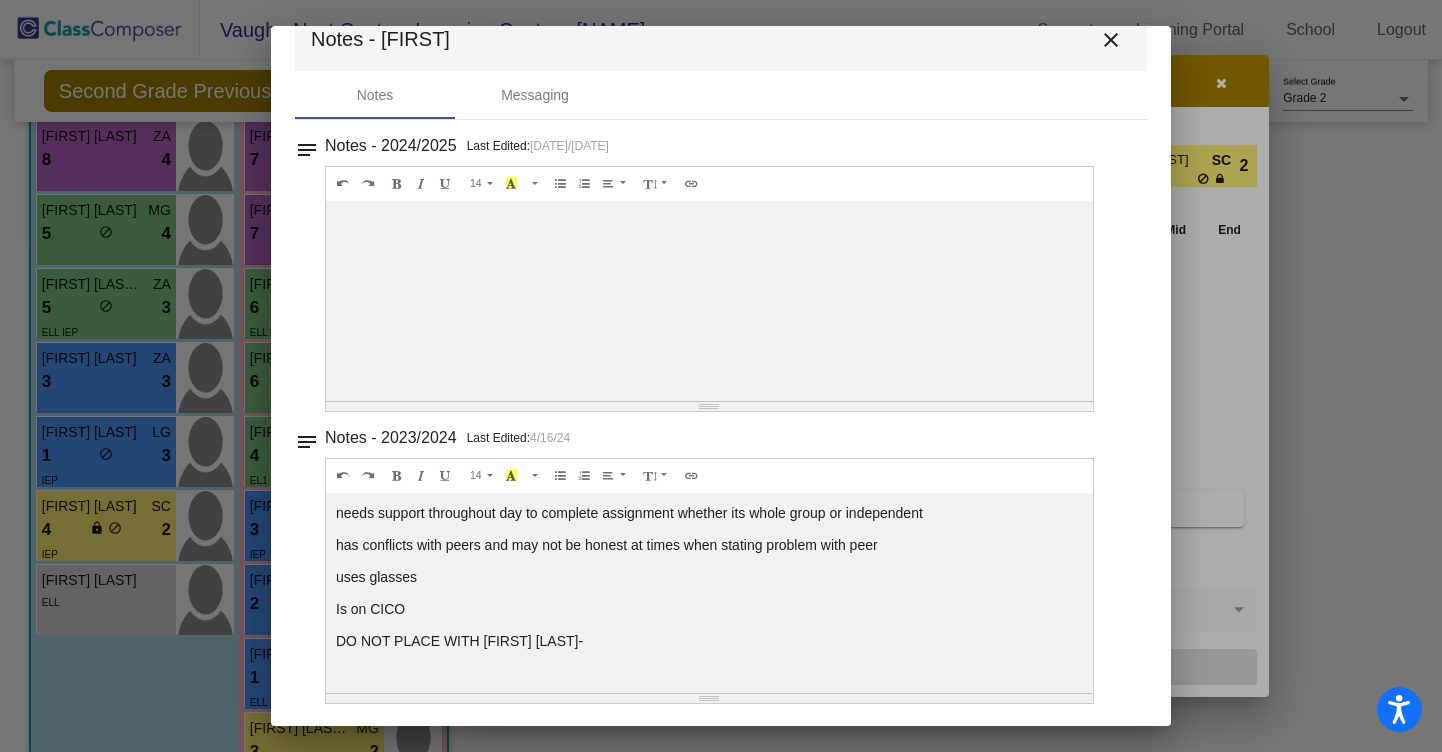 scroll, scrollTop: 46, scrollLeft: 0, axis: vertical 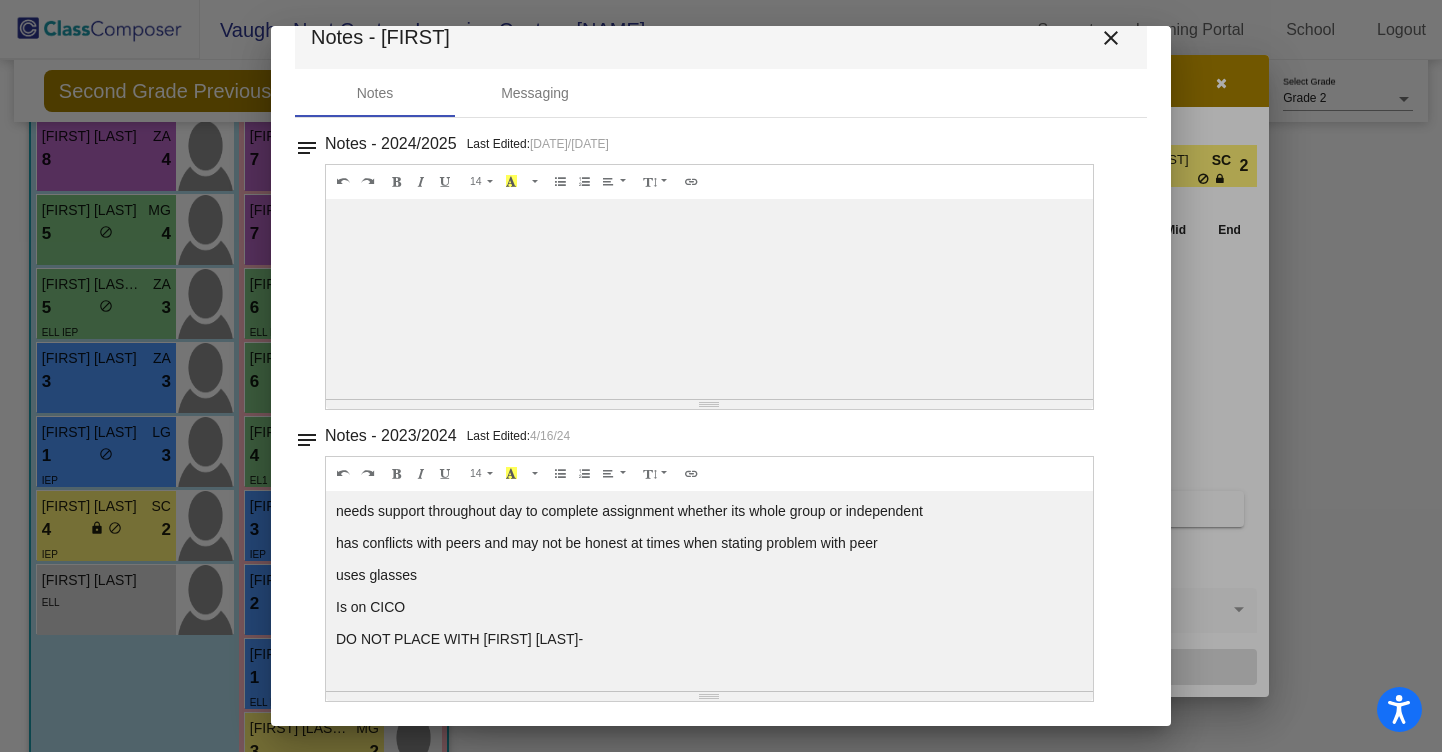 click on "close" at bounding box center (1111, 38) 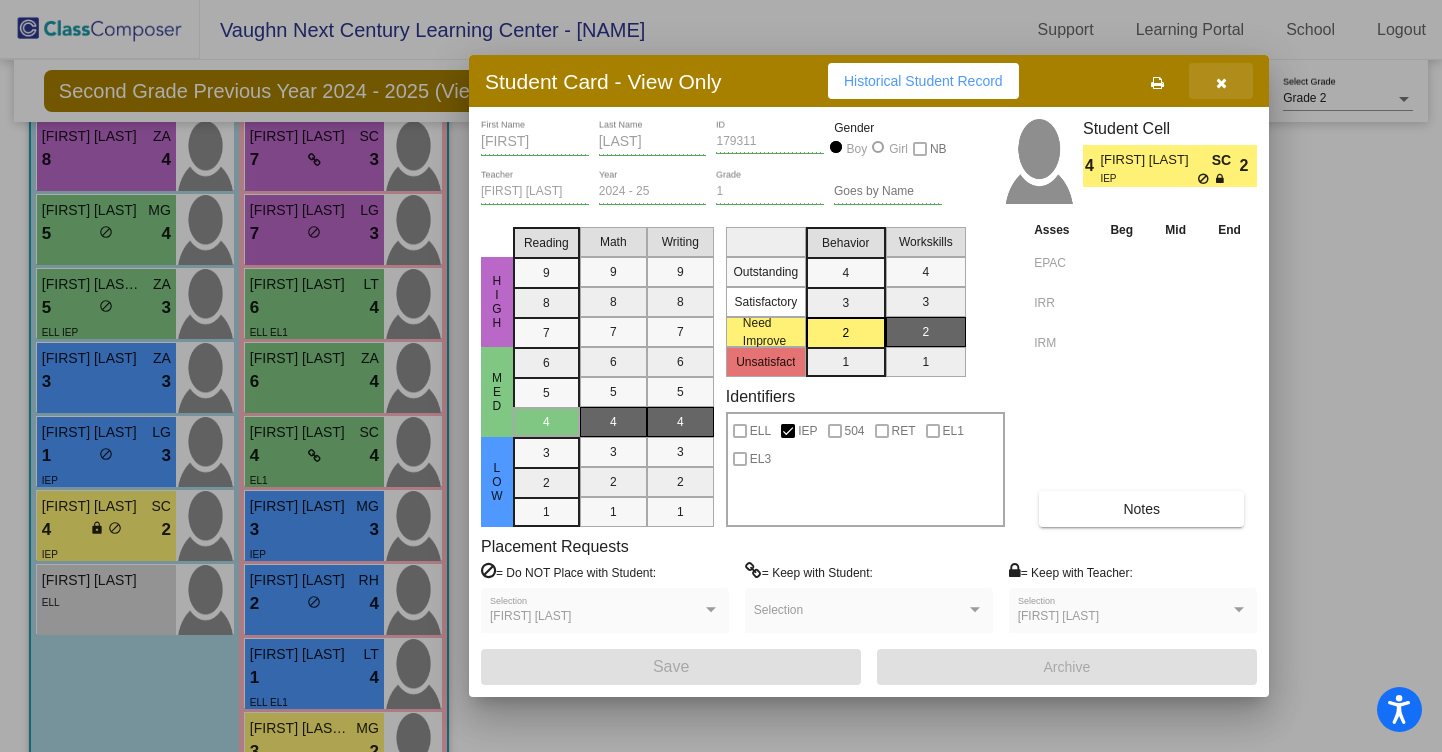 click at bounding box center (1221, 81) 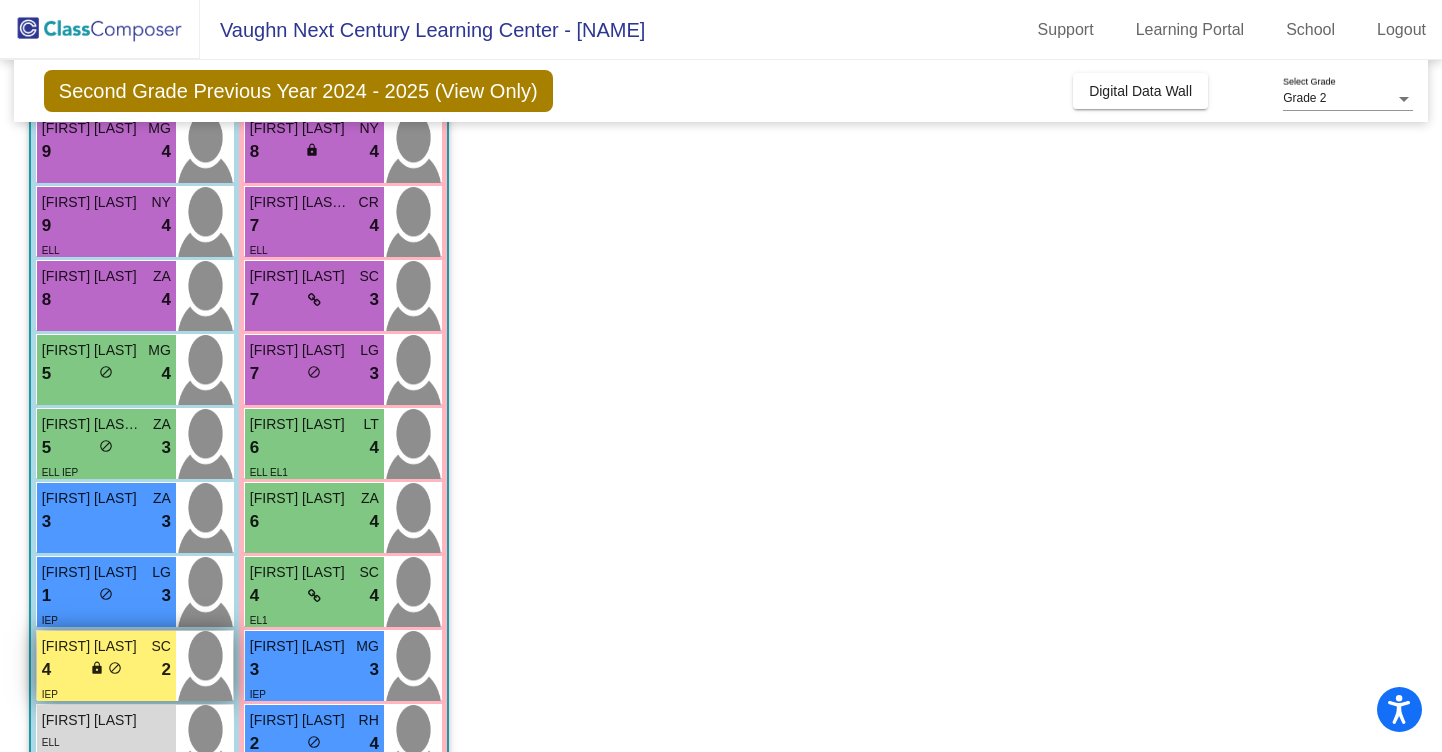 scroll, scrollTop: 193, scrollLeft: 0, axis: vertical 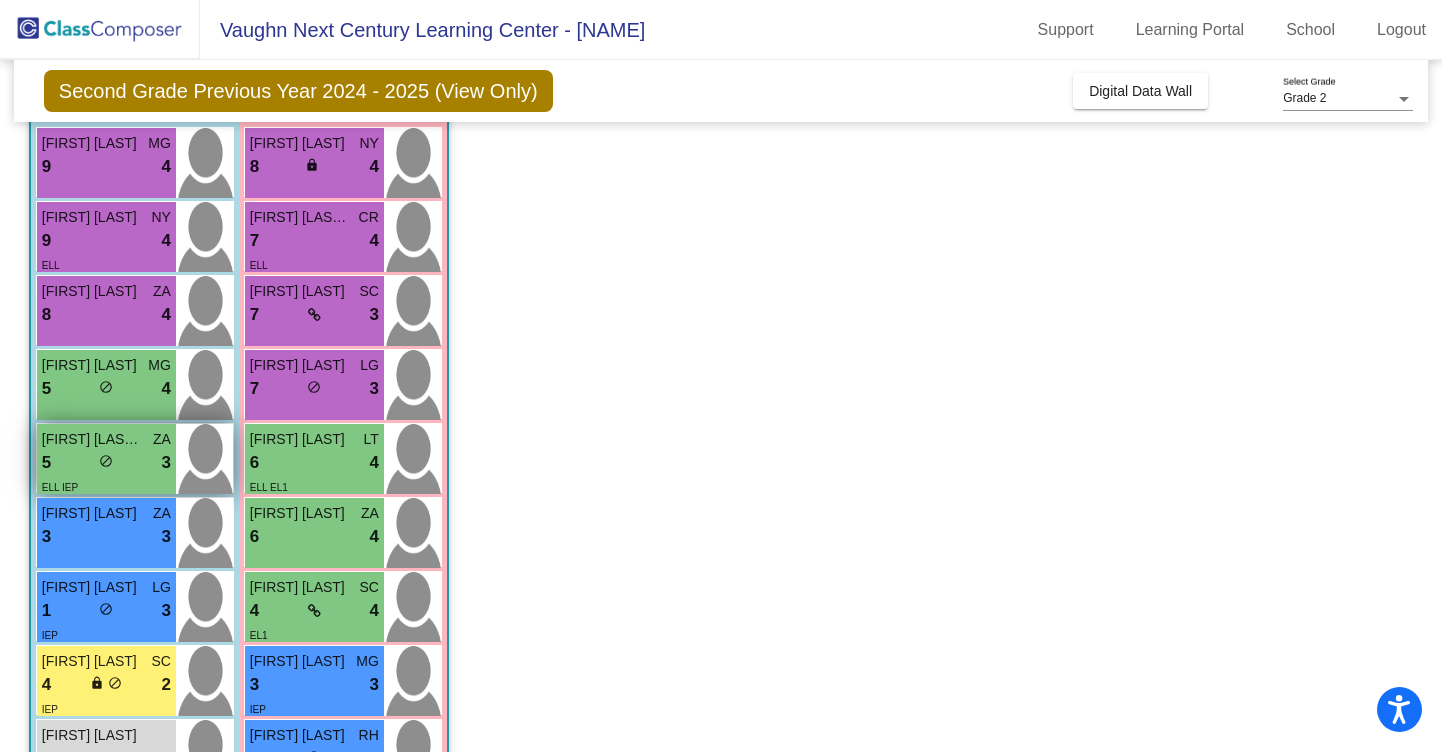 click on "5 lock do_not_disturb_alt 3" at bounding box center (106, 463) 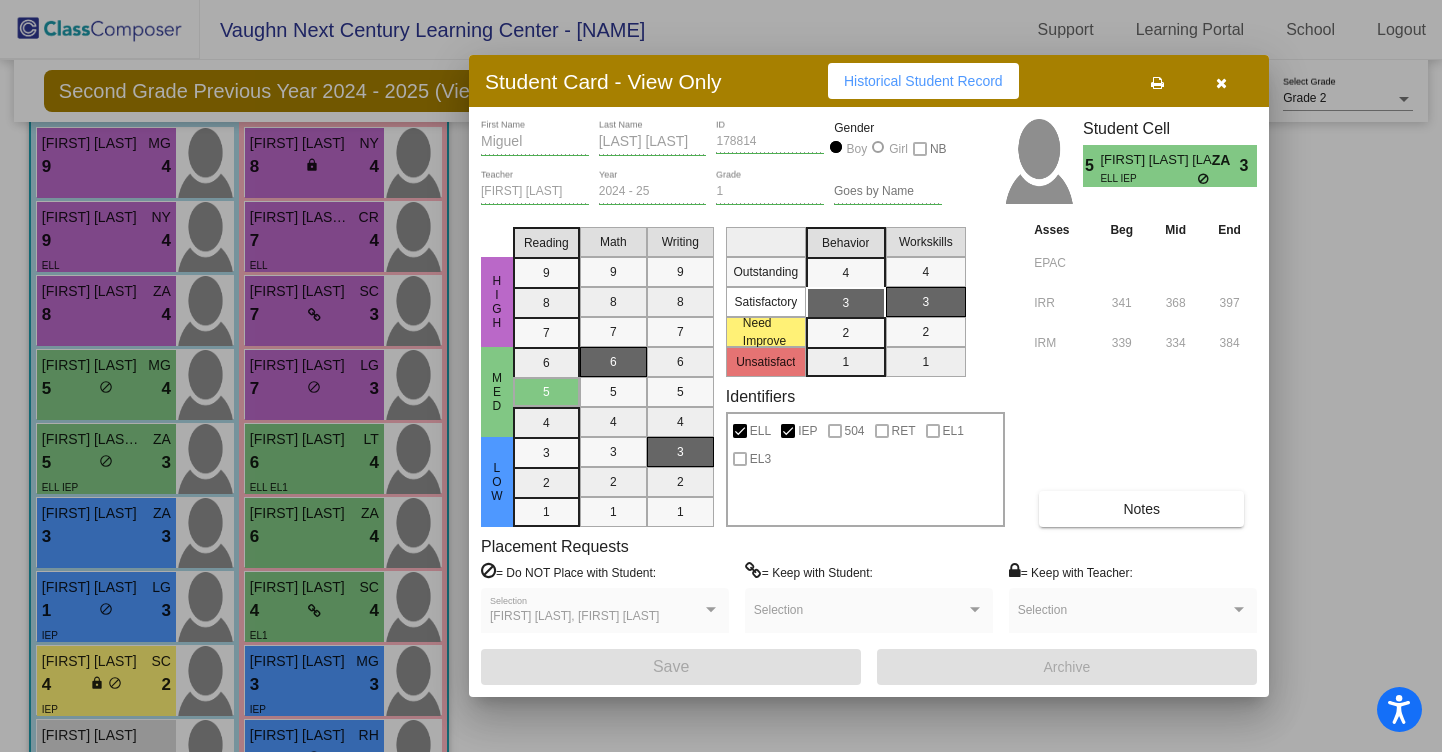 click on "Notes" at bounding box center (1141, 509) 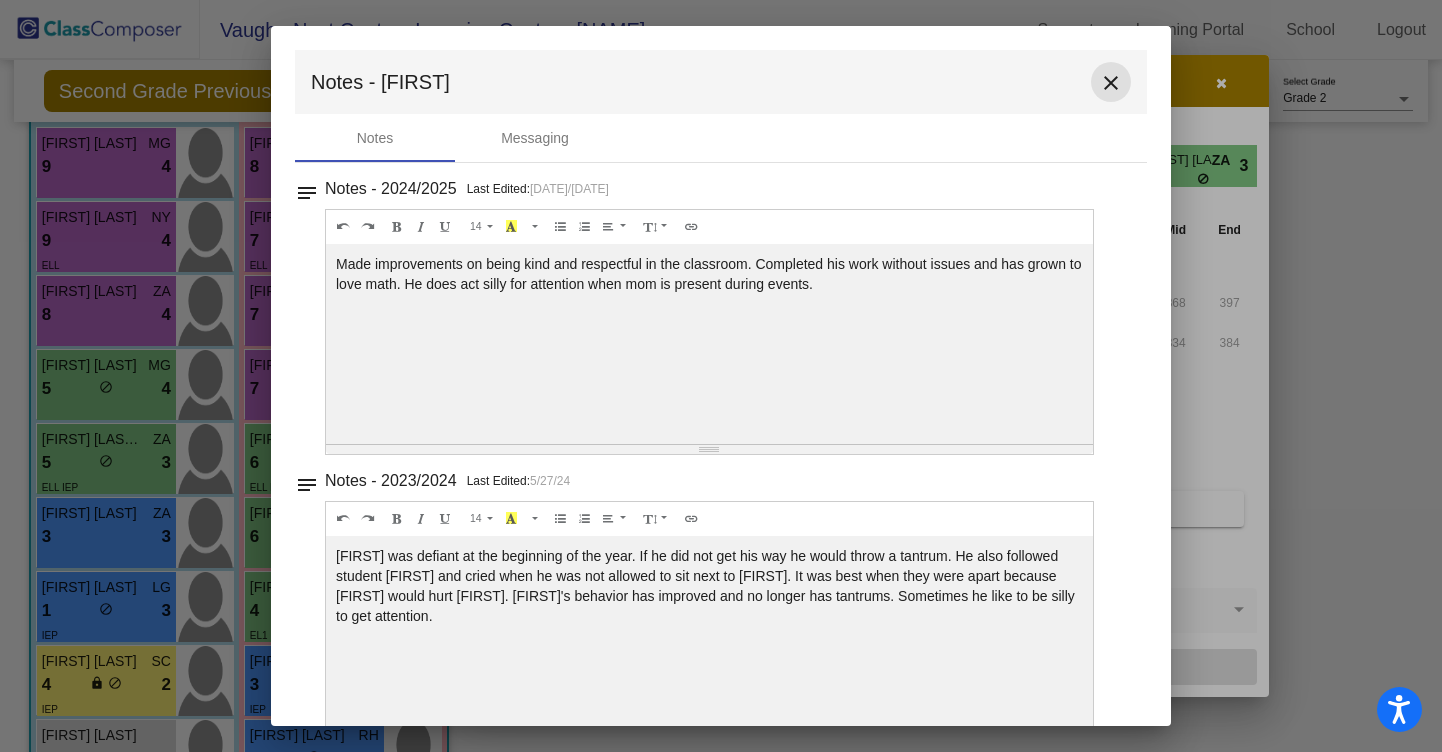 click on "close" at bounding box center (1111, 83) 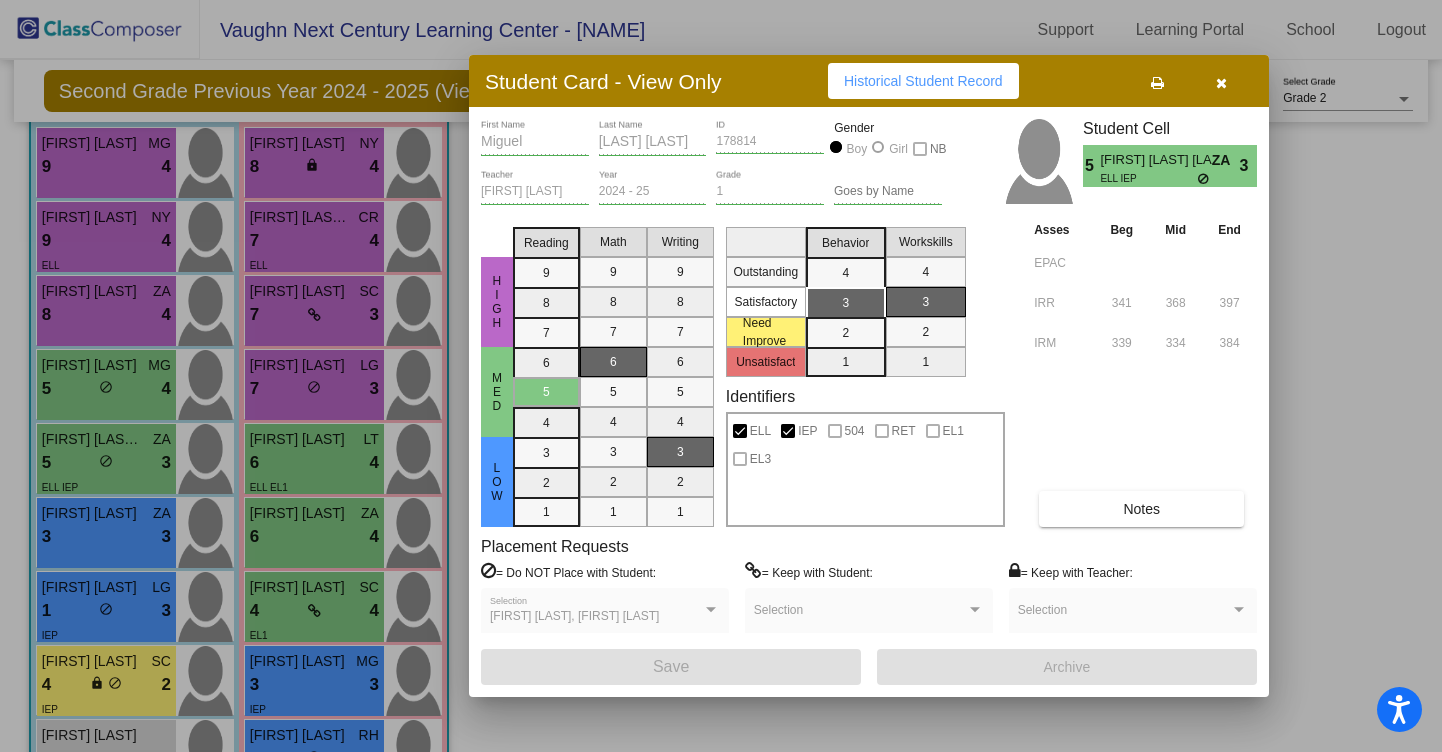 click at bounding box center [1221, 81] 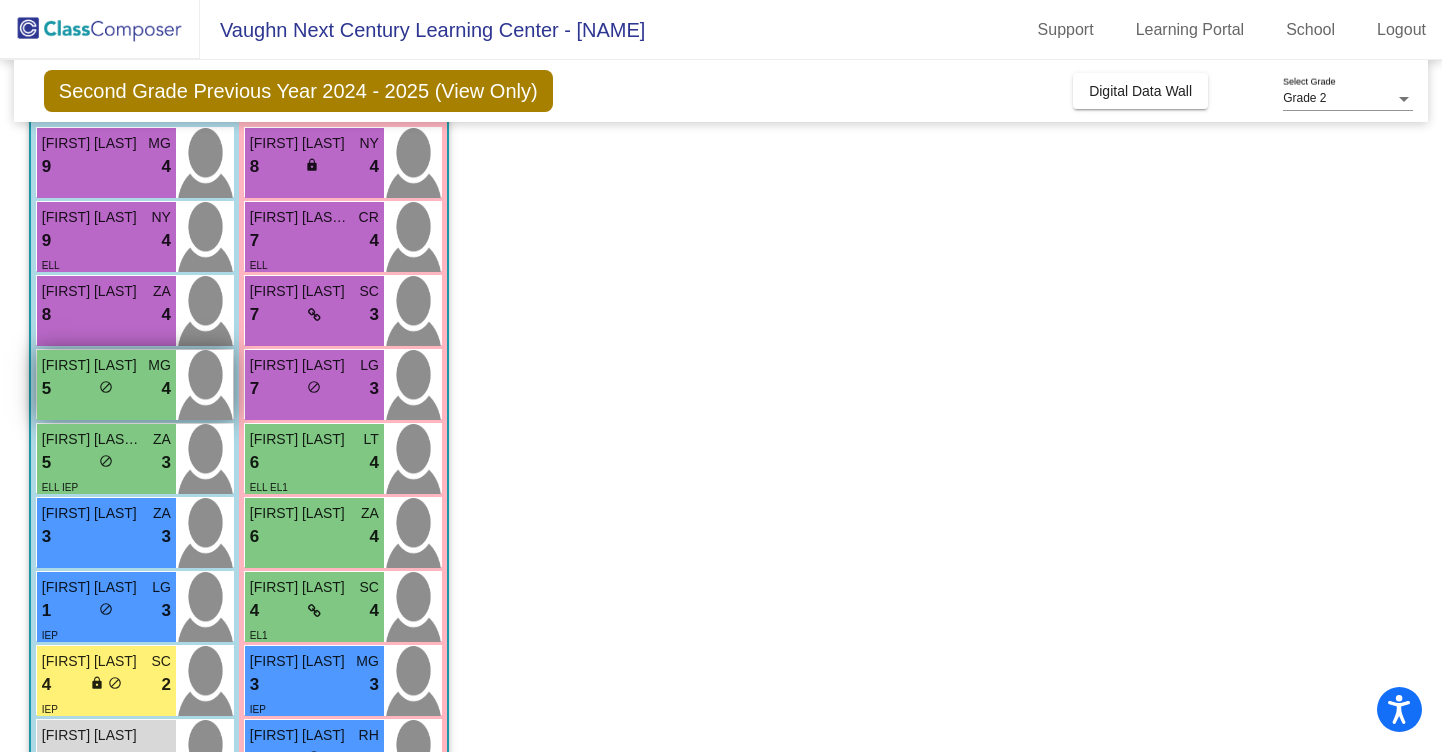 click on "5 lock do_not_disturb_alt 4" at bounding box center [106, 389] 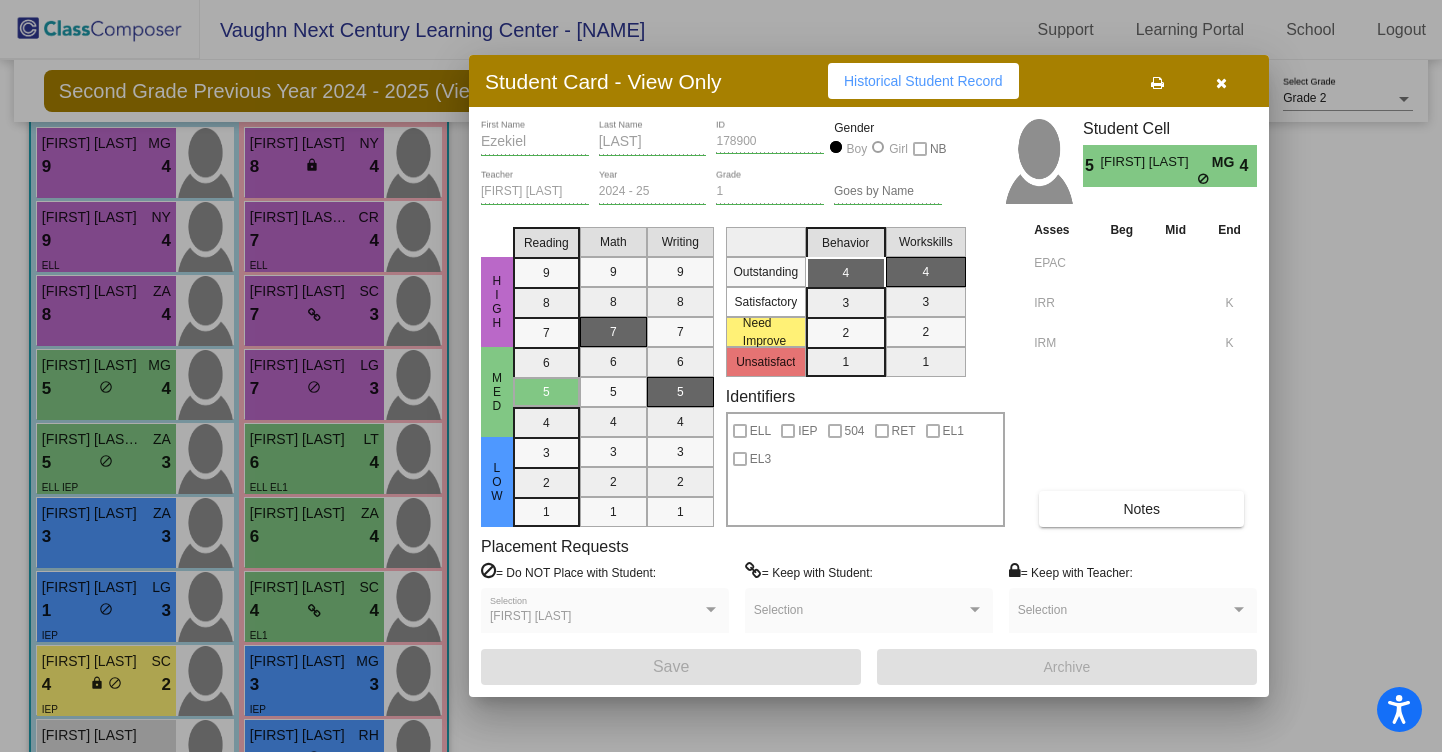 click on "Notes" at bounding box center [1141, 509] 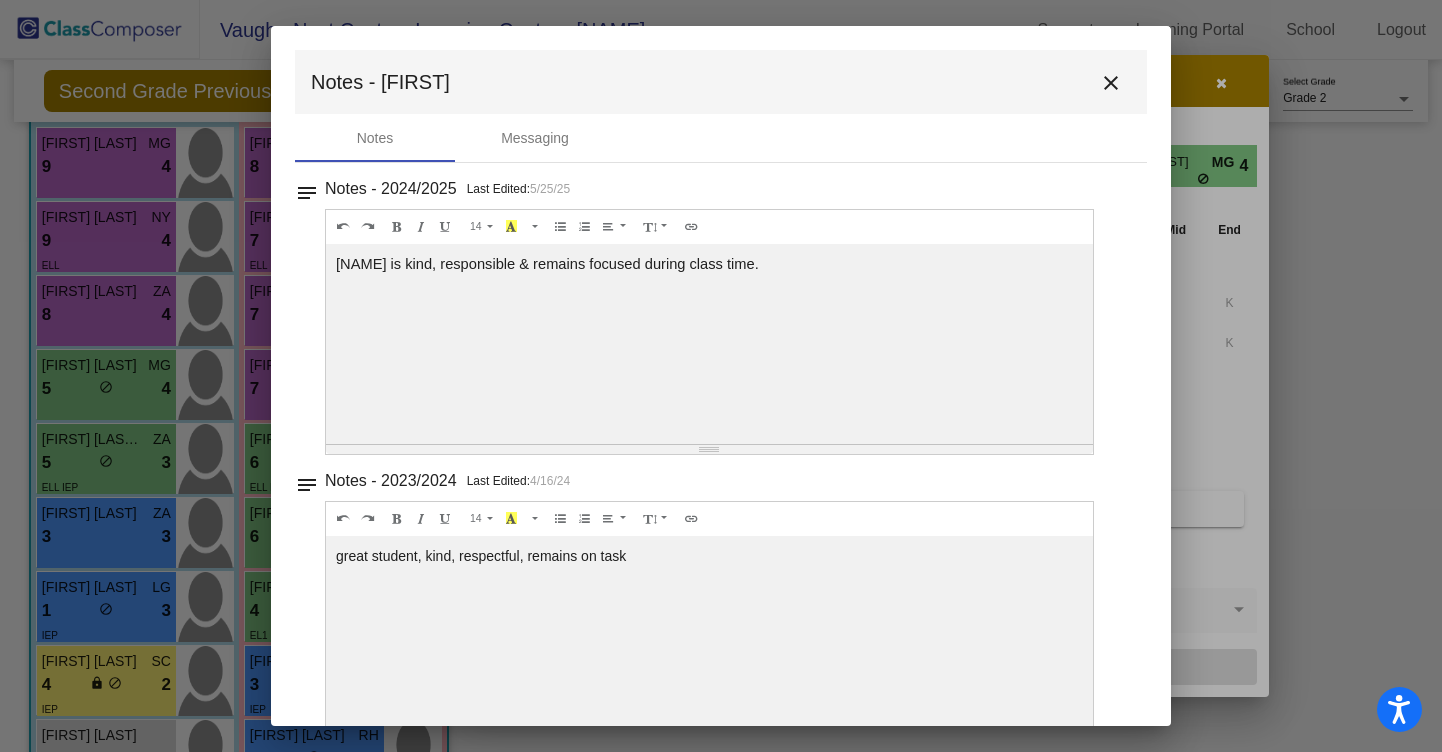 click on "close" at bounding box center [1111, 82] 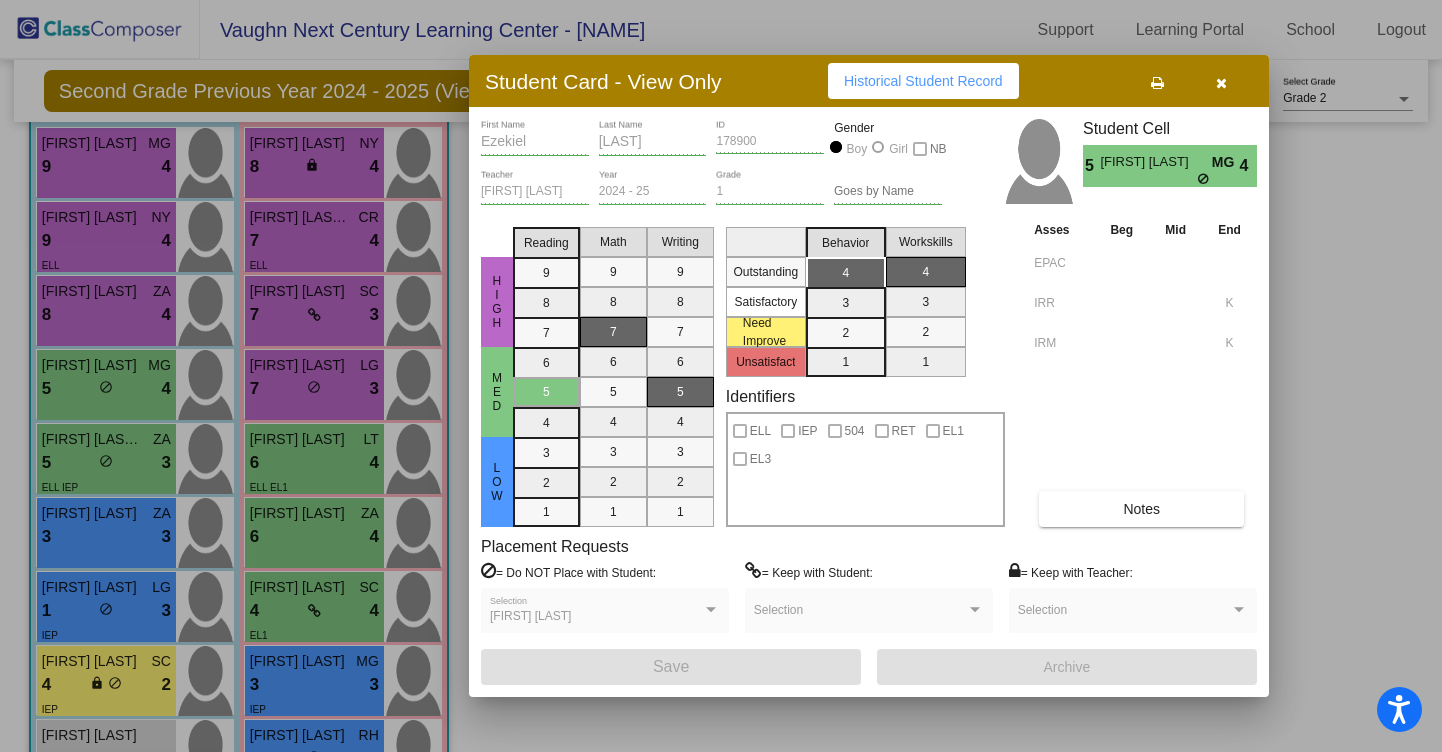 click at bounding box center [1221, 81] 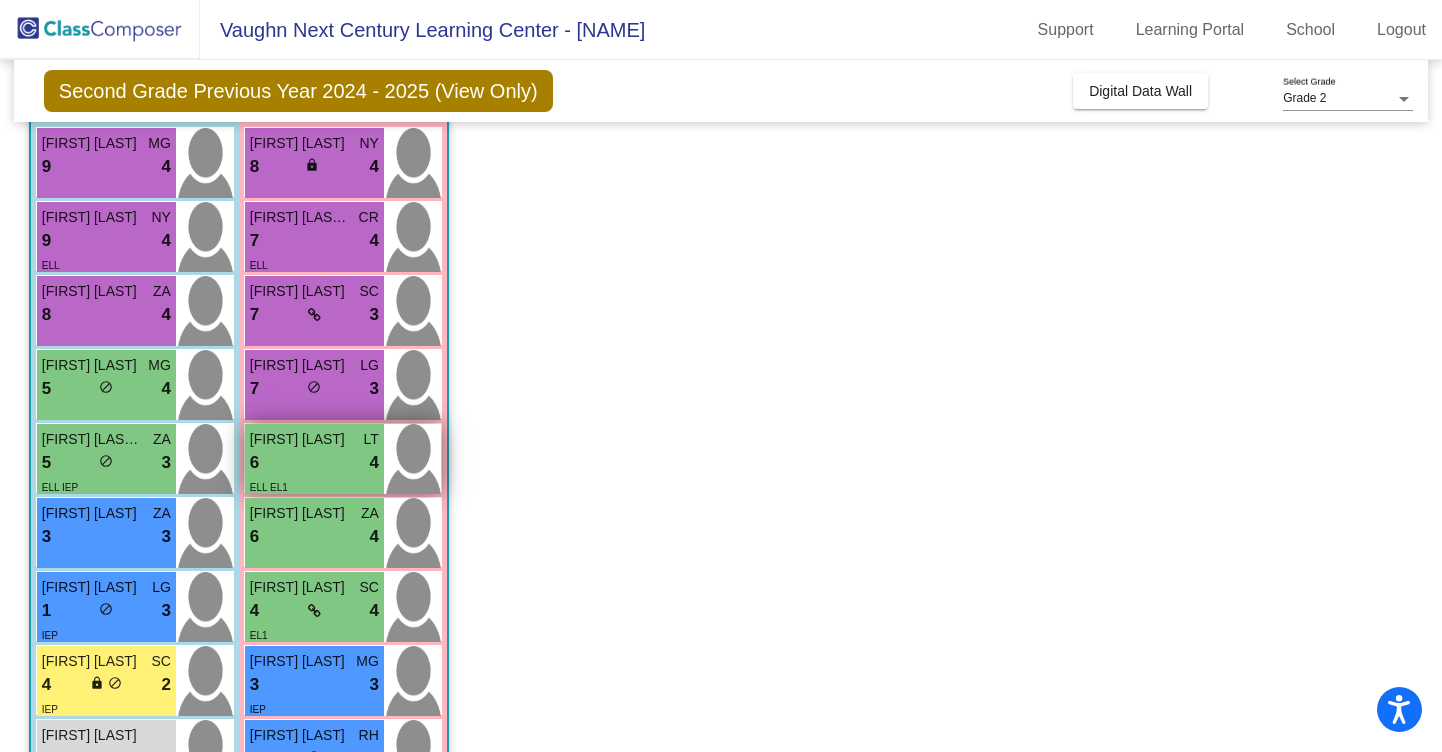 click on "ELL EL1" at bounding box center [314, 486] 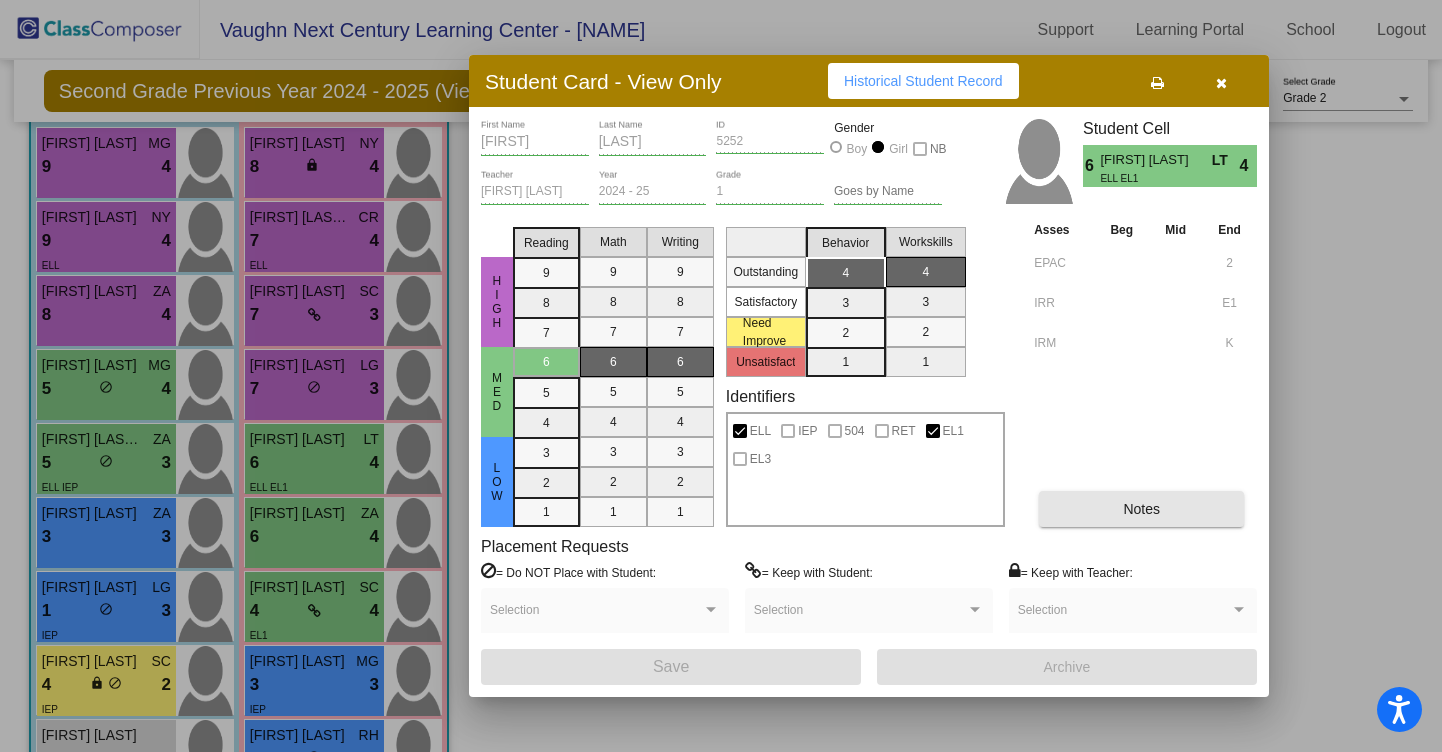 click on "Notes" at bounding box center [1141, 509] 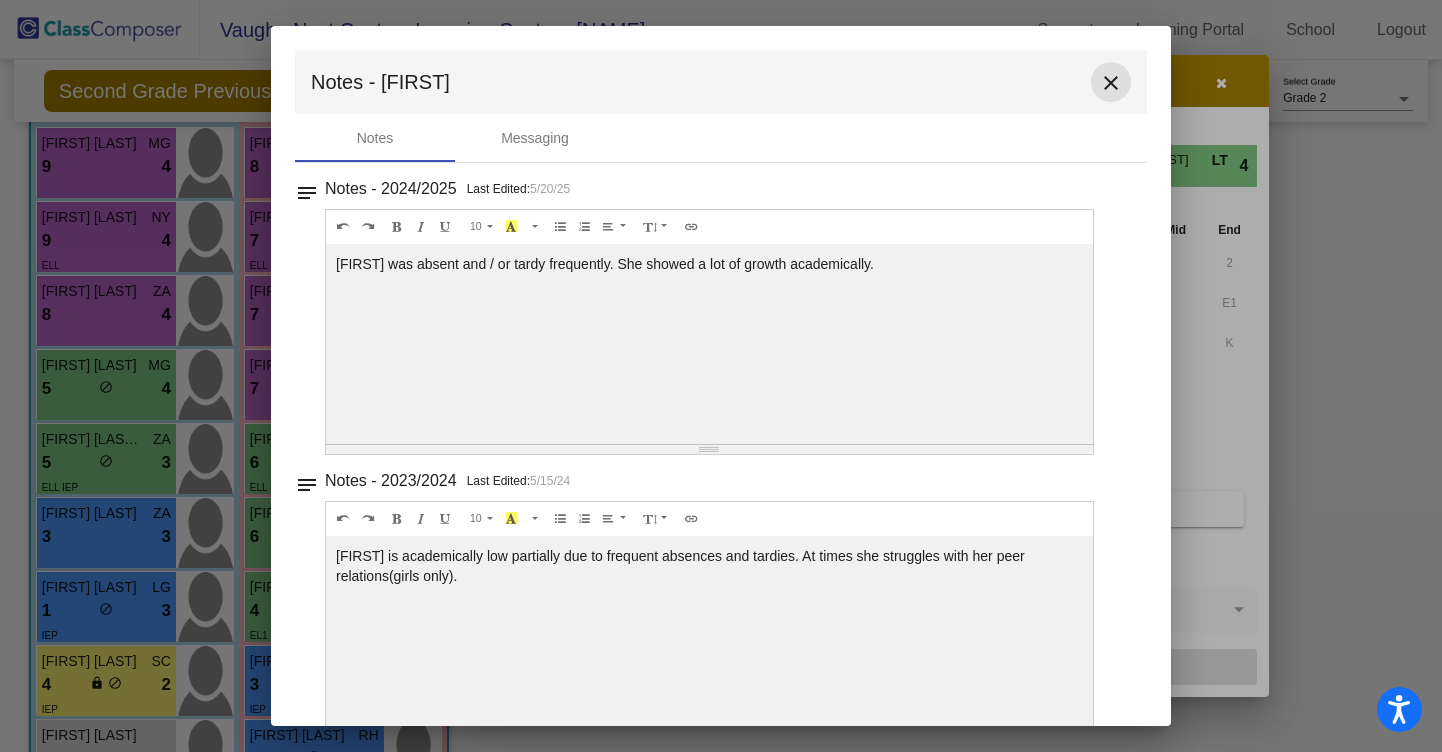 click on "close" at bounding box center (1111, 83) 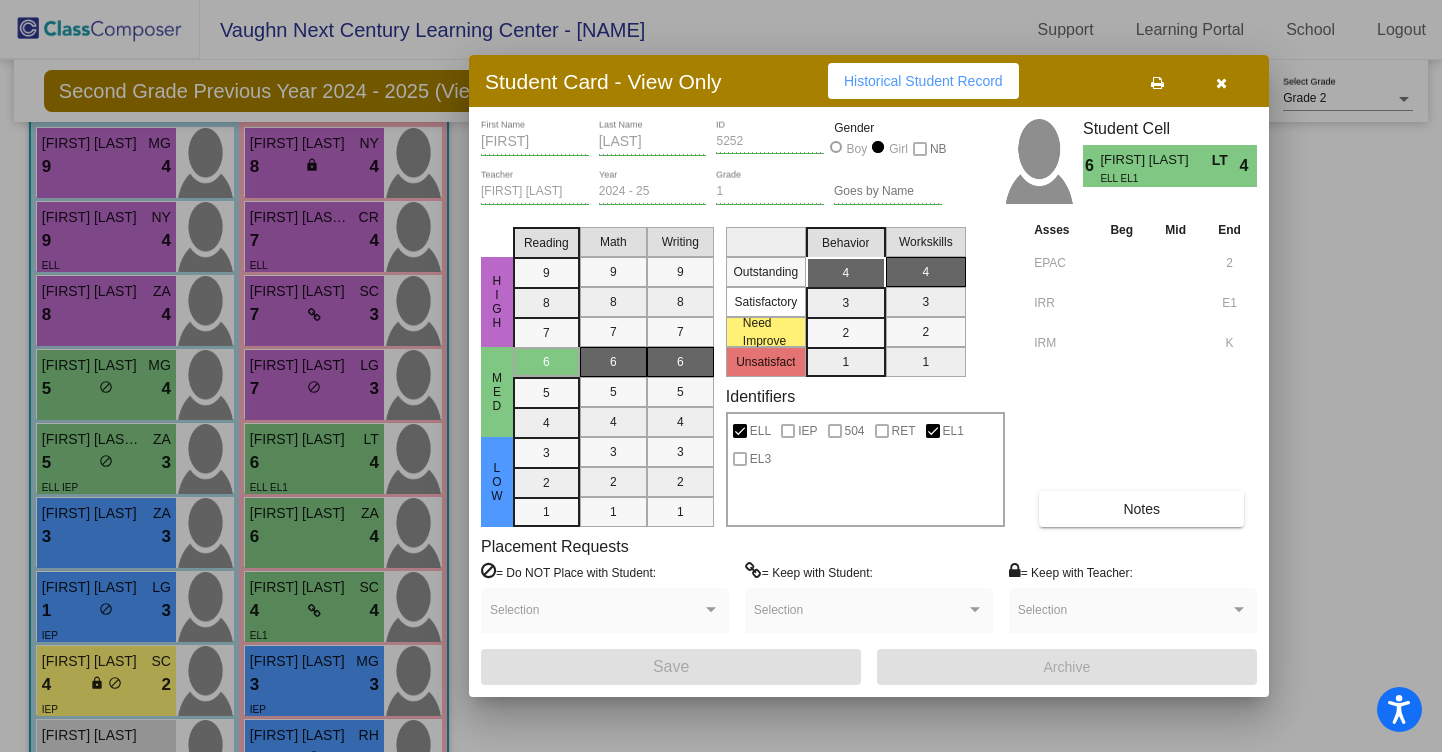 click at bounding box center (1221, 81) 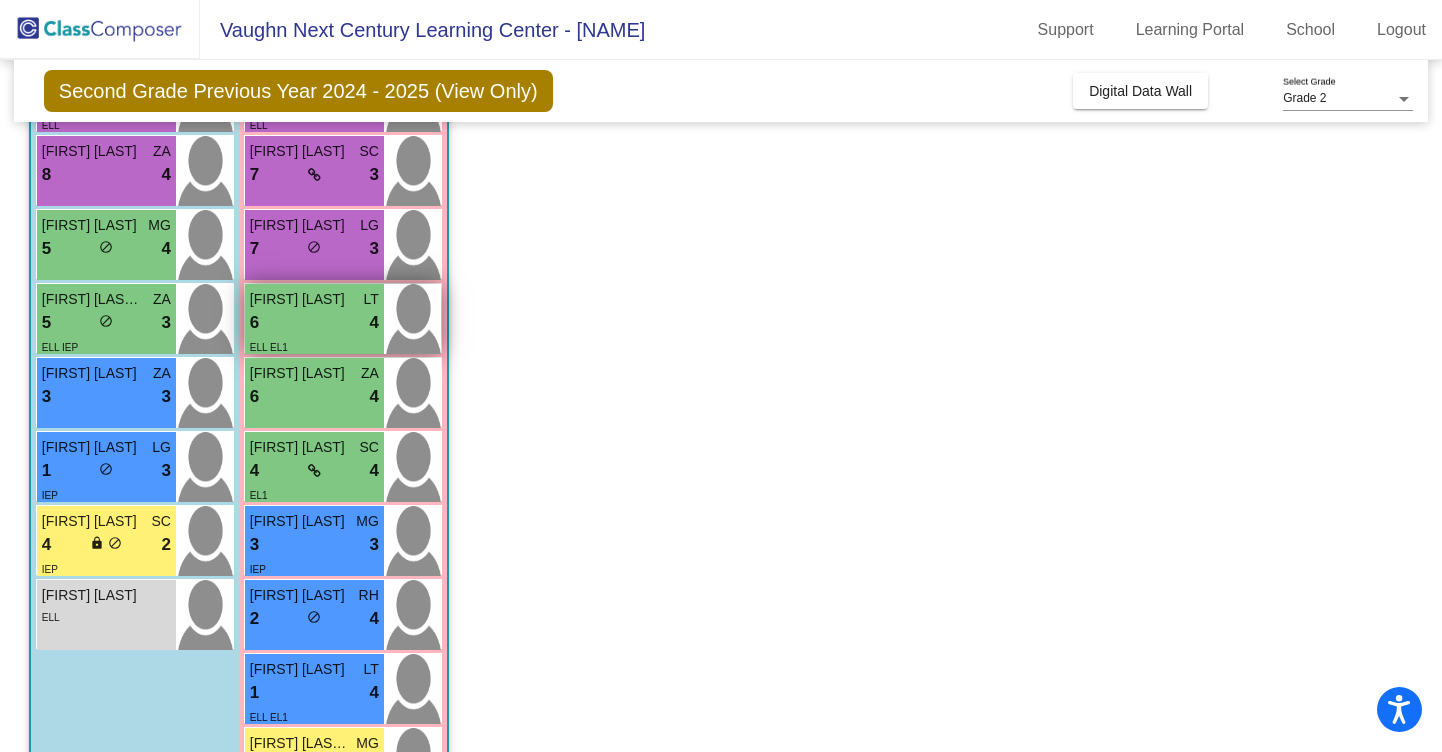 scroll, scrollTop: 340, scrollLeft: 0, axis: vertical 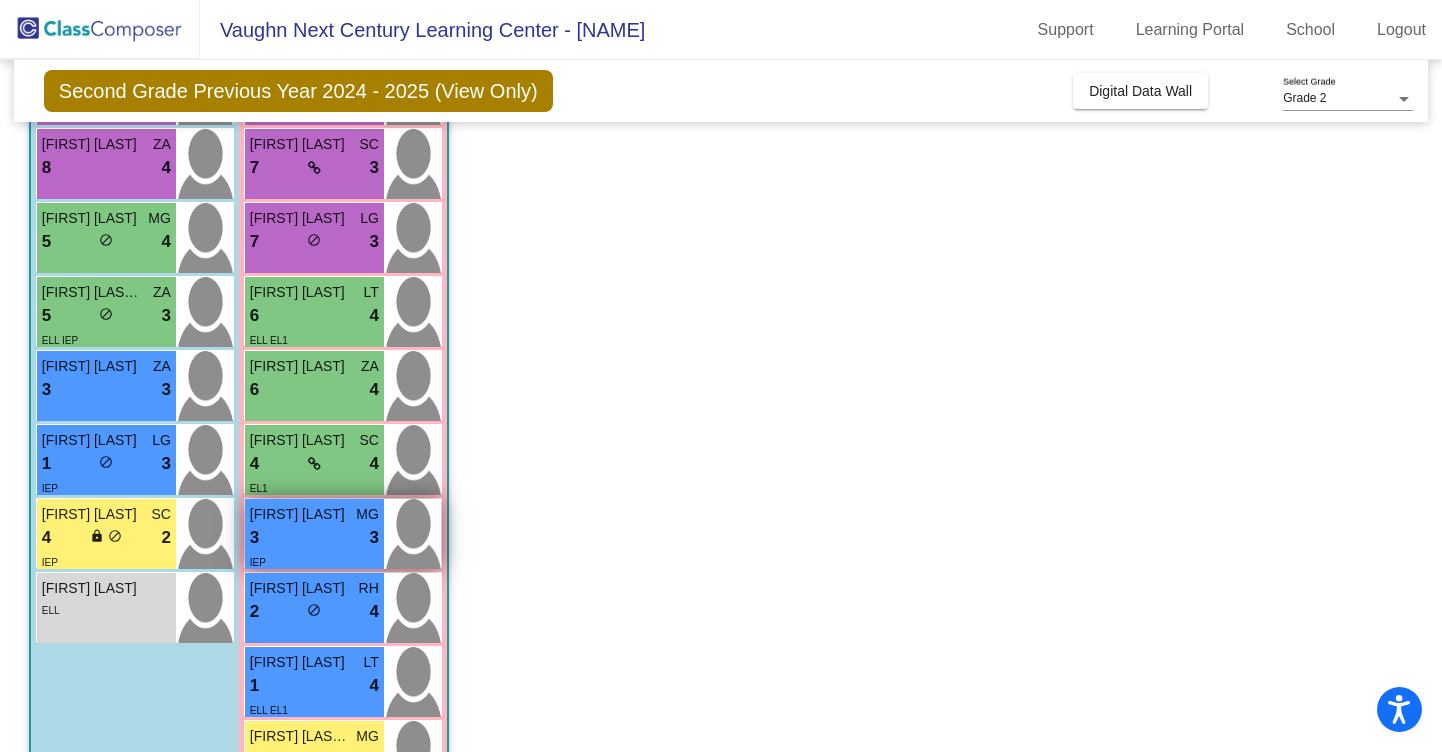 click on "3 lock do_not_disturb_alt 3" at bounding box center (314, 538) 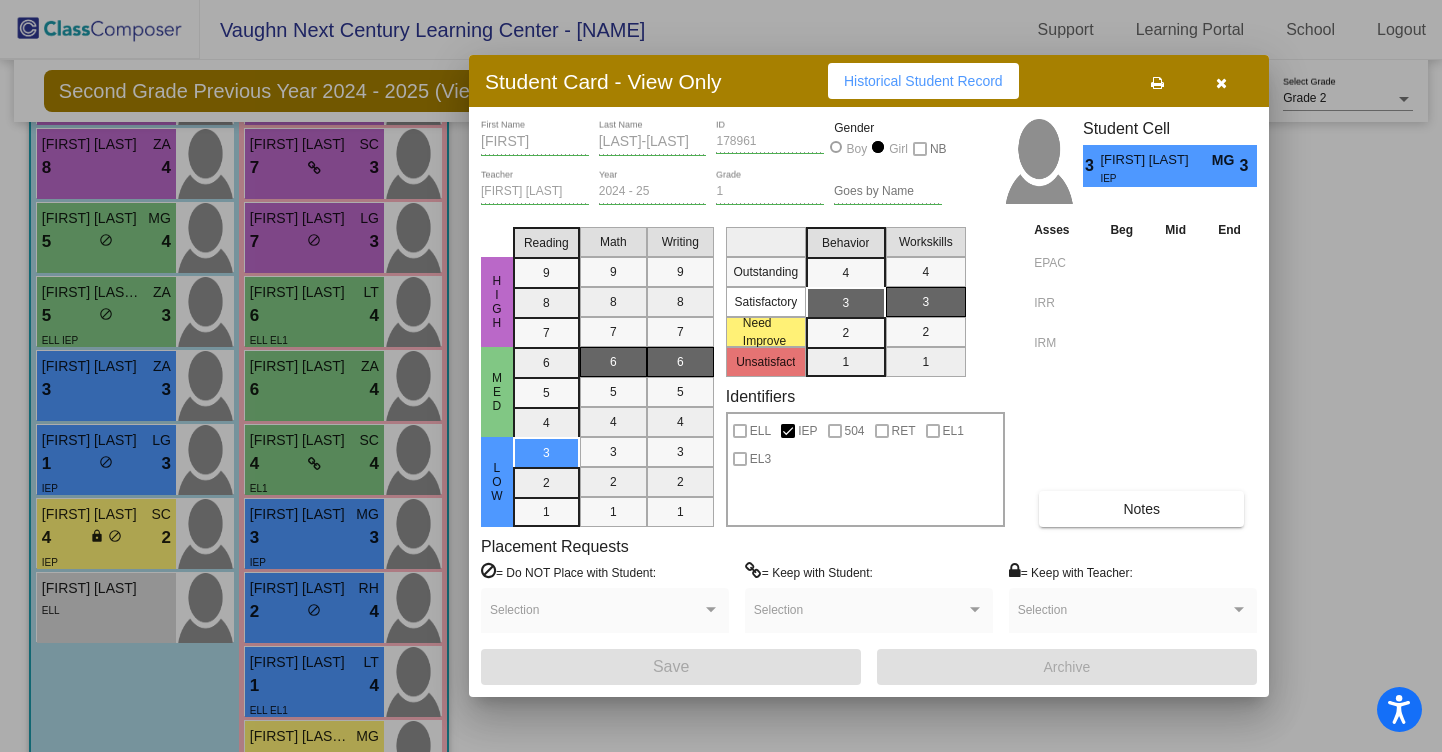 click on "Asses Beg Mid End EPAC IRR IRM  Notes" at bounding box center (1143, 373) 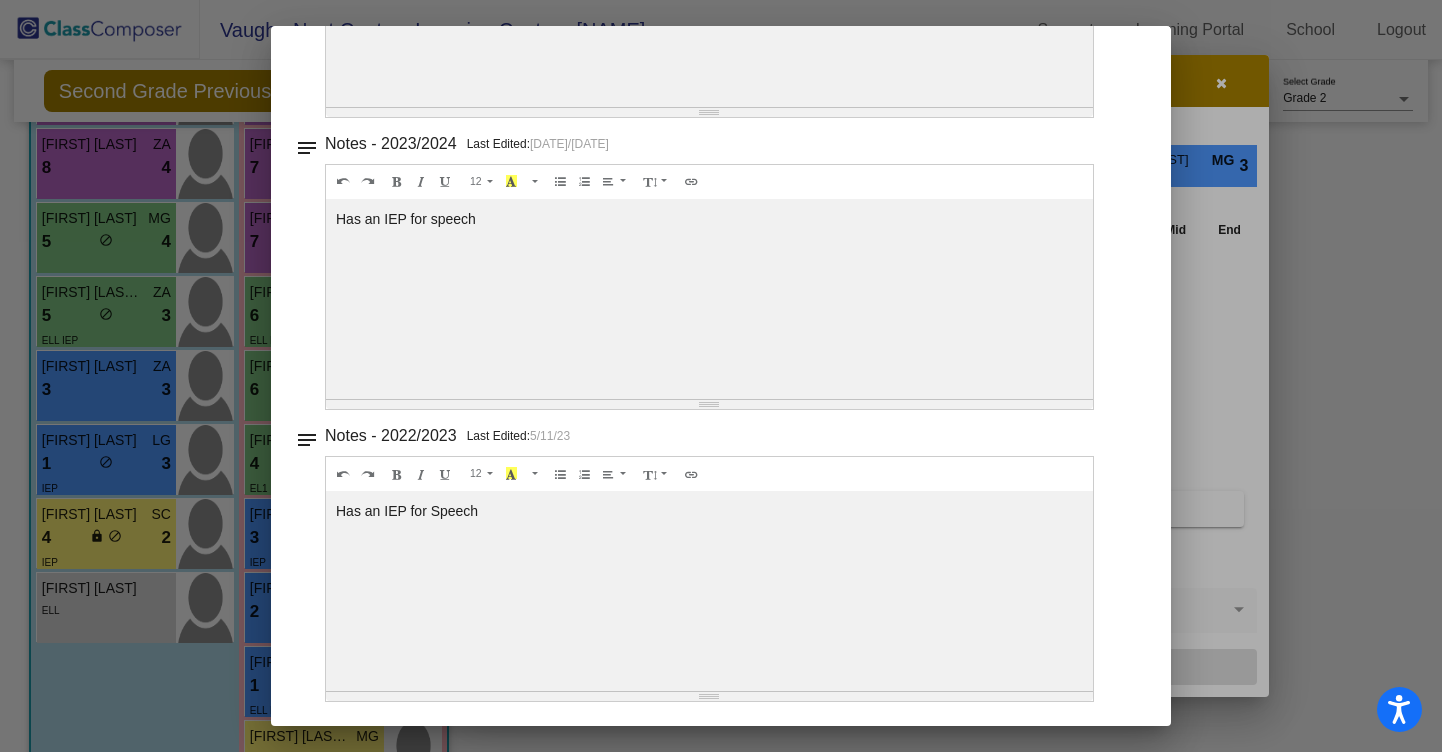 scroll, scrollTop: 0, scrollLeft: 0, axis: both 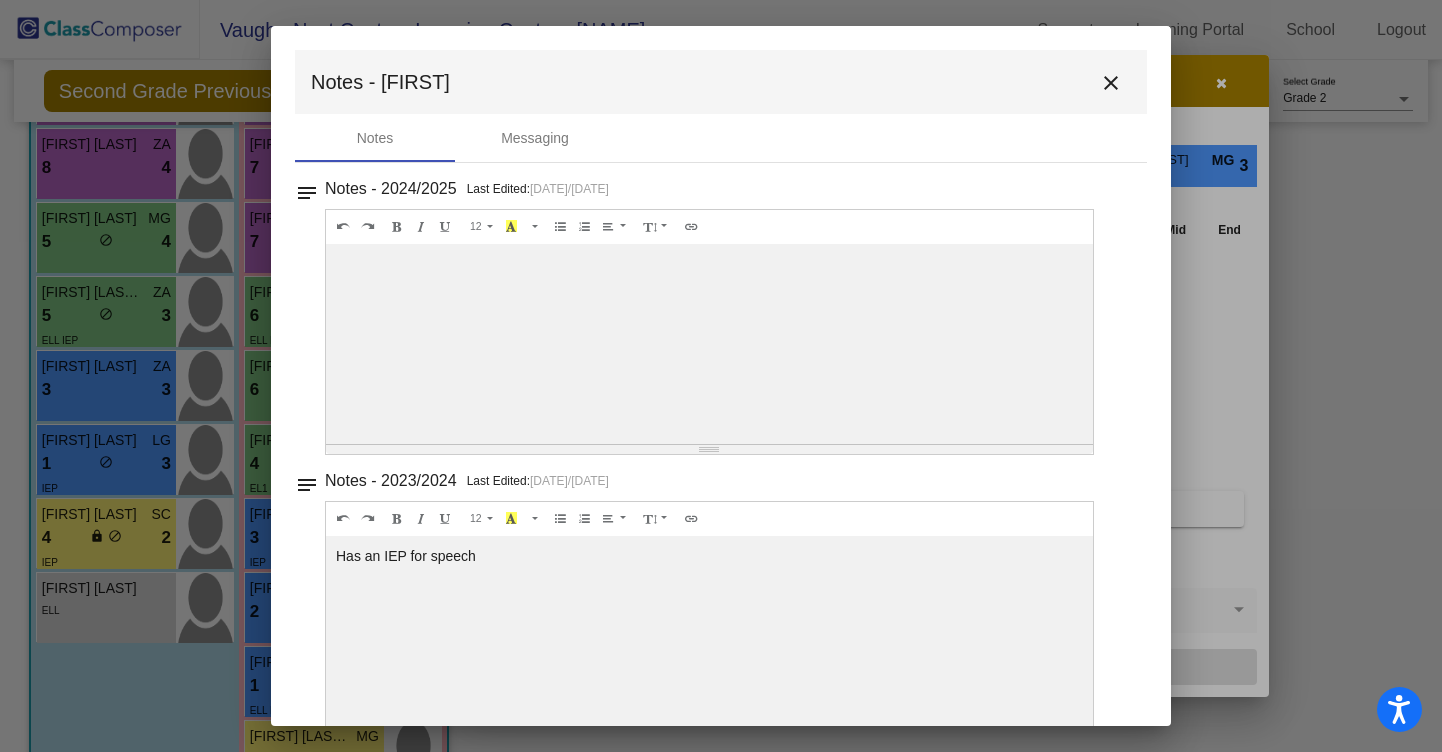 click on "close" at bounding box center (1111, 83) 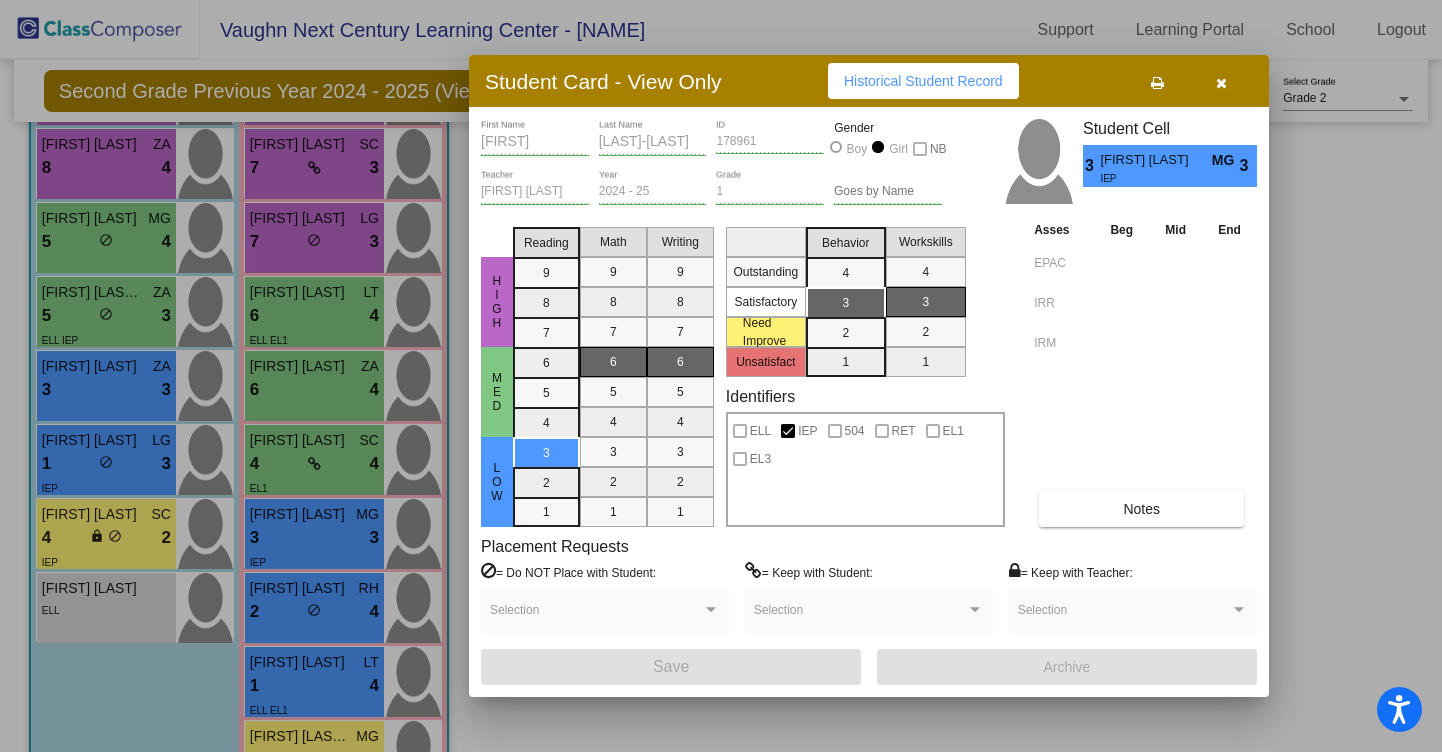 click at bounding box center (1221, 83) 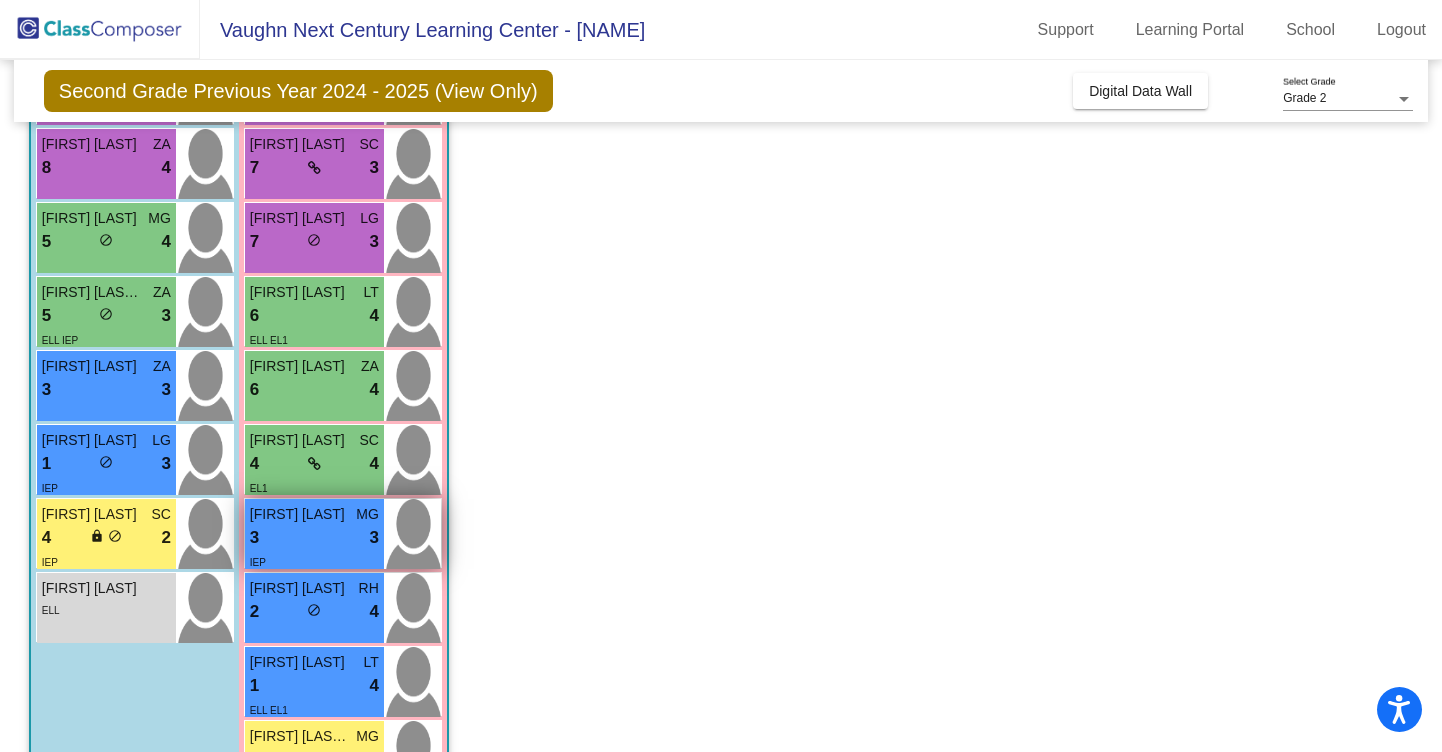click on "3 lock do_not_disturb_alt 3" at bounding box center [314, 538] 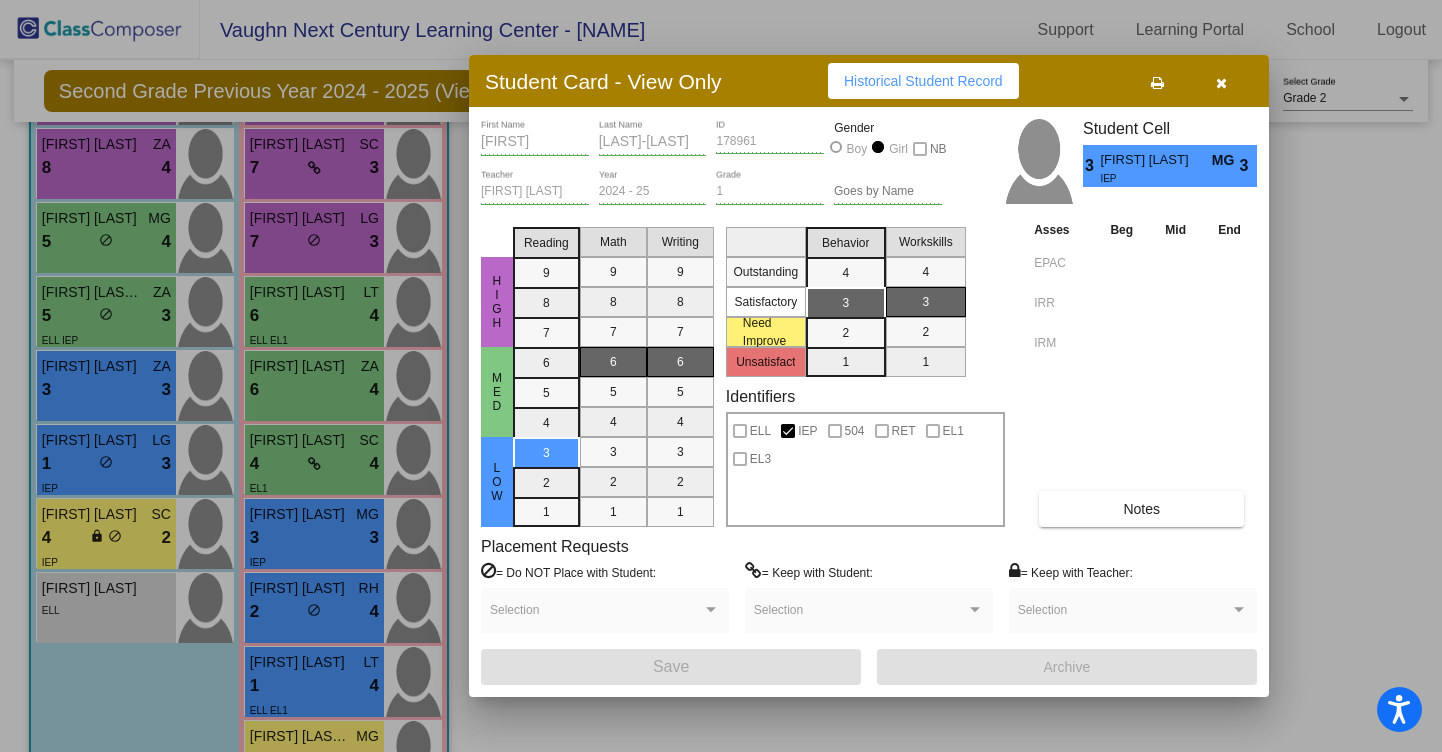 click at bounding box center (1221, 81) 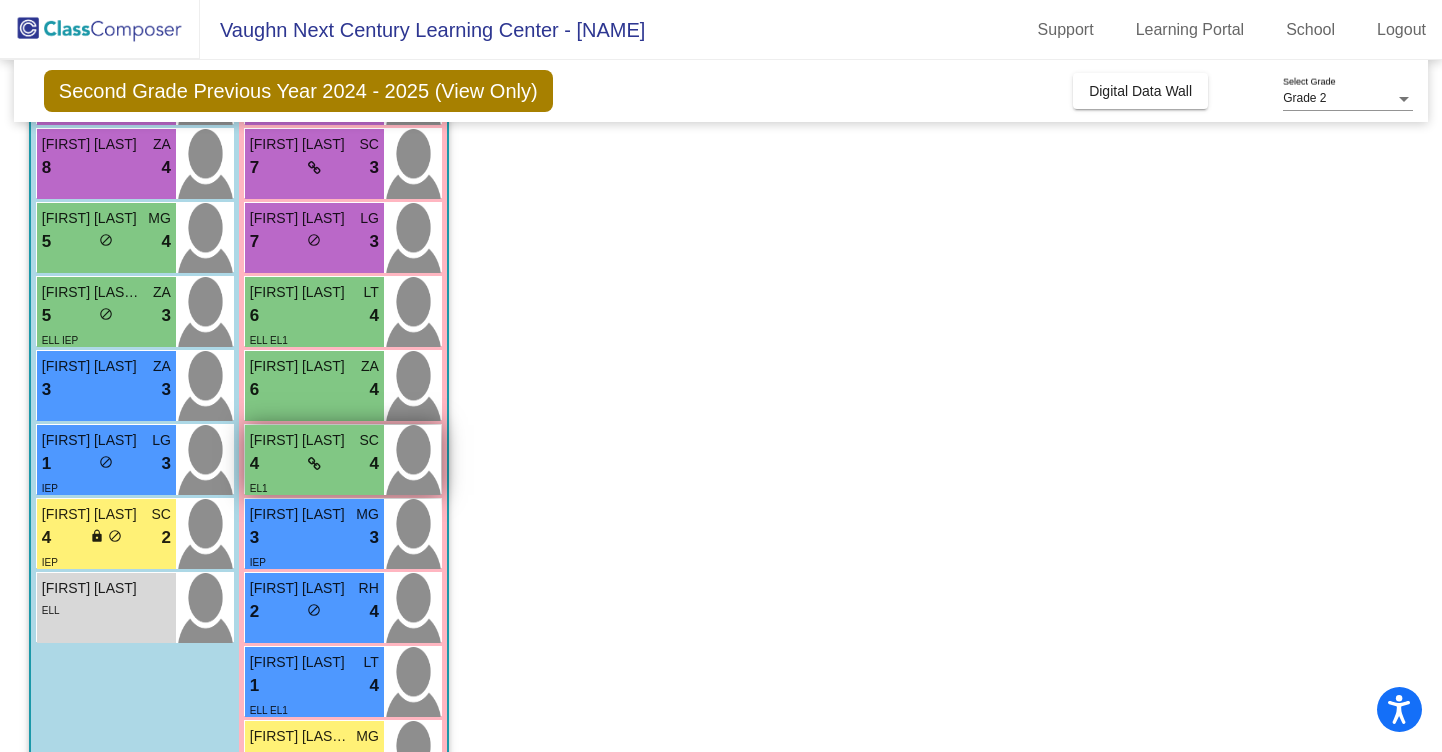 click on "4 lock do_not_disturb_alt 4" at bounding box center (314, 464) 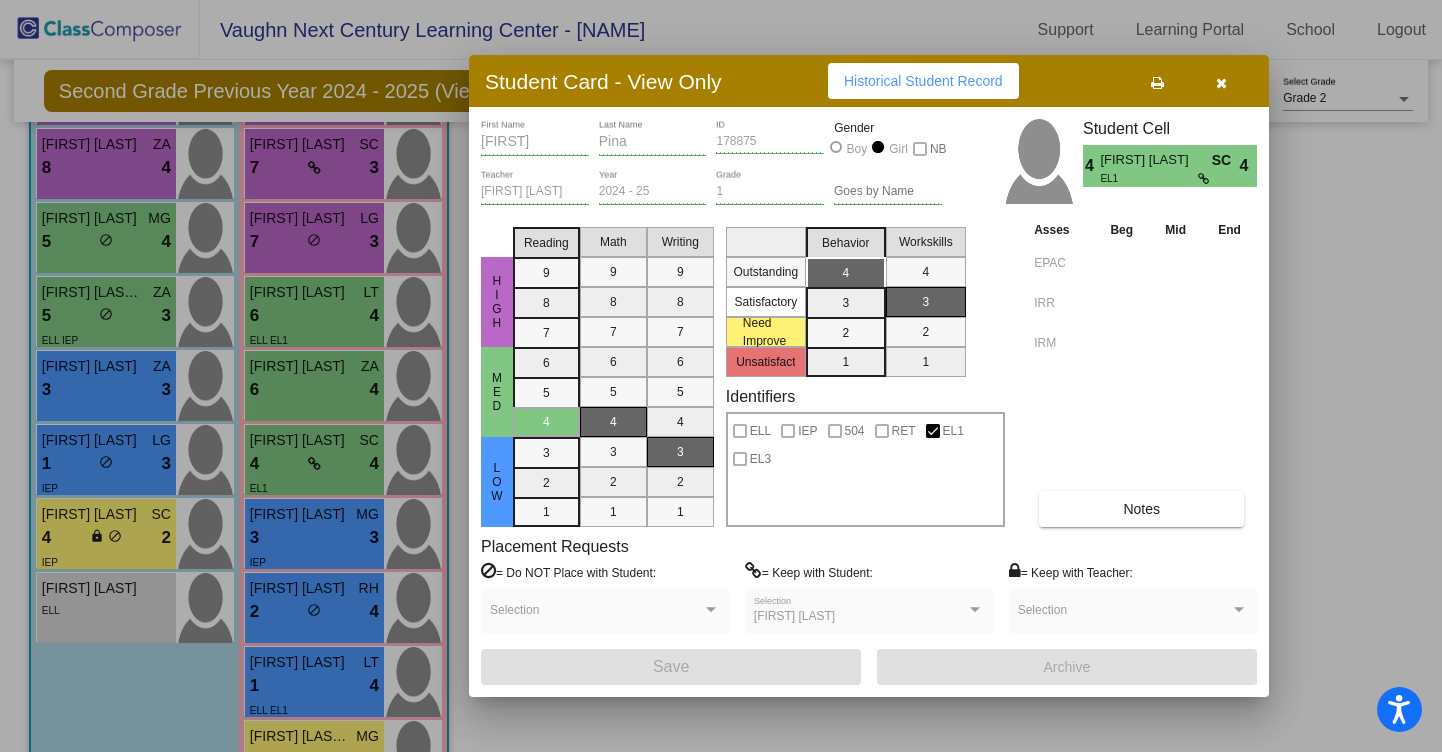 click at bounding box center (721, 376) 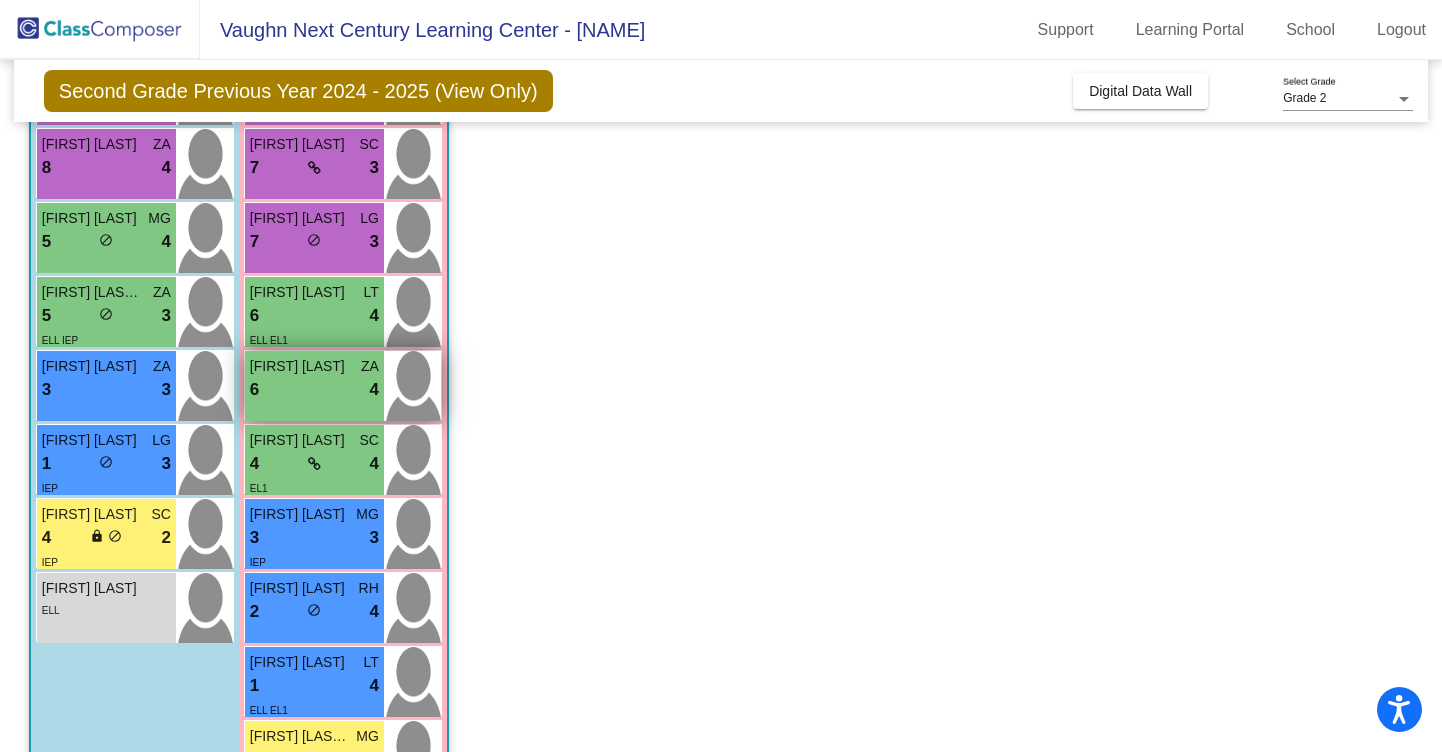 click on "6 lock do_not_disturb_alt 4" at bounding box center (314, 390) 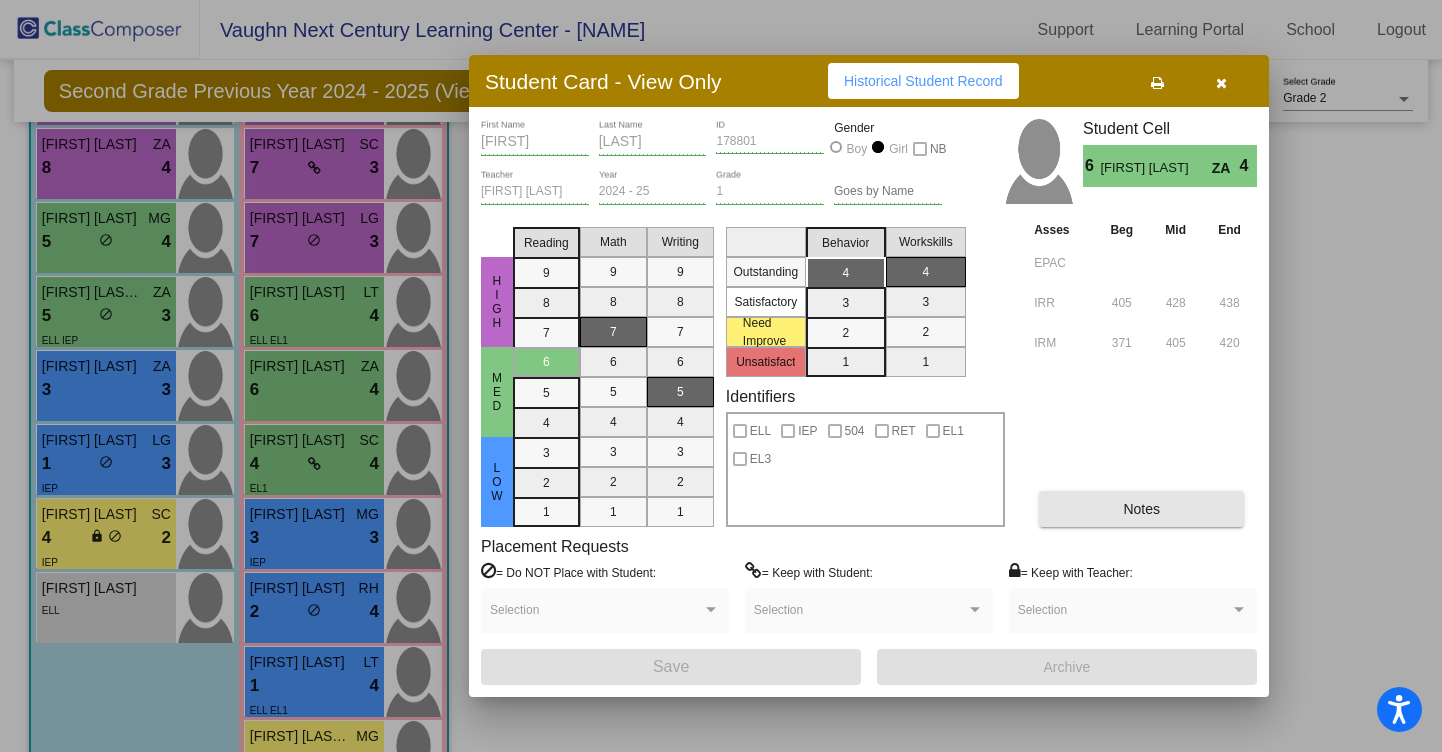 click on "Notes" at bounding box center [1141, 509] 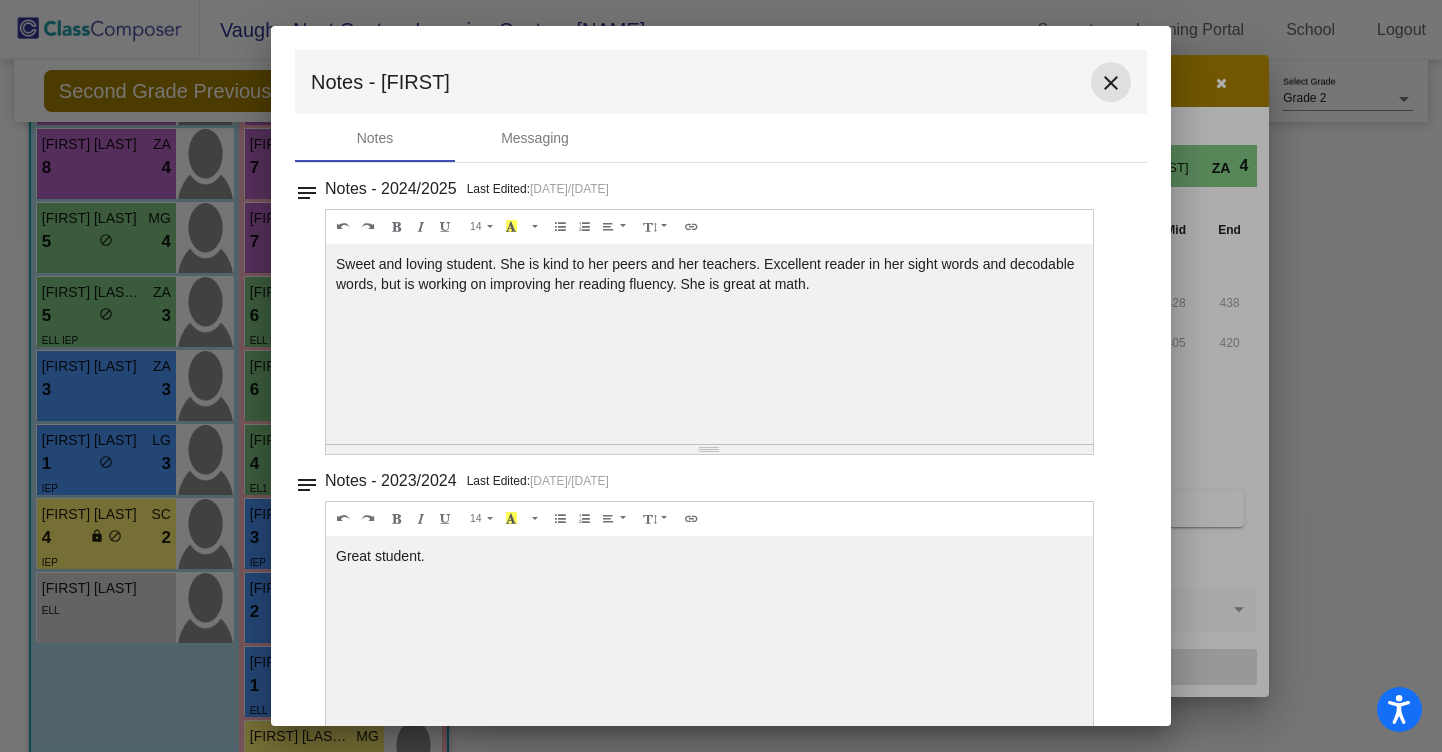 click on "close" at bounding box center (1111, 83) 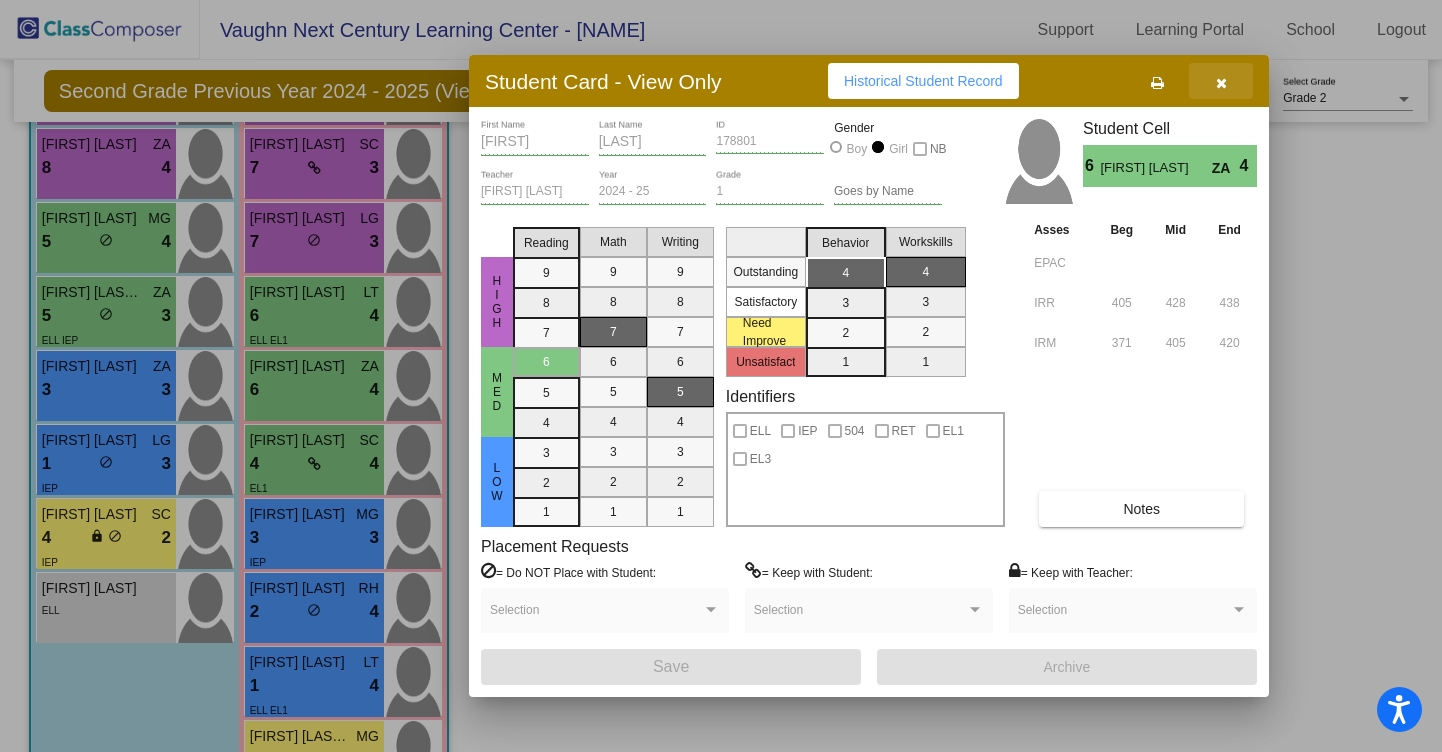 click at bounding box center [1221, 81] 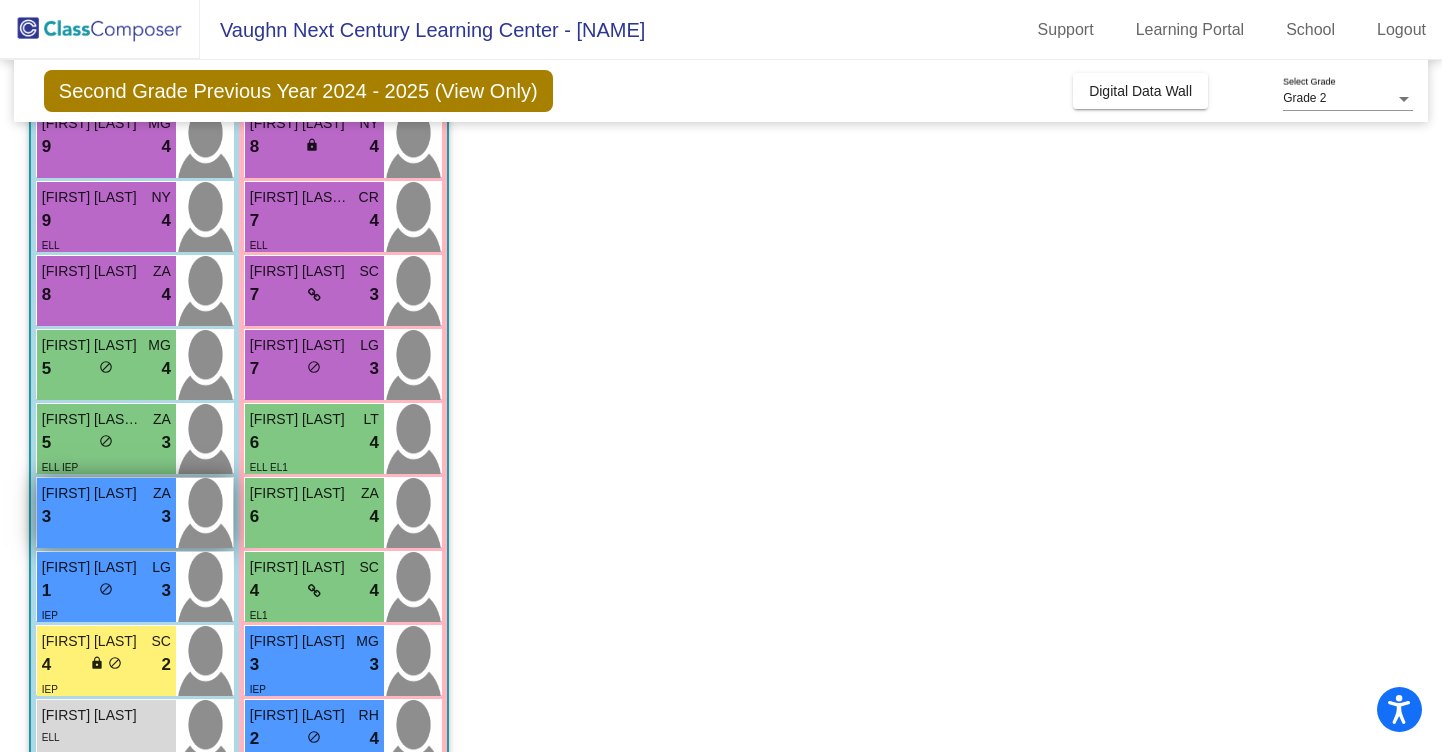 scroll, scrollTop: 210, scrollLeft: 0, axis: vertical 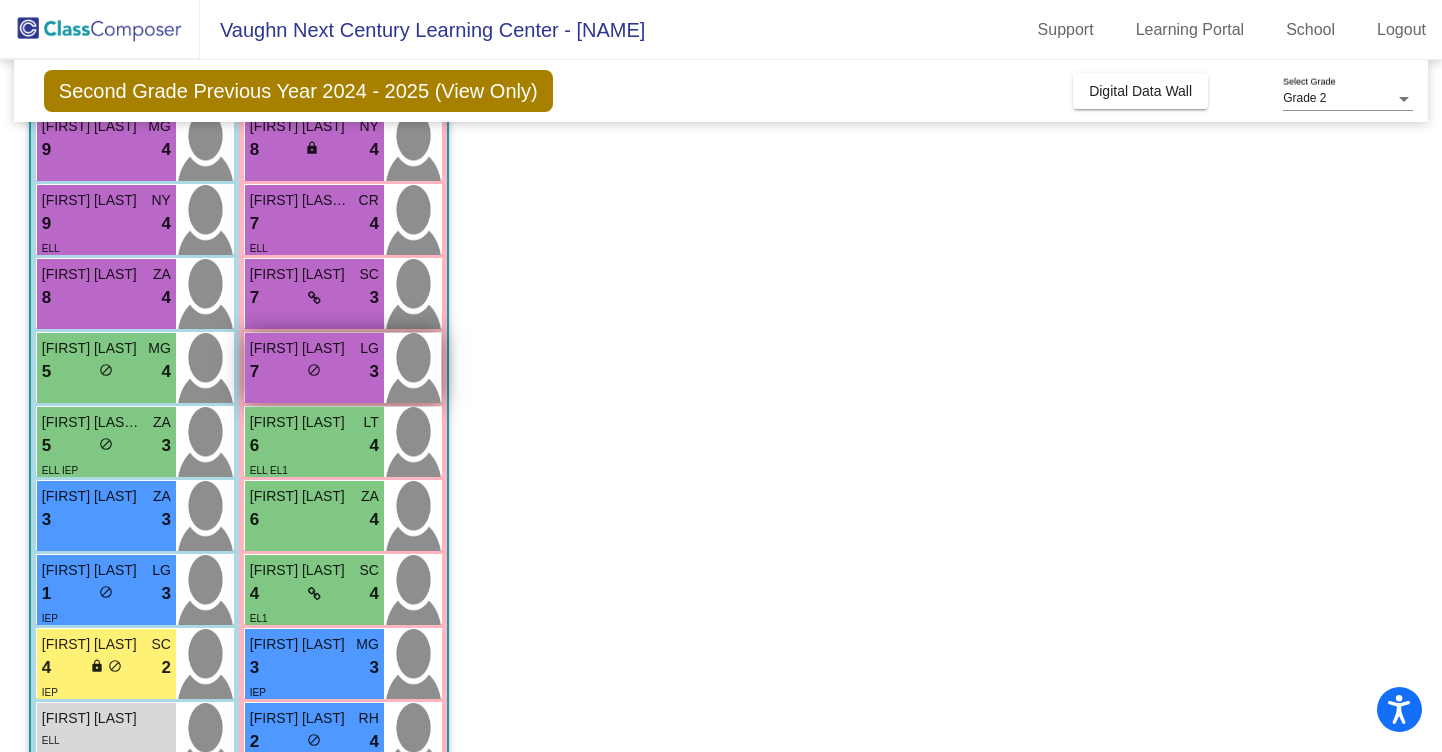 click on "[FIRST] [LAST]" at bounding box center (300, 348) 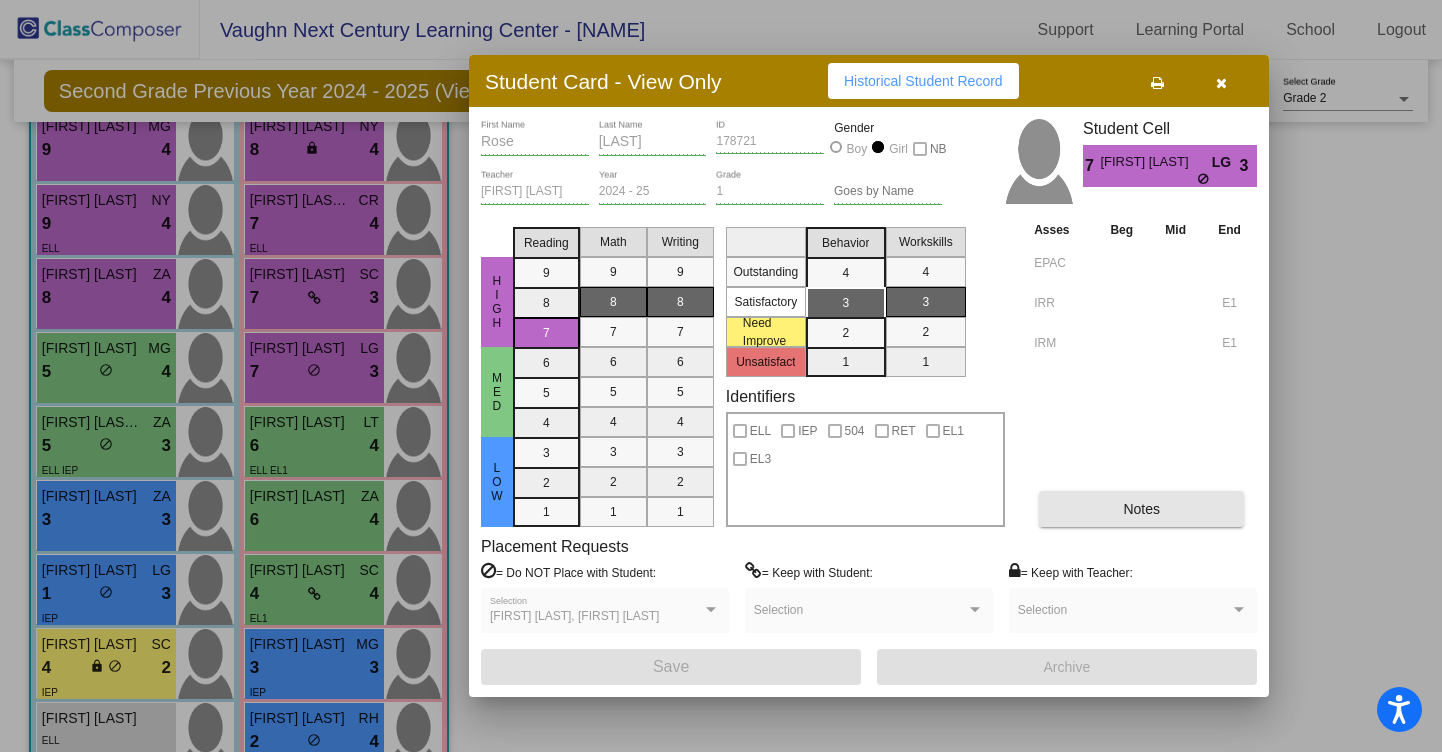 click on "Notes" at bounding box center [1141, 509] 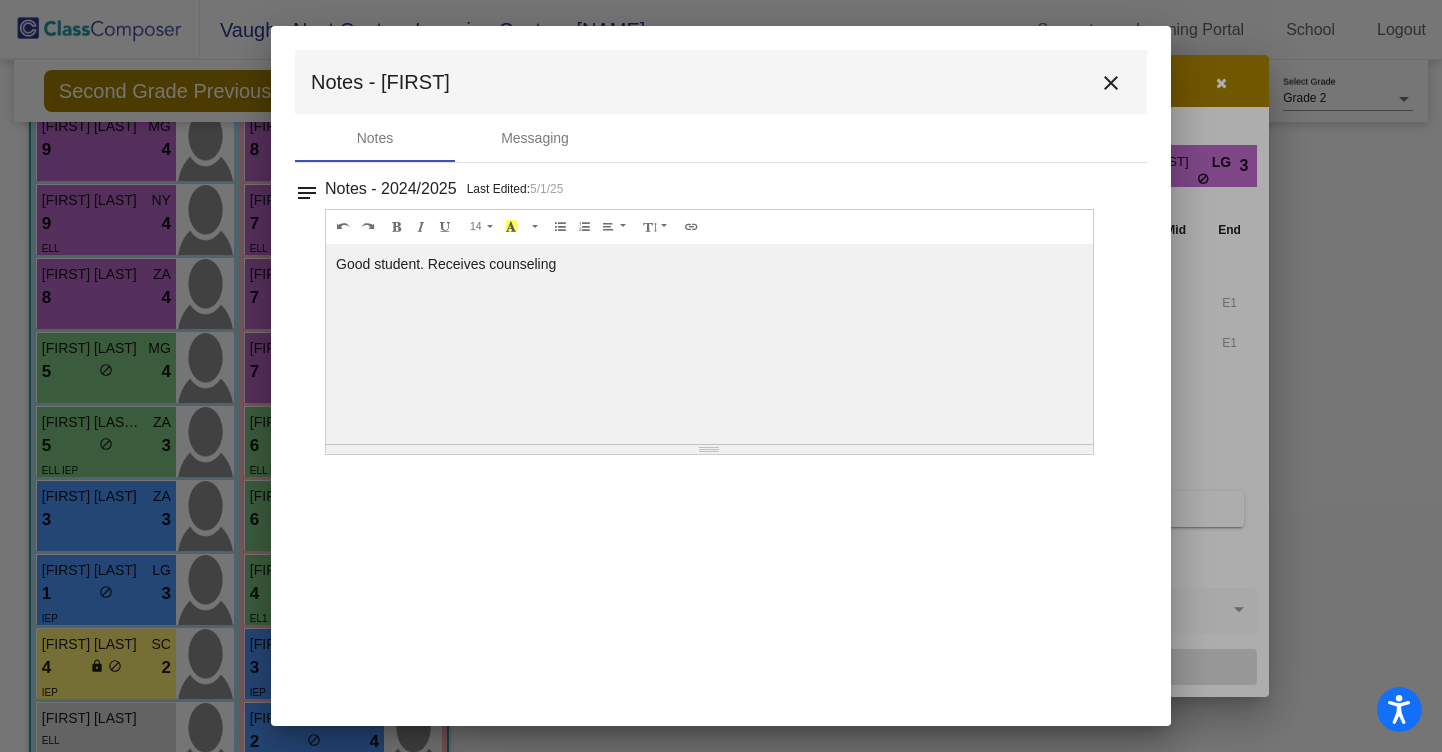 click on "close" at bounding box center (1111, 82) 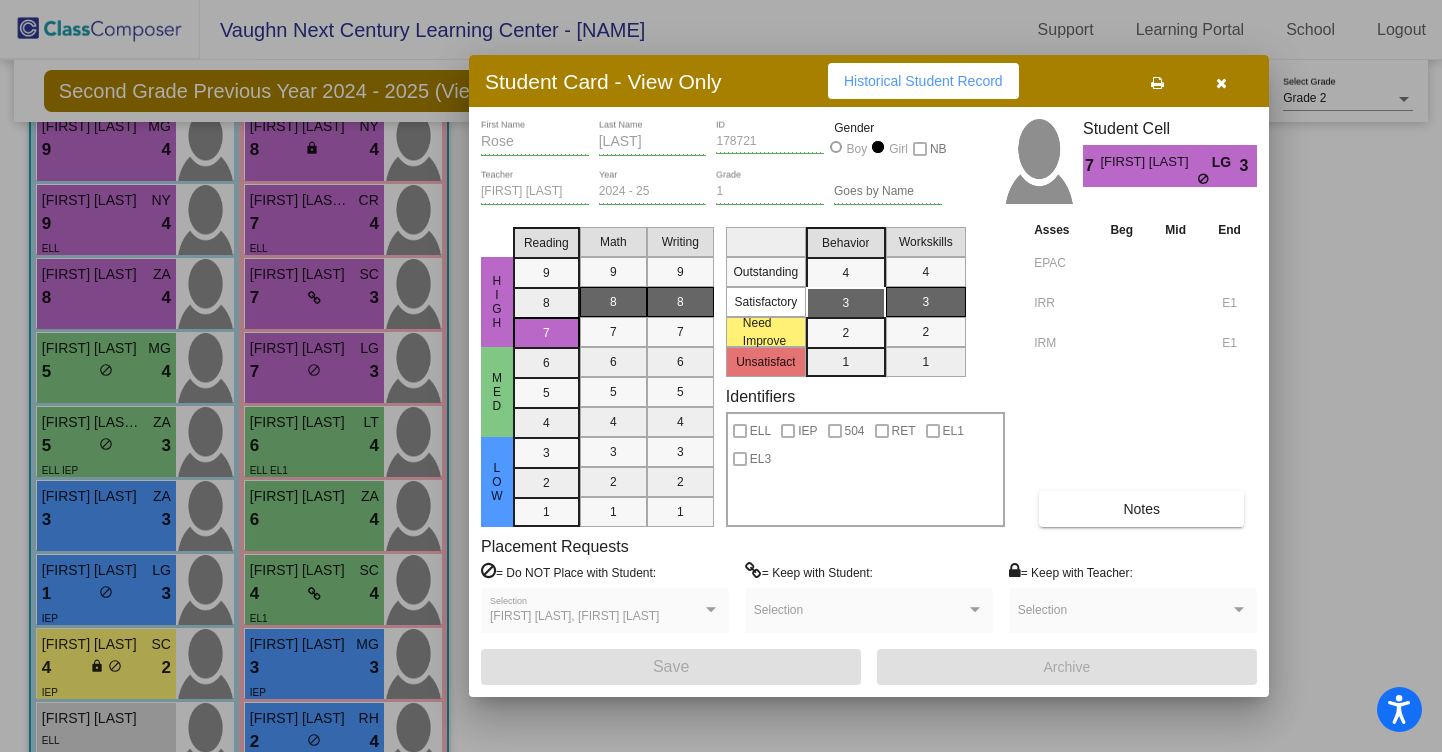 click at bounding box center (1221, 83) 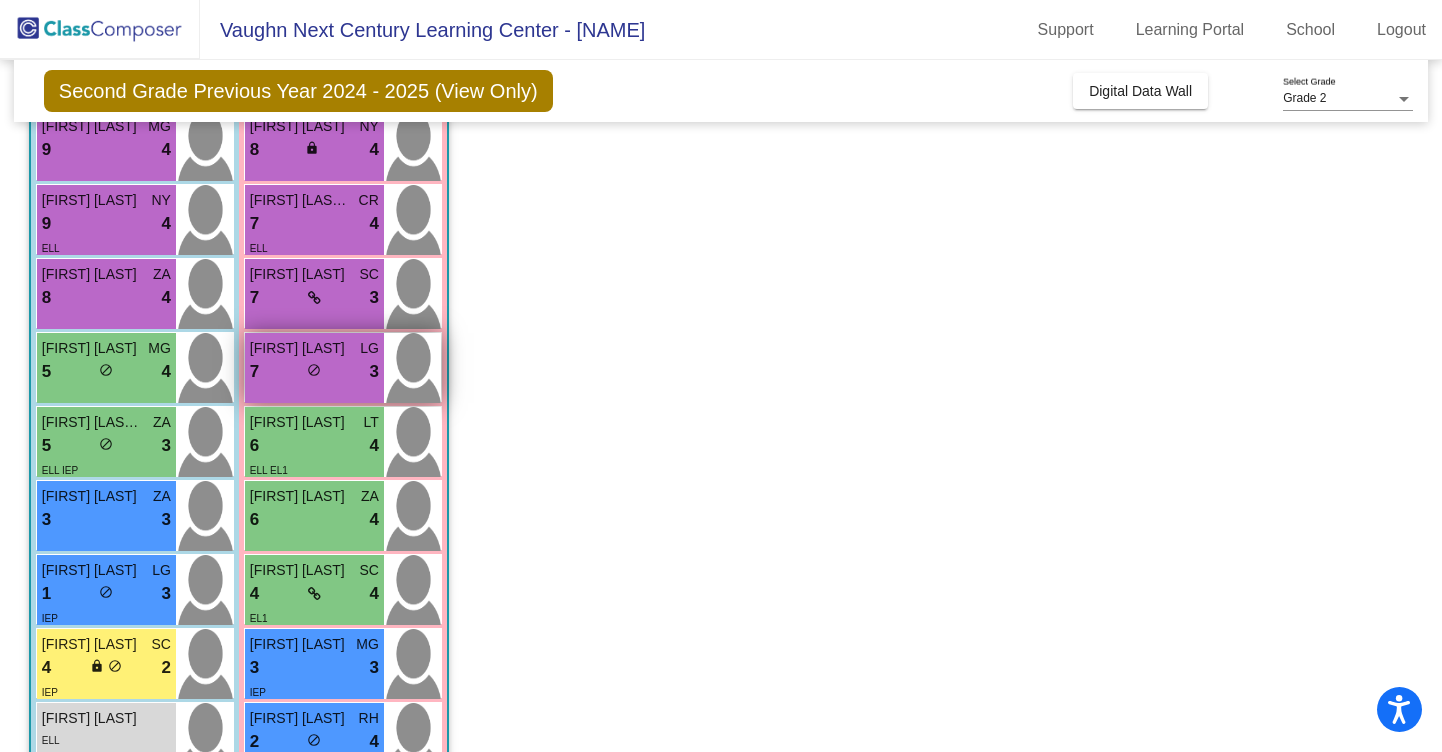 scroll, scrollTop: 126, scrollLeft: 0, axis: vertical 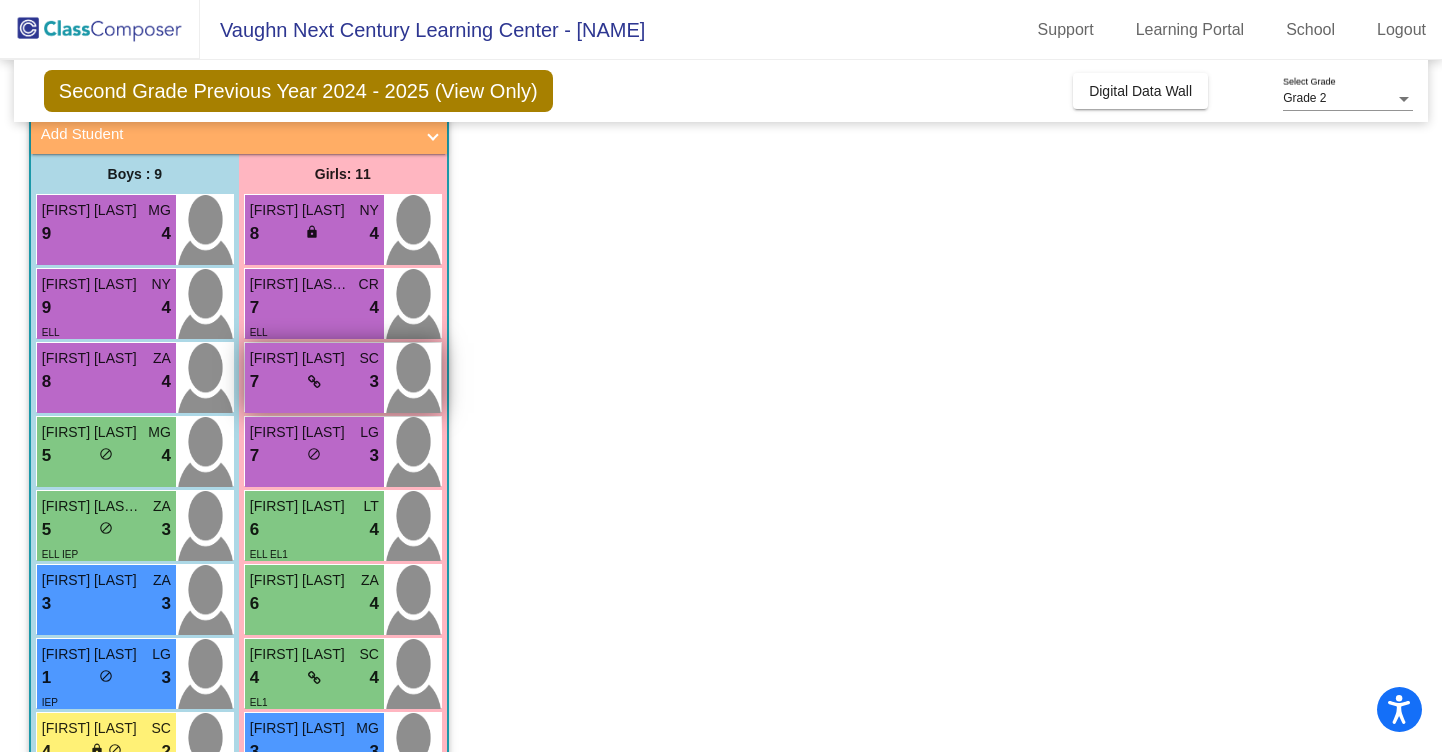click on "[FIRST] [LAST]" at bounding box center [300, 358] 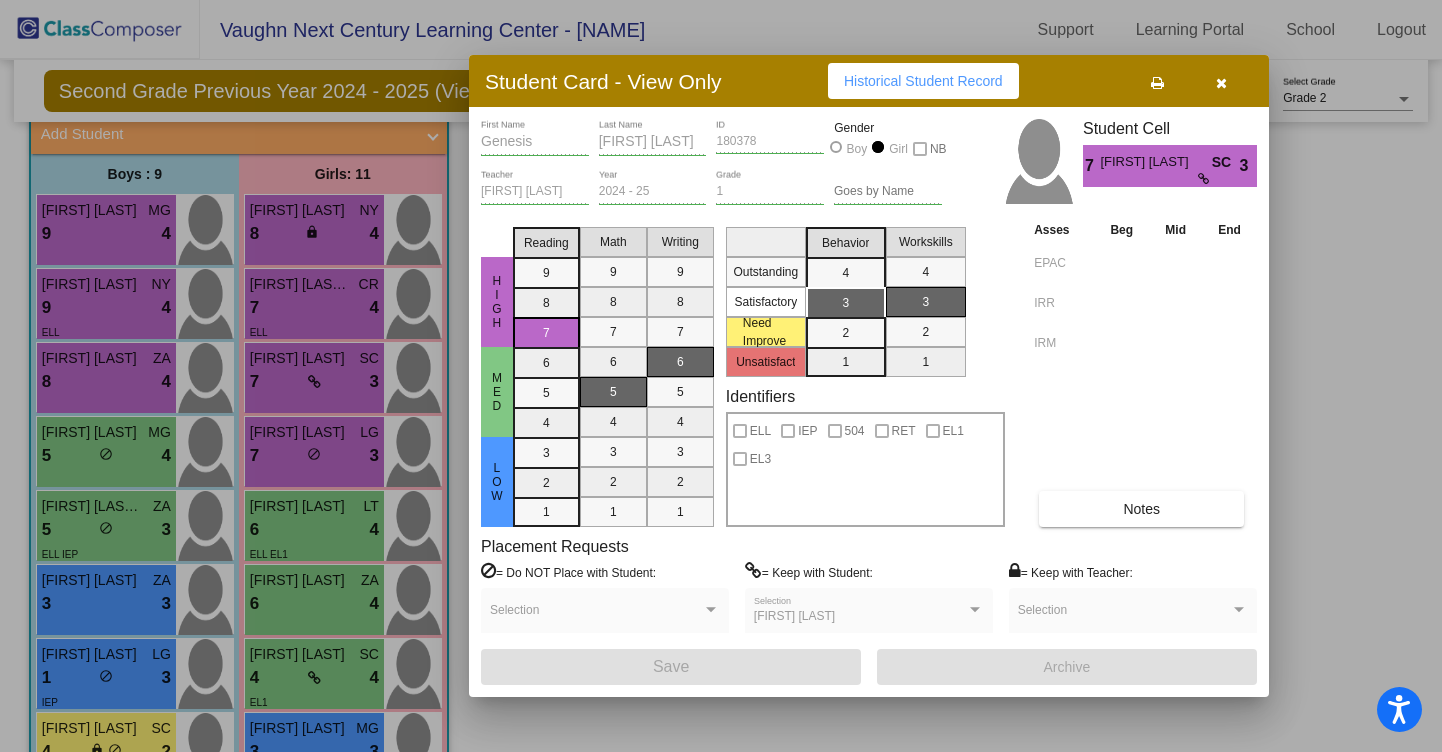 click on "Notes" at bounding box center [1141, 509] 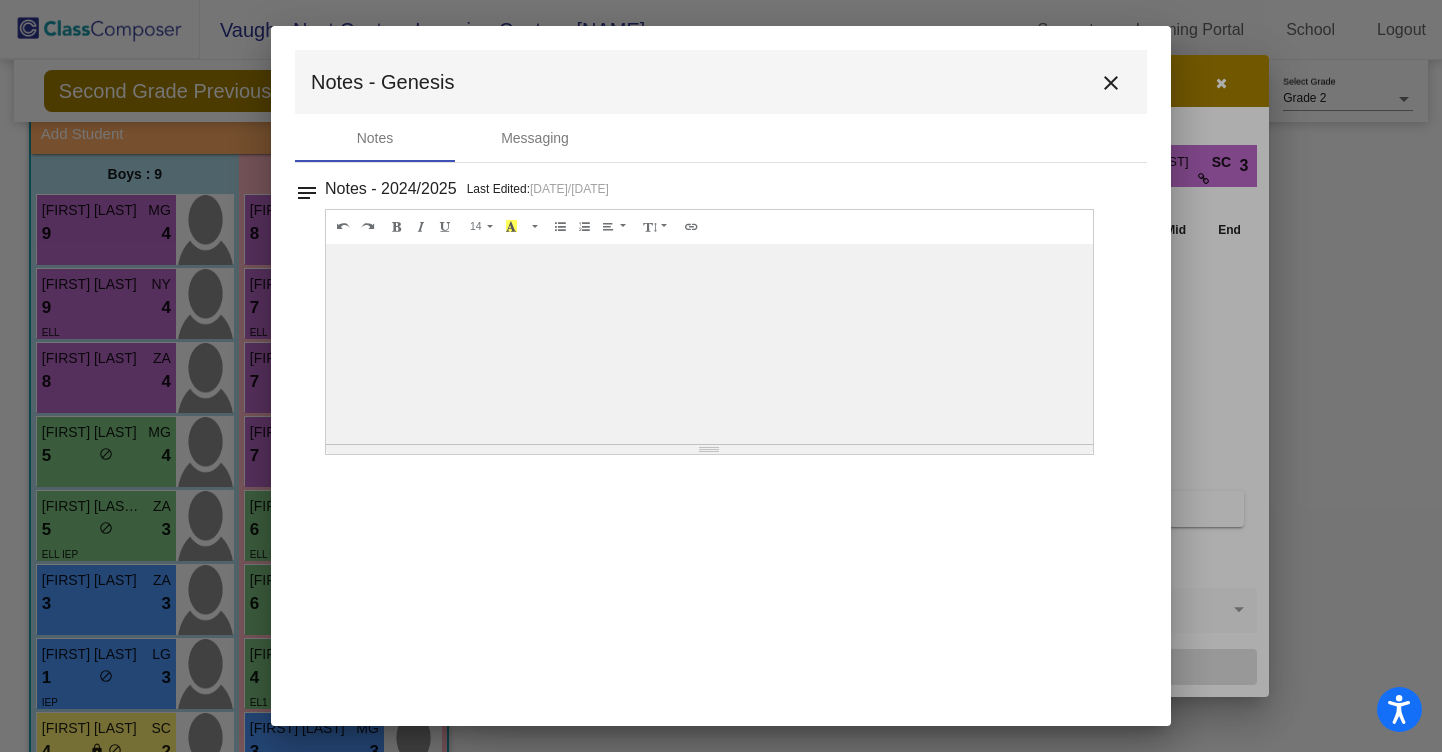scroll, scrollTop: 0, scrollLeft: 0, axis: both 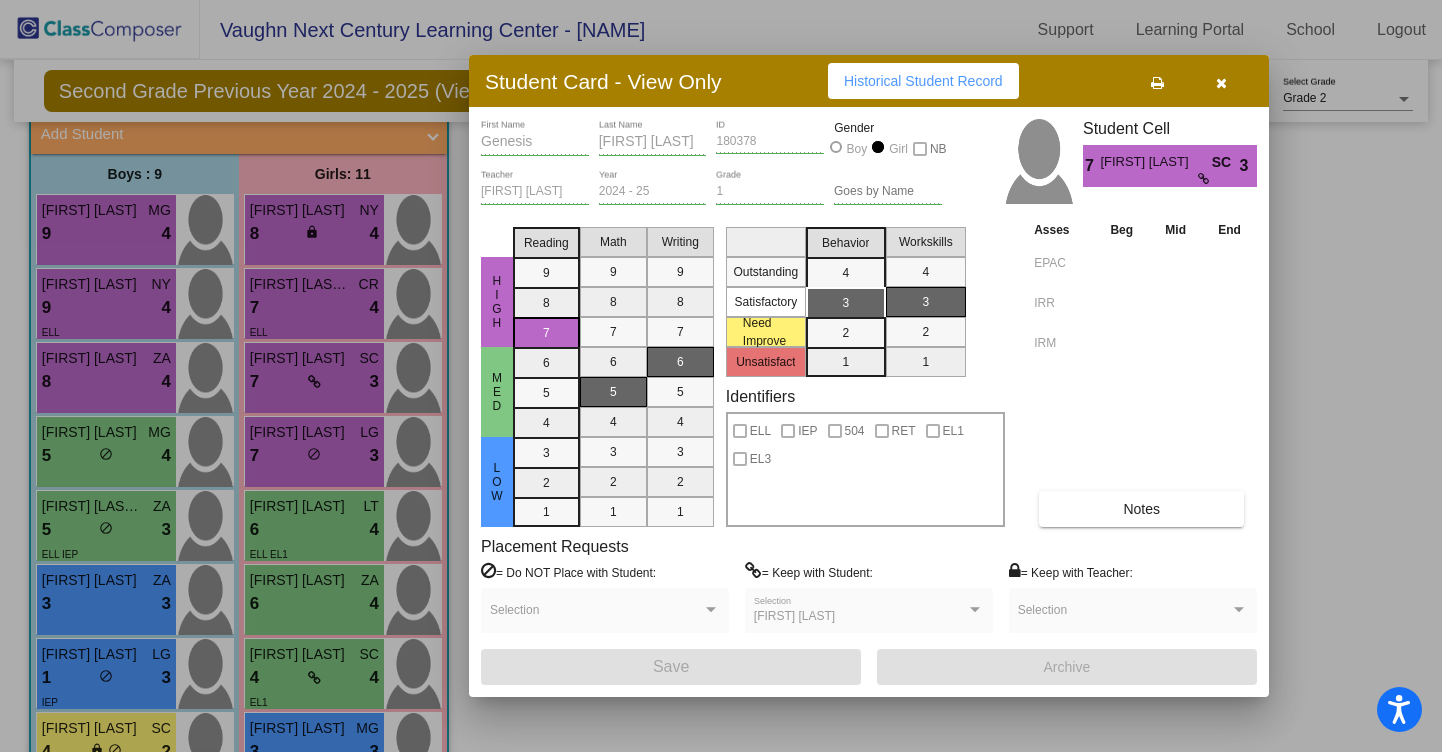 click at bounding box center (1221, 81) 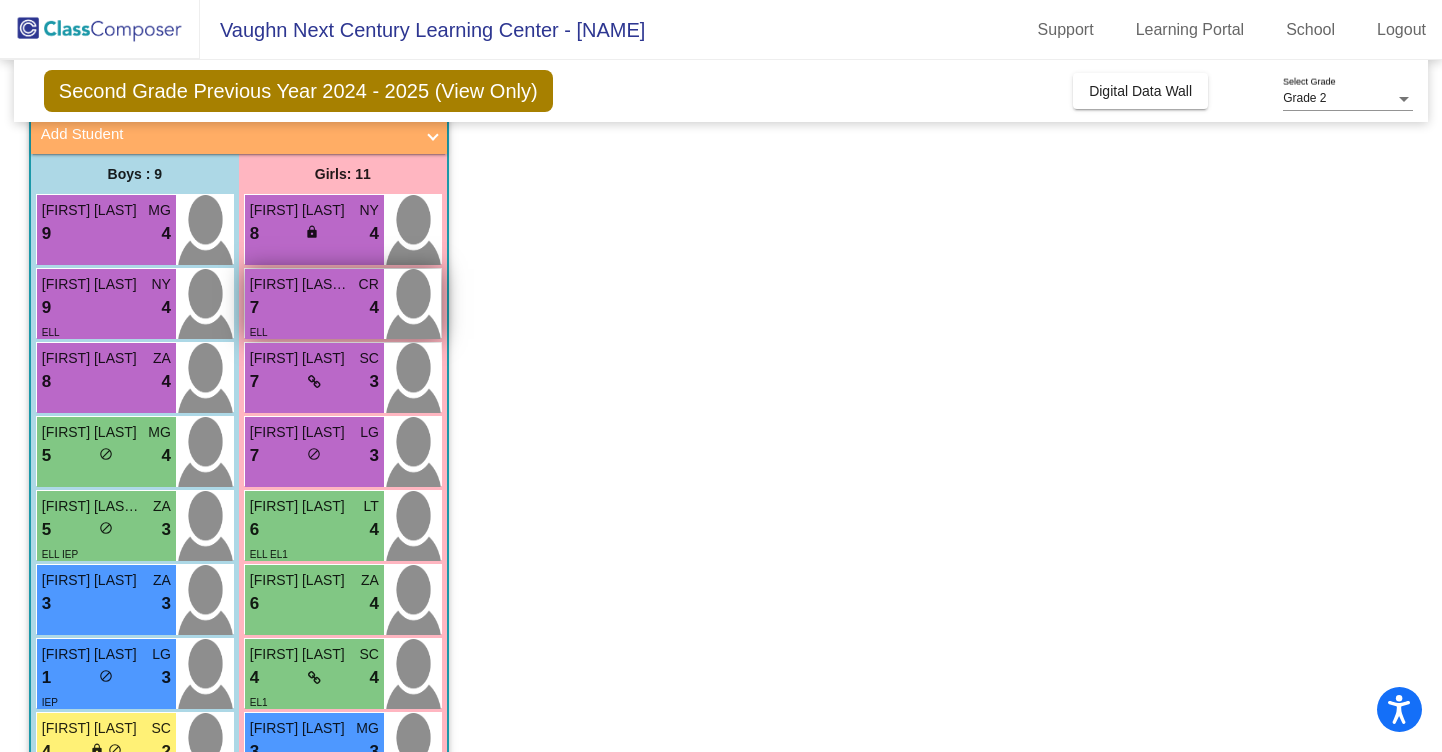 click on "[NAME] [LAST] [LAST] CR" at bounding box center (314, 284) 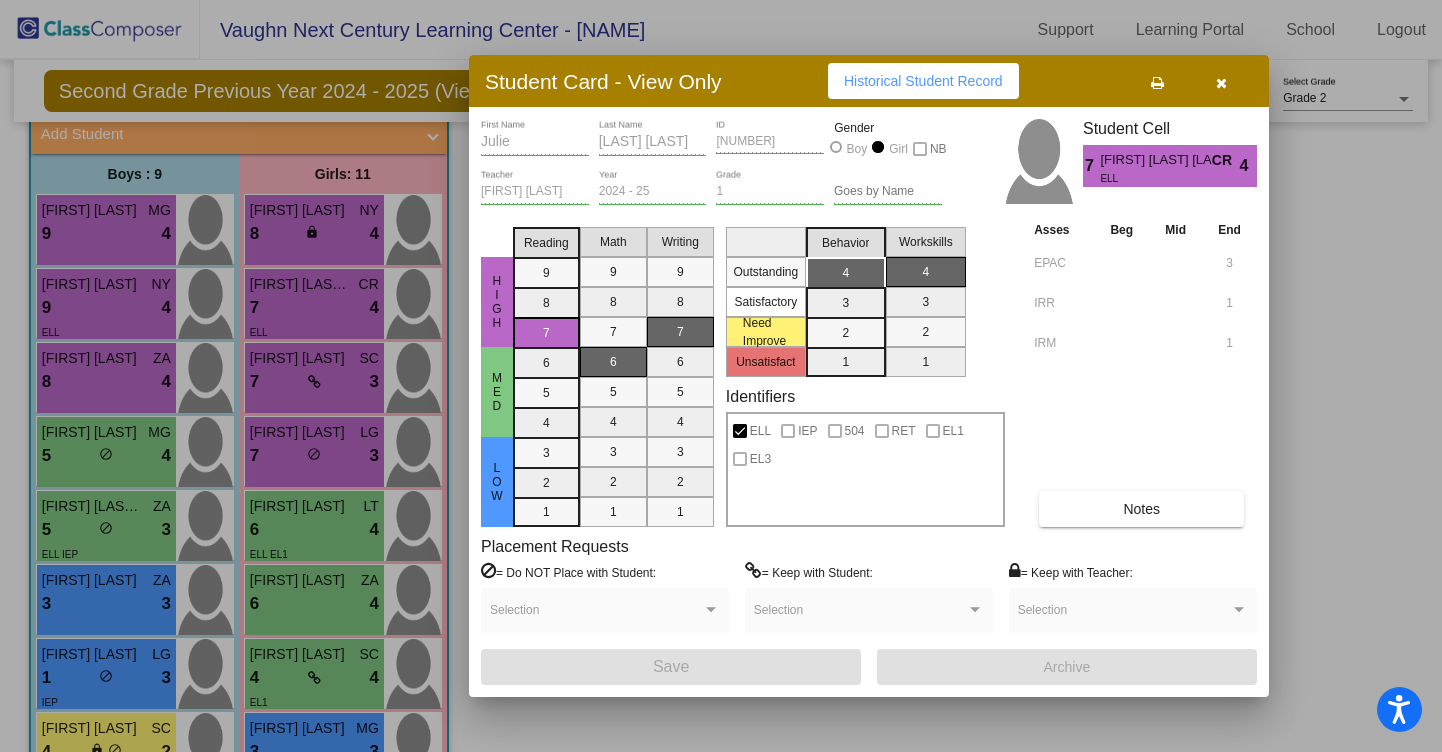 click on "Notes" at bounding box center [1141, 509] 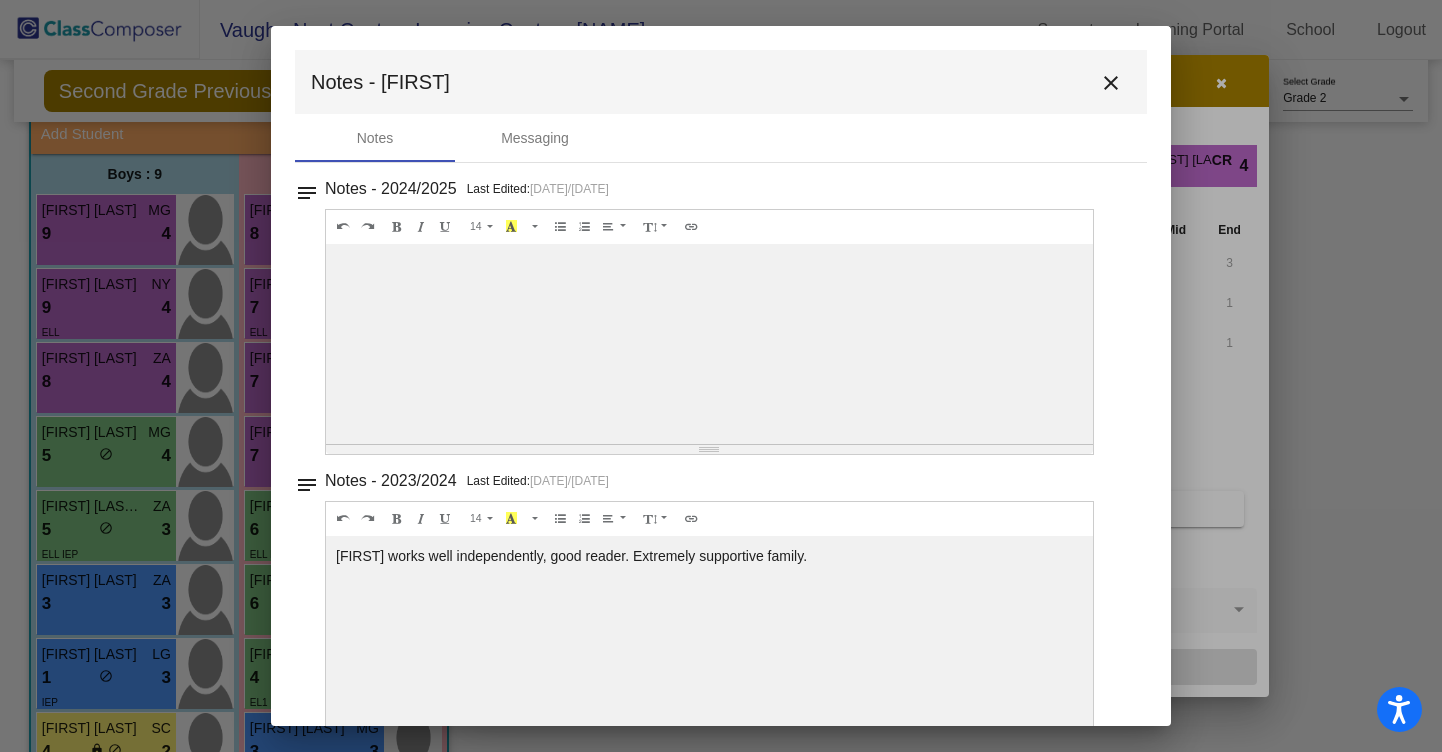 click on "Notes - [FIRST] close" at bounding box center [721, 82] 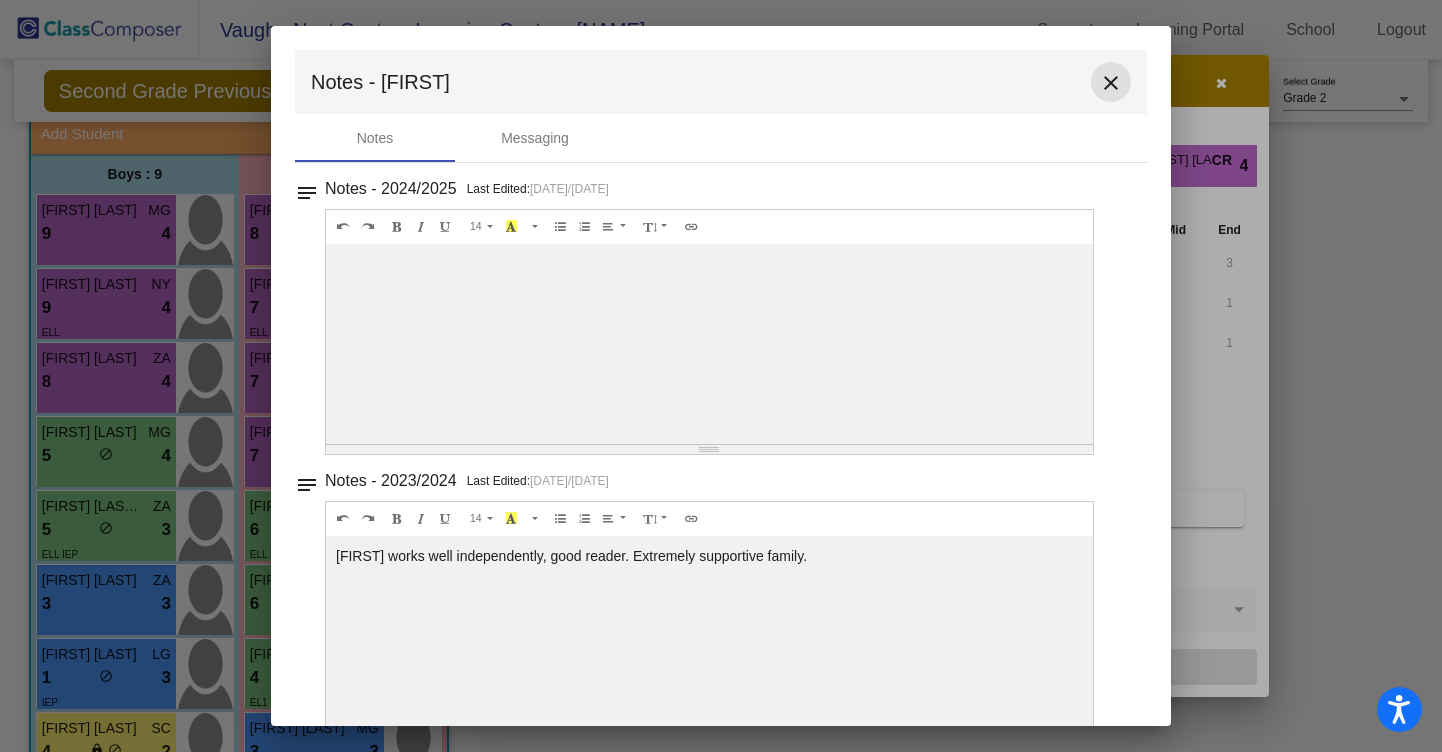 click on "close" at bounding box center [1111, 83] 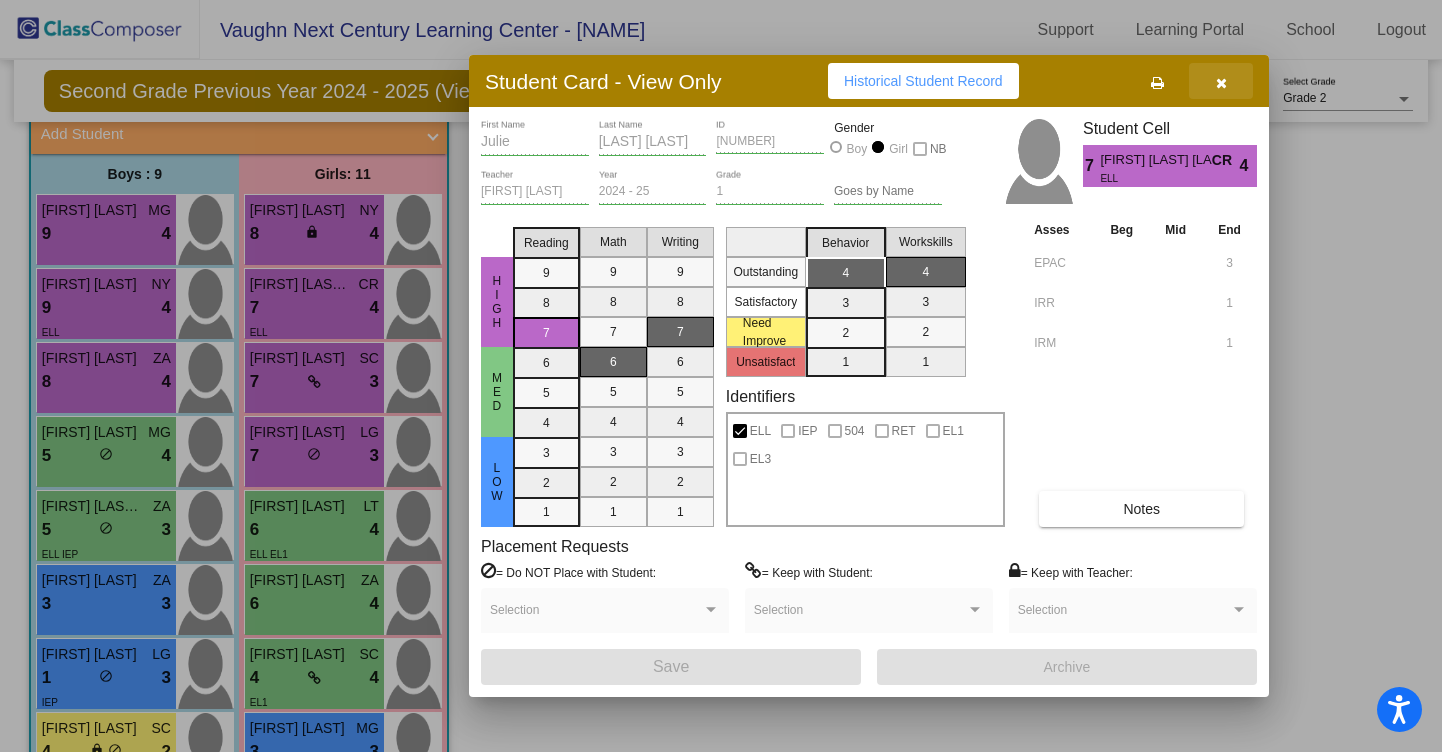 click at bounding box center (1221, 83) 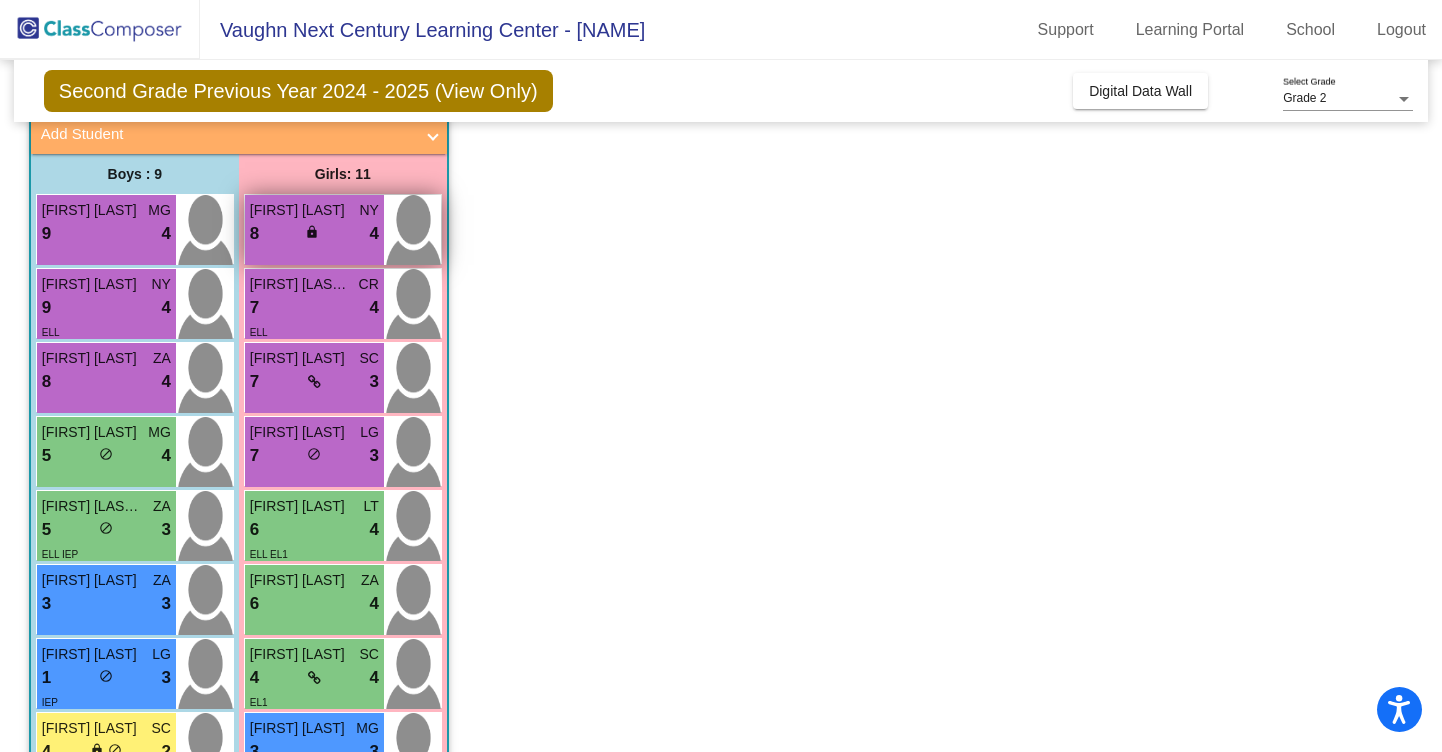 click on "8 lock do_not_disturb_alt 4" at bounding box center [314, 234] 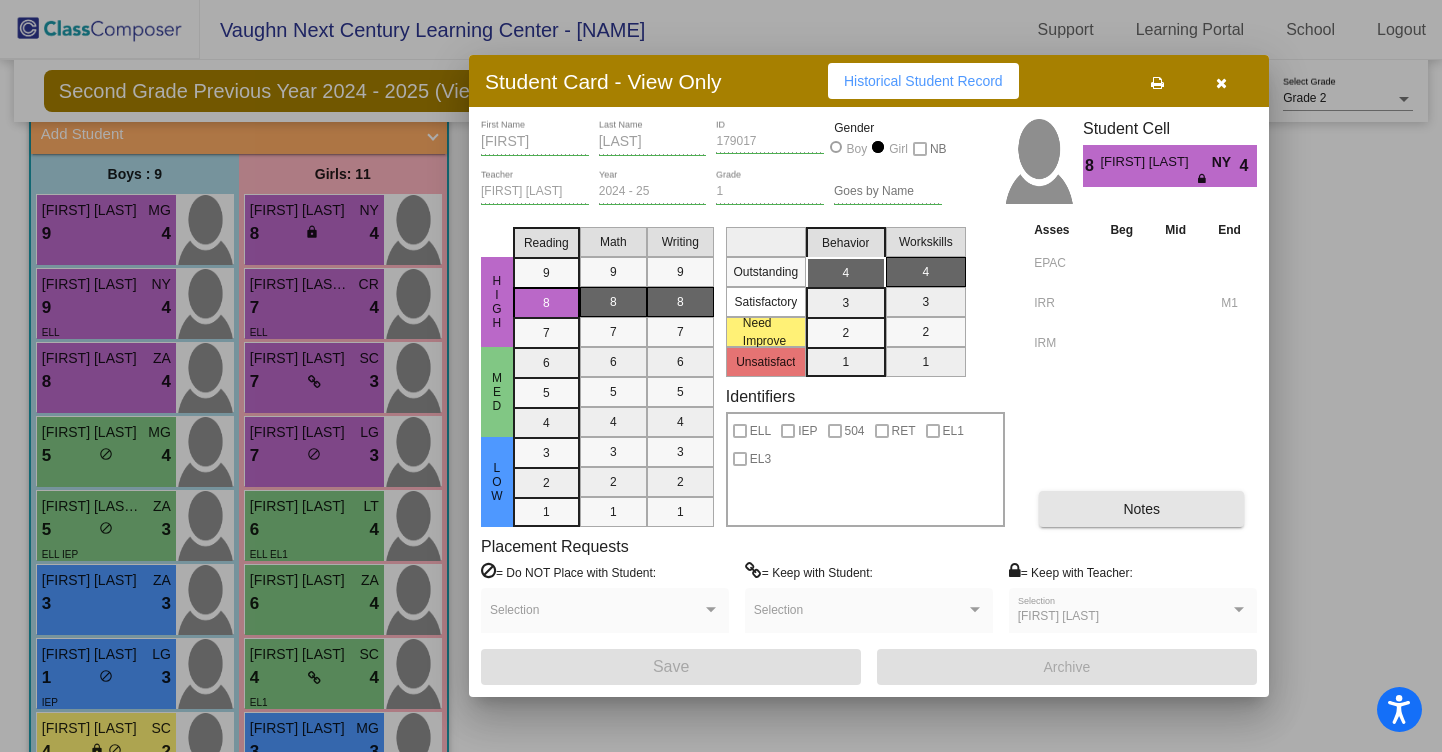 click on "Notes" at bounding box center [1141, 509] 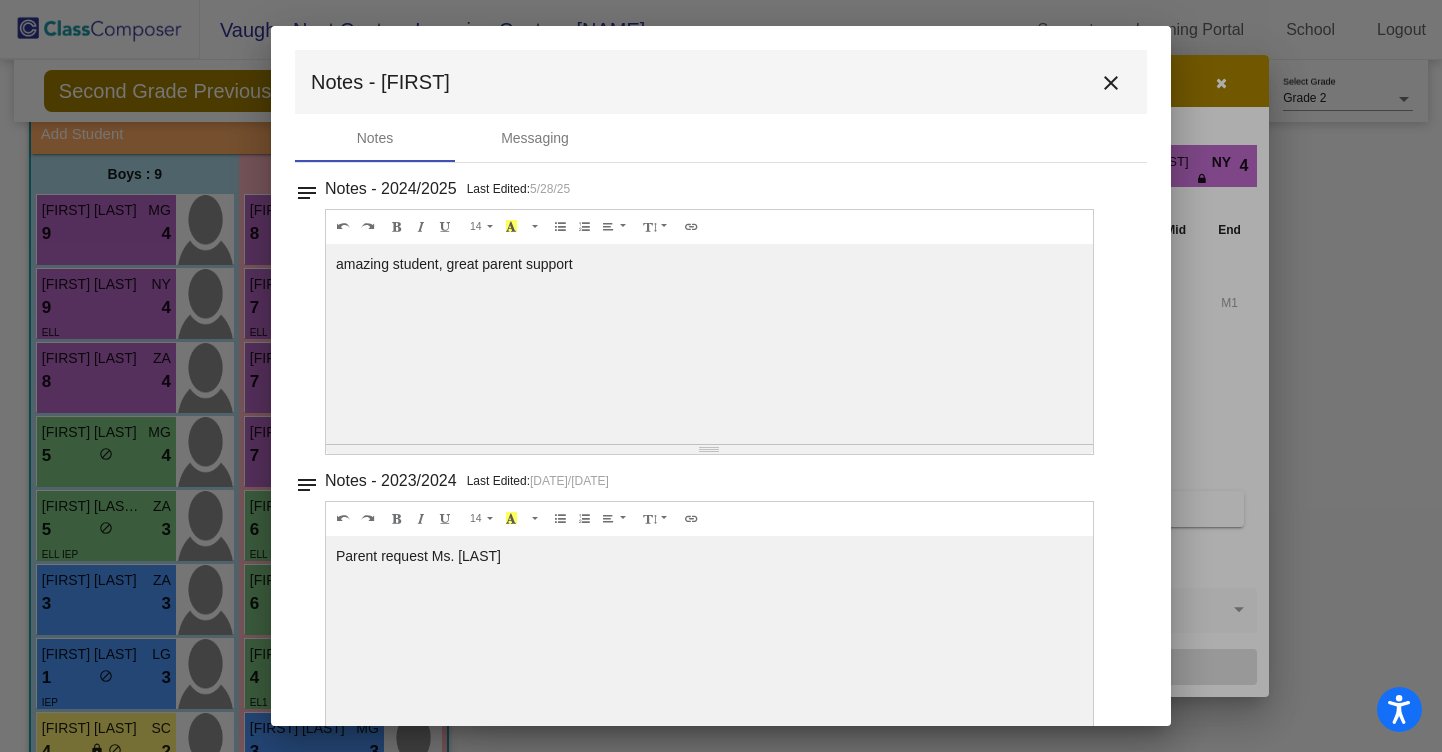 click on "close" at bounding box center [1111, 83] 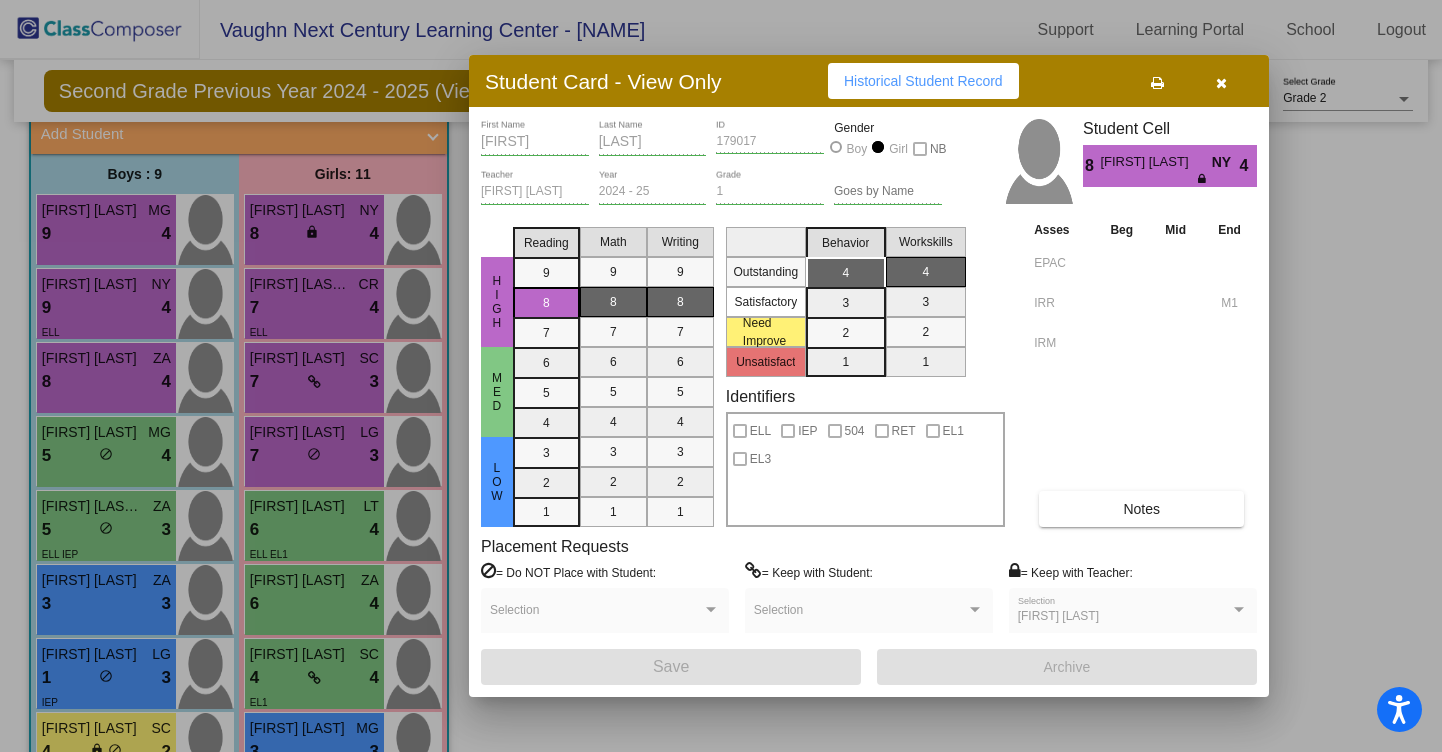 click at bounding box center (1221, 81) 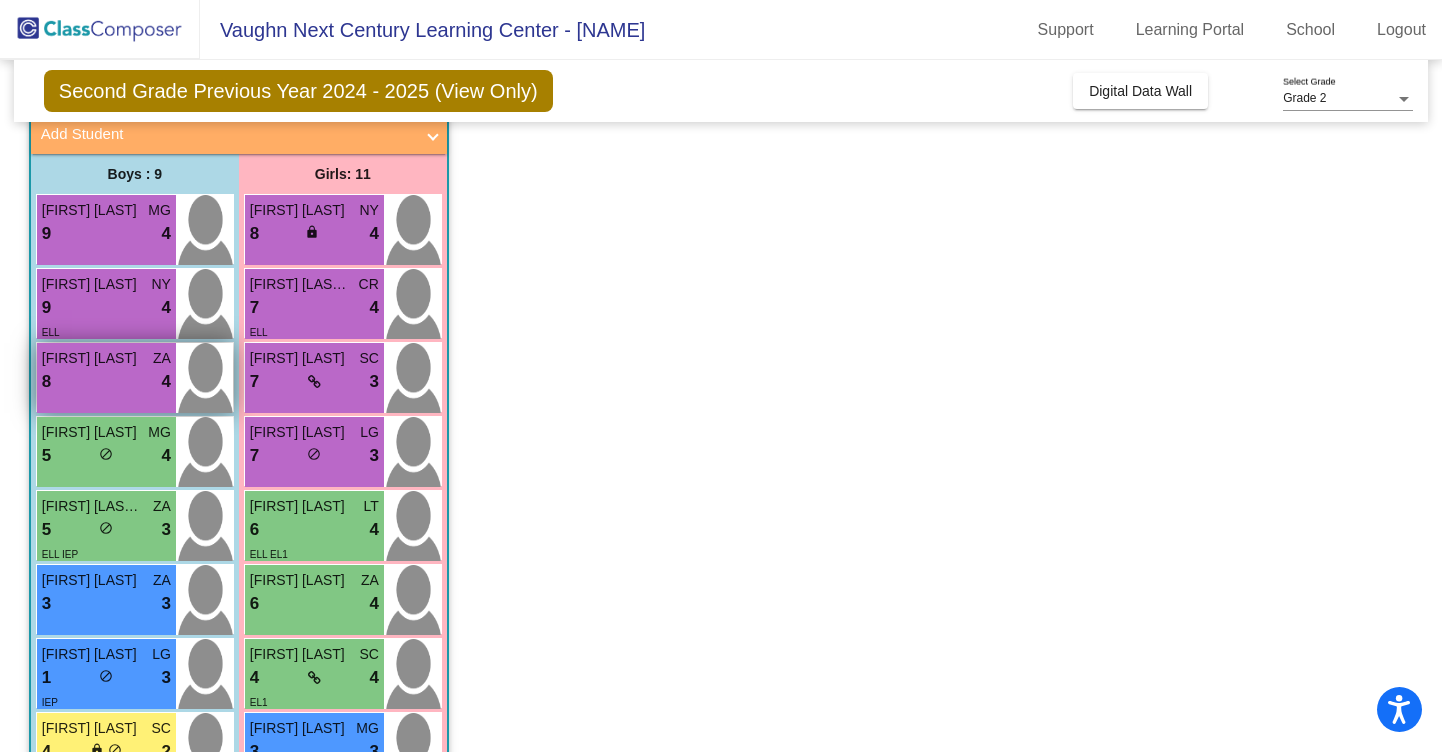 click on "8 lock do_not_disturb_alt 4" at bounding box center (106, 382) 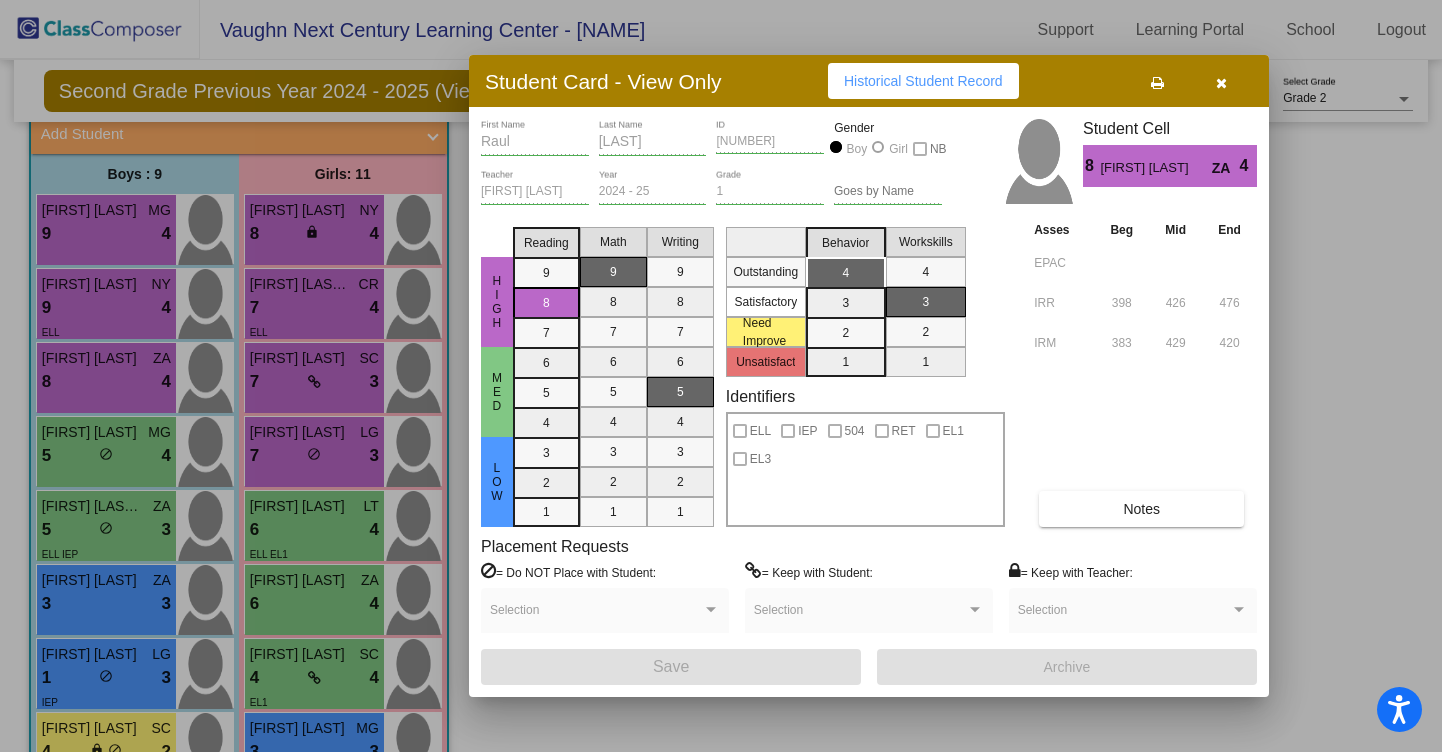 click on "Notes" at bounding box center (1141, 509) 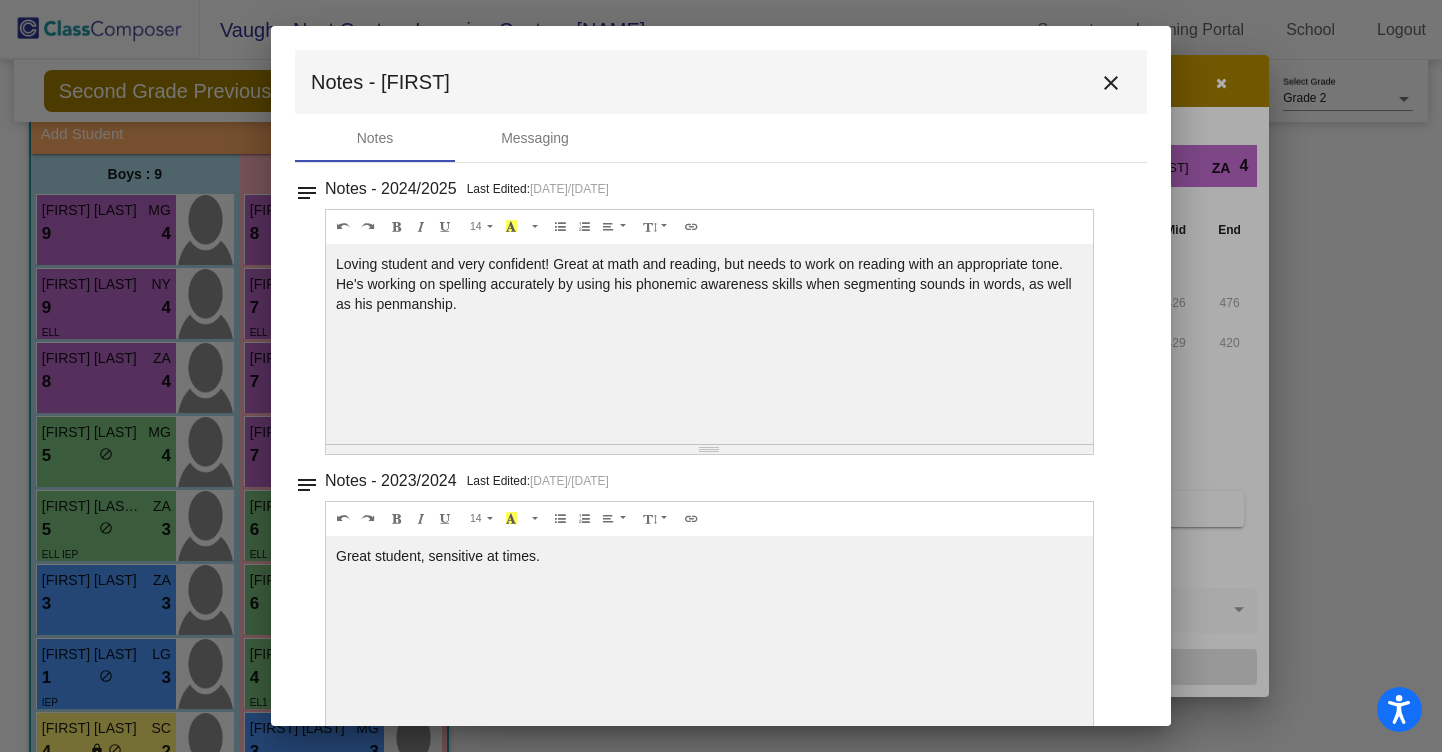 click on "close" at bounding box center (1111, 83) 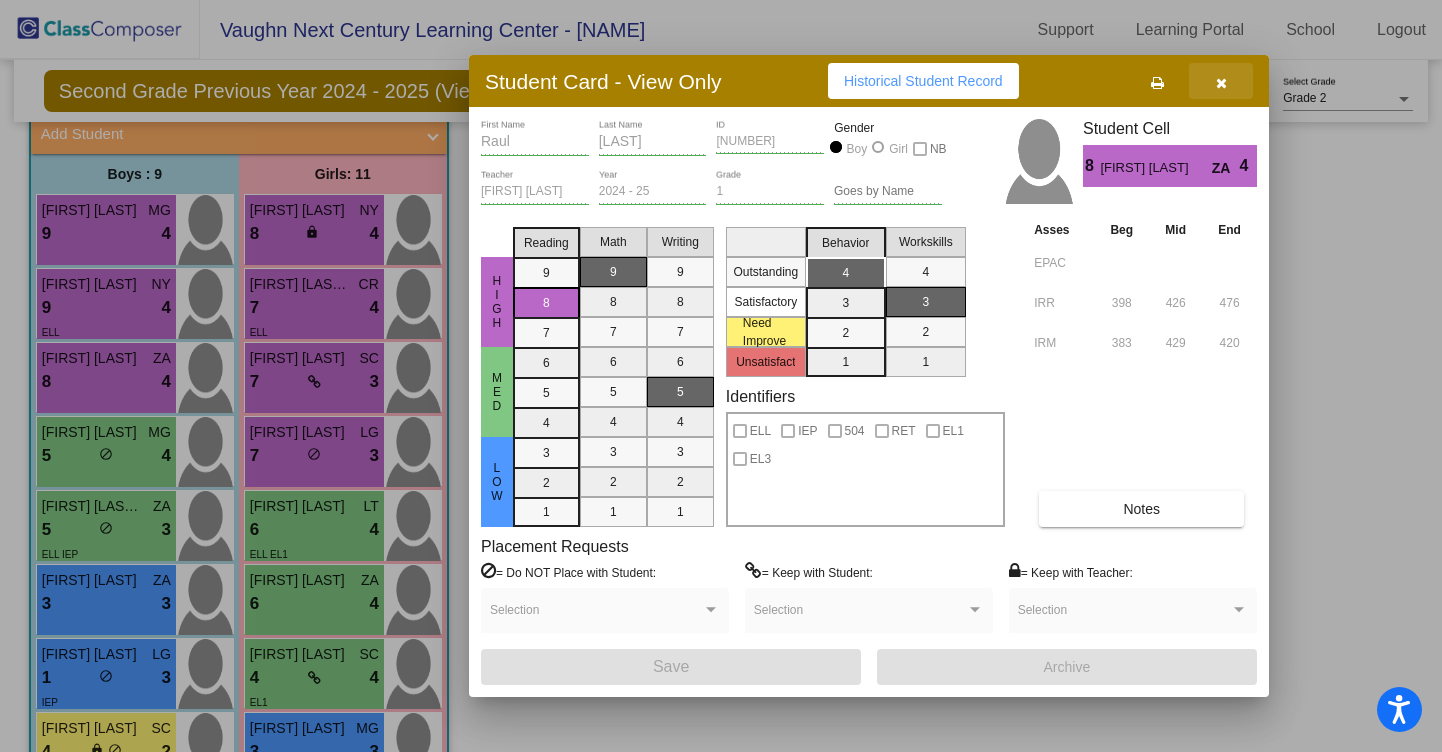click at bounding box center (1221, 81) 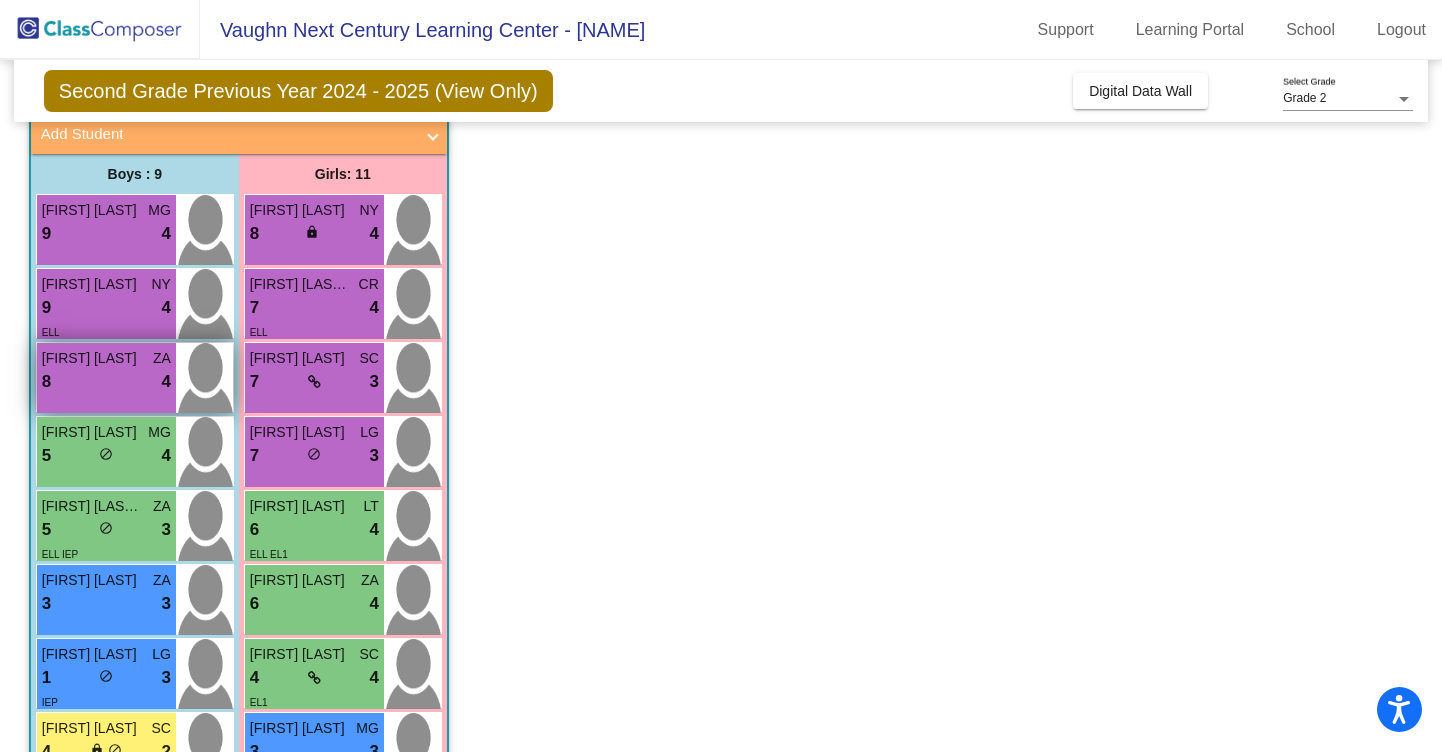 scroll, scrollTop: 125, scrollLeft: 0, axis: vertical 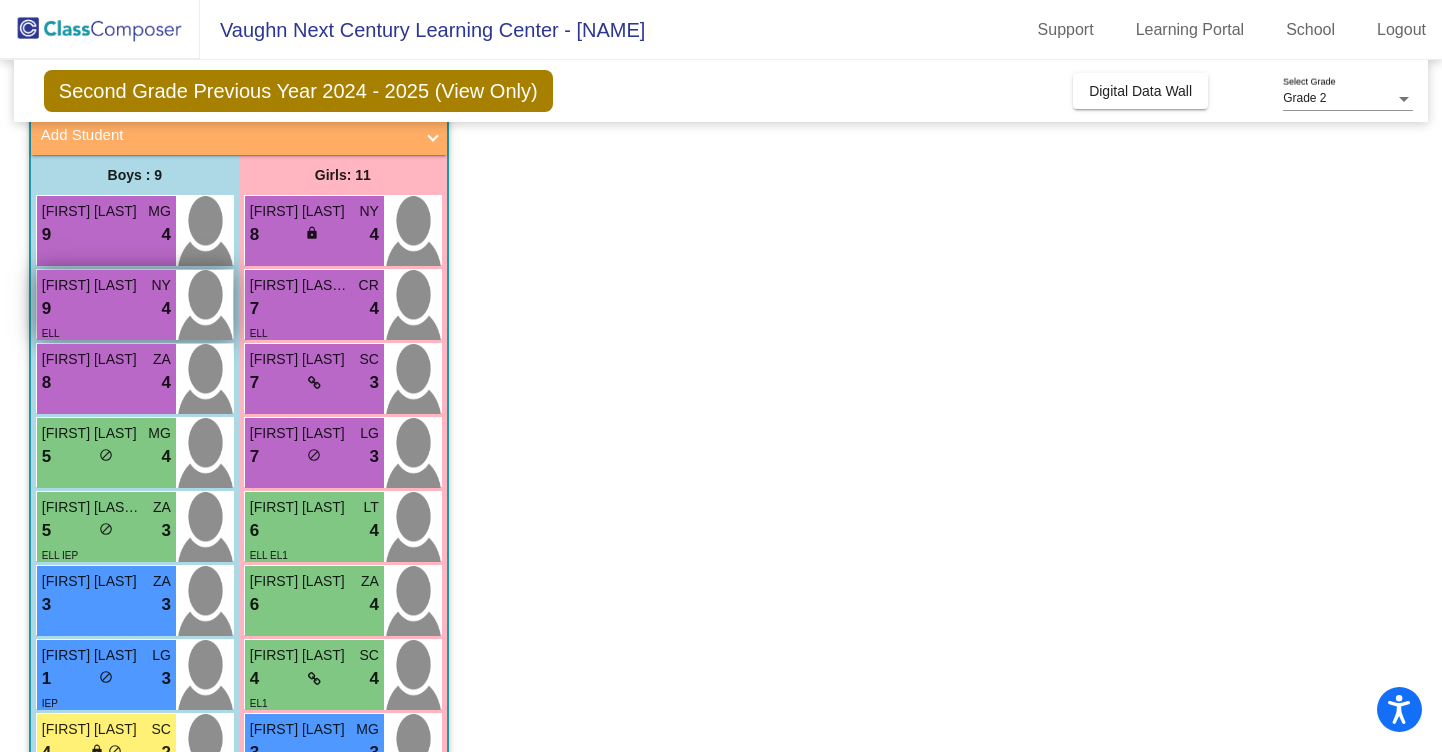 click on "ELL" at bounding box center (106, 332) 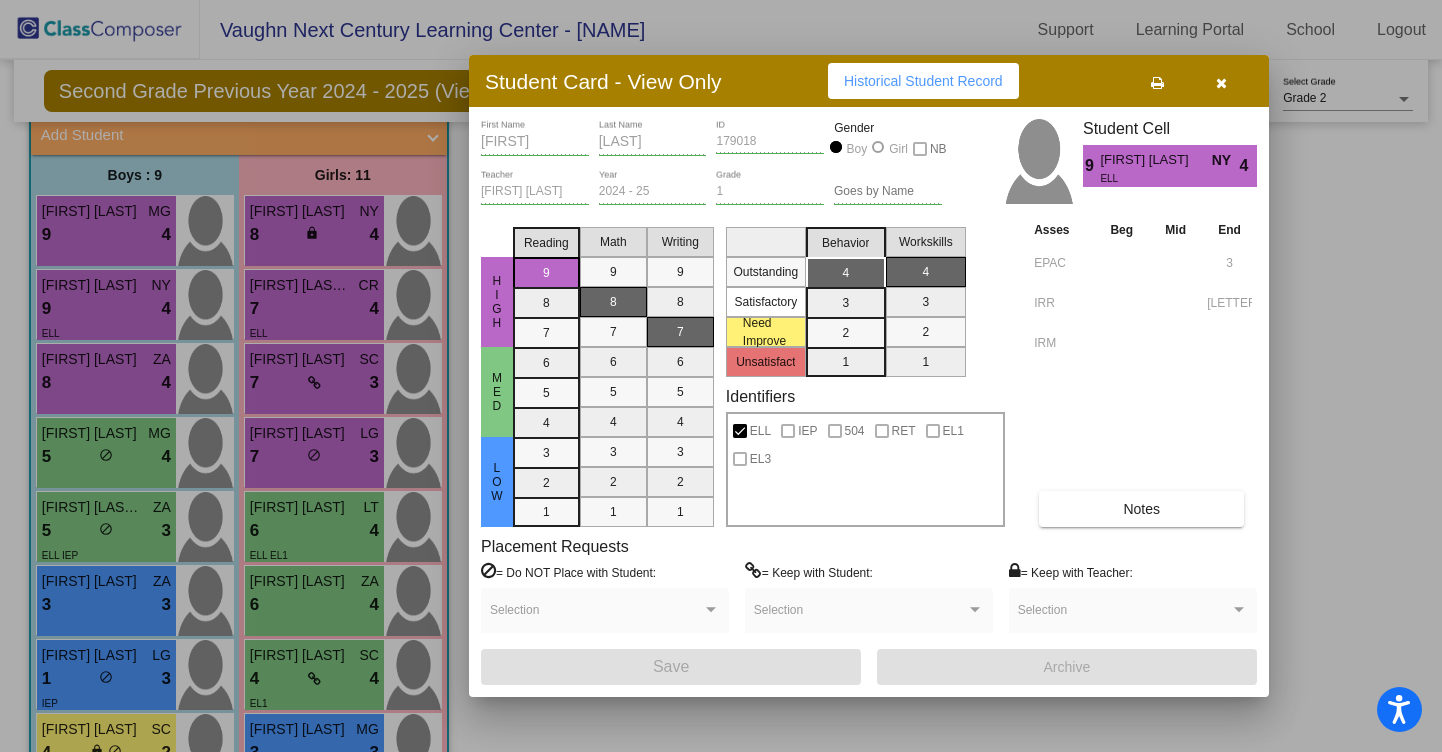click on "Notes" at bounding box center (1141, 509) 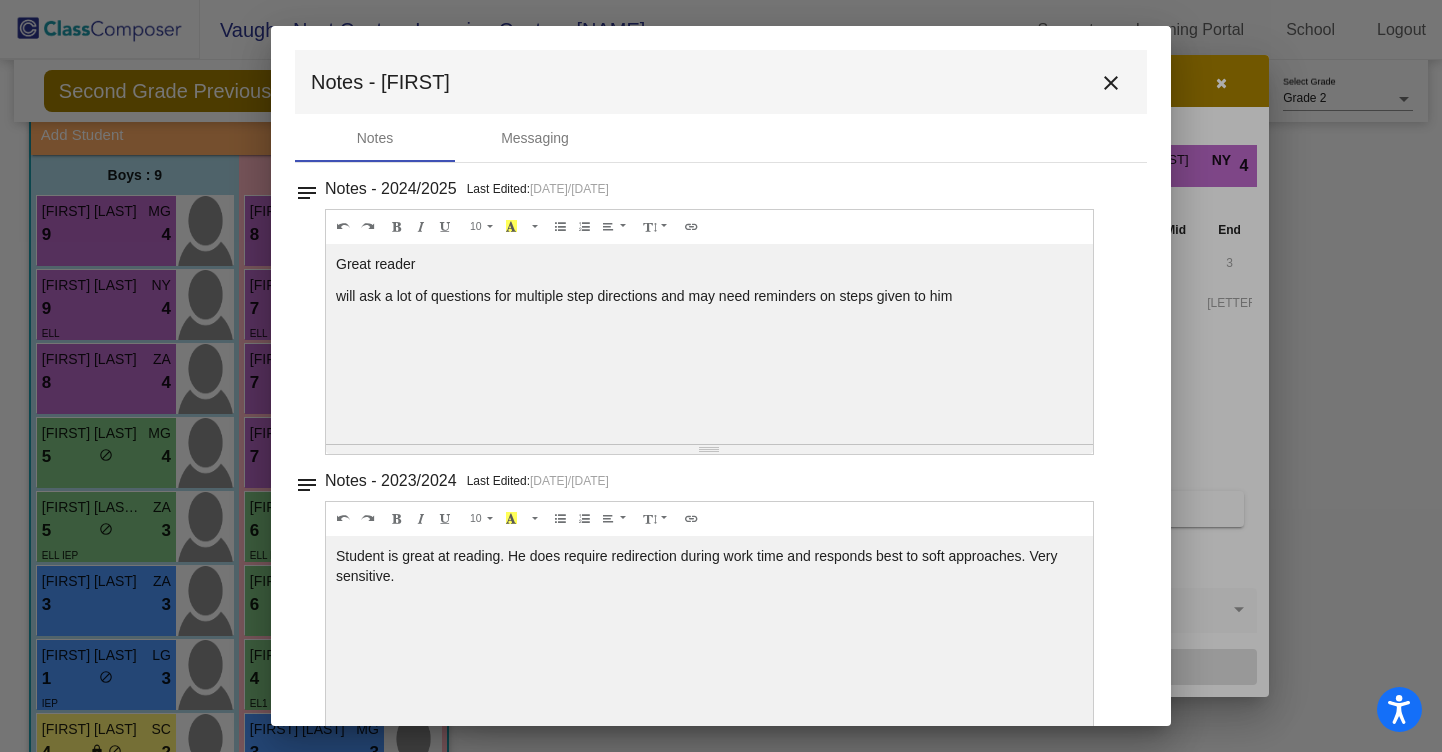 click on "close" at bounding box center (1111, 83) 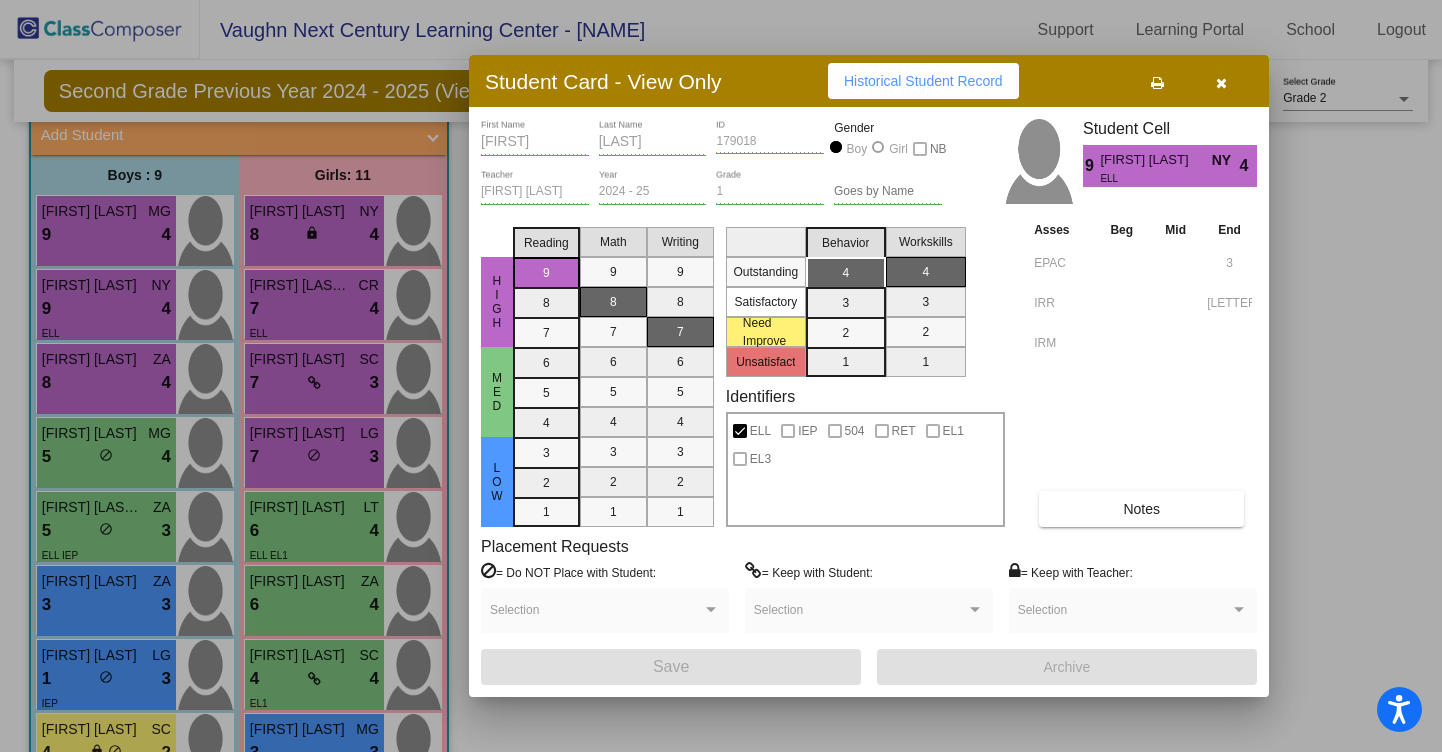 click at bounding box center (1221, 81) 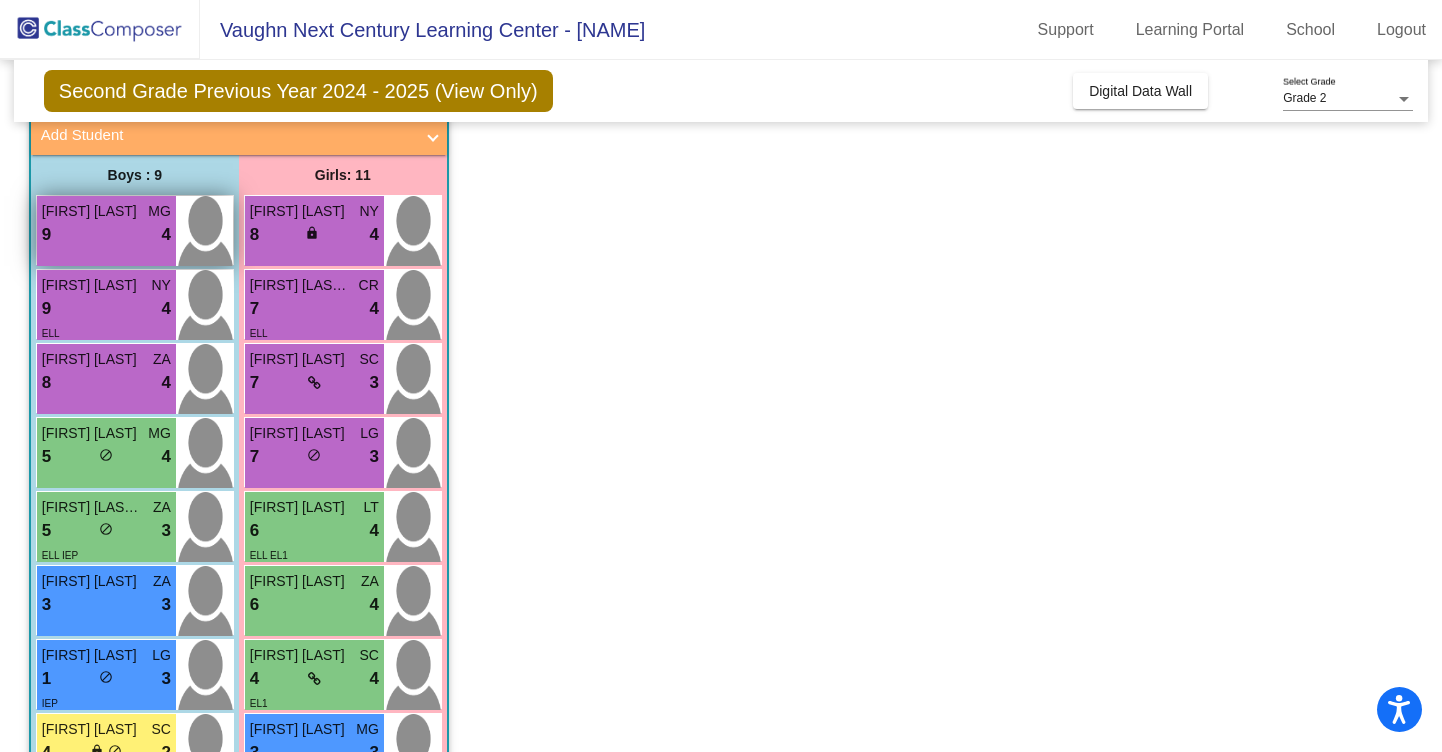 click on "4" at bounding box center [165, 235] 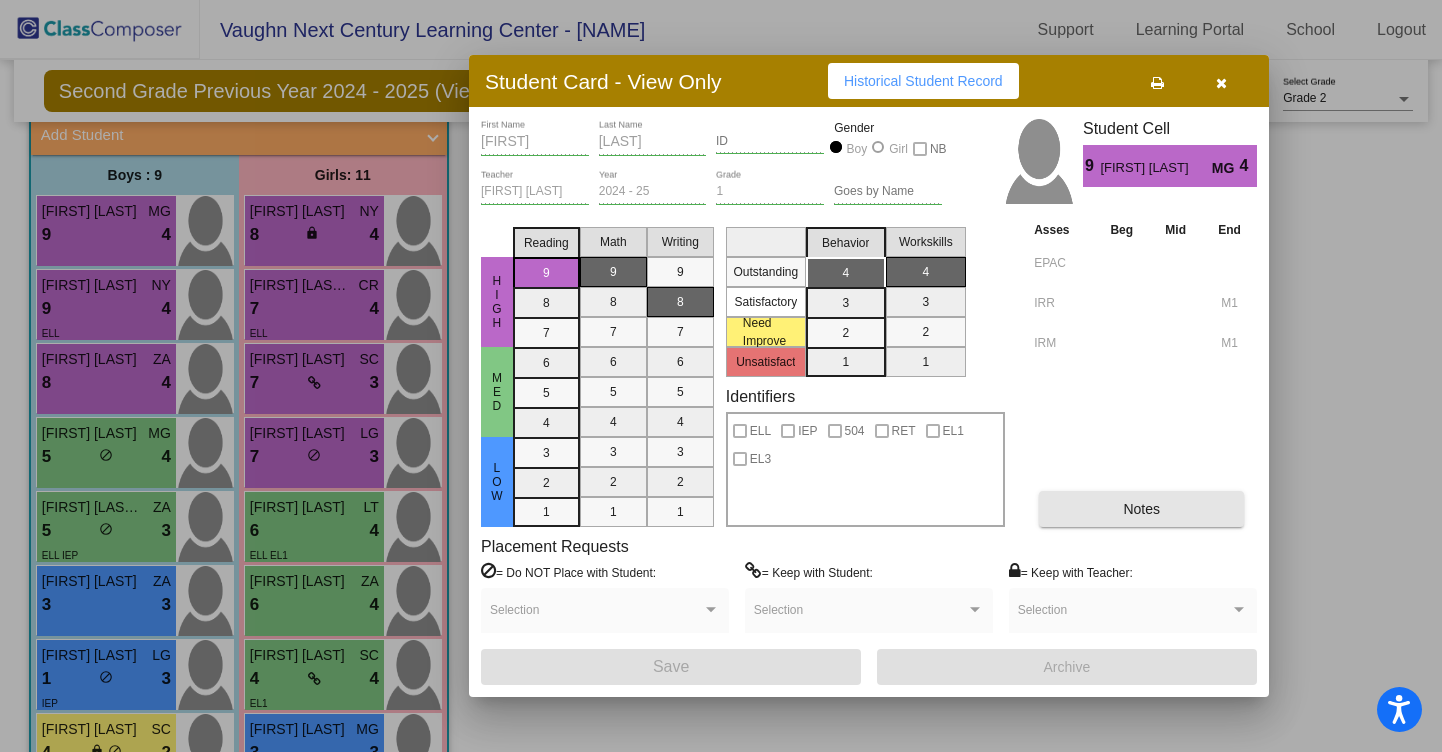 click on "Notes" at bounding box center [1141, 509] 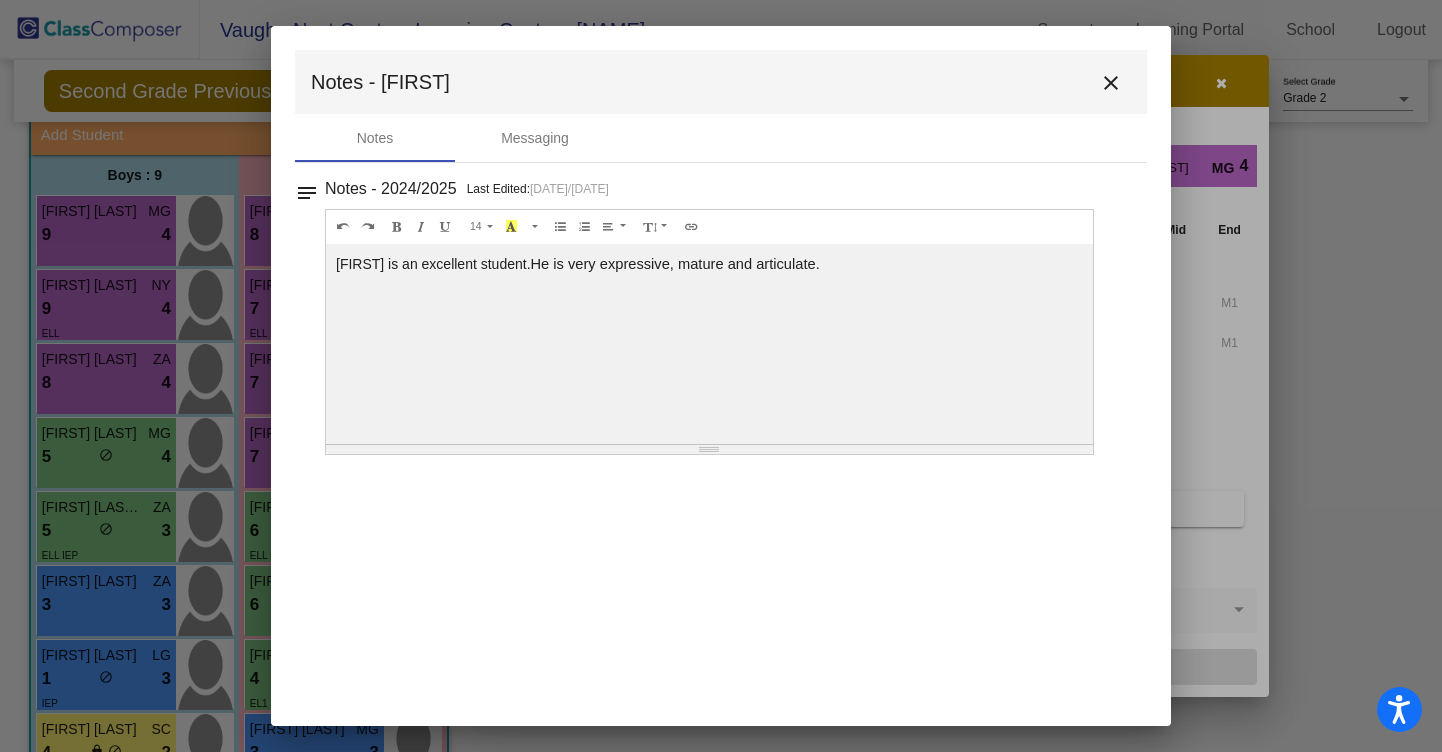 click on "close" at bounding box center (1111, 83) 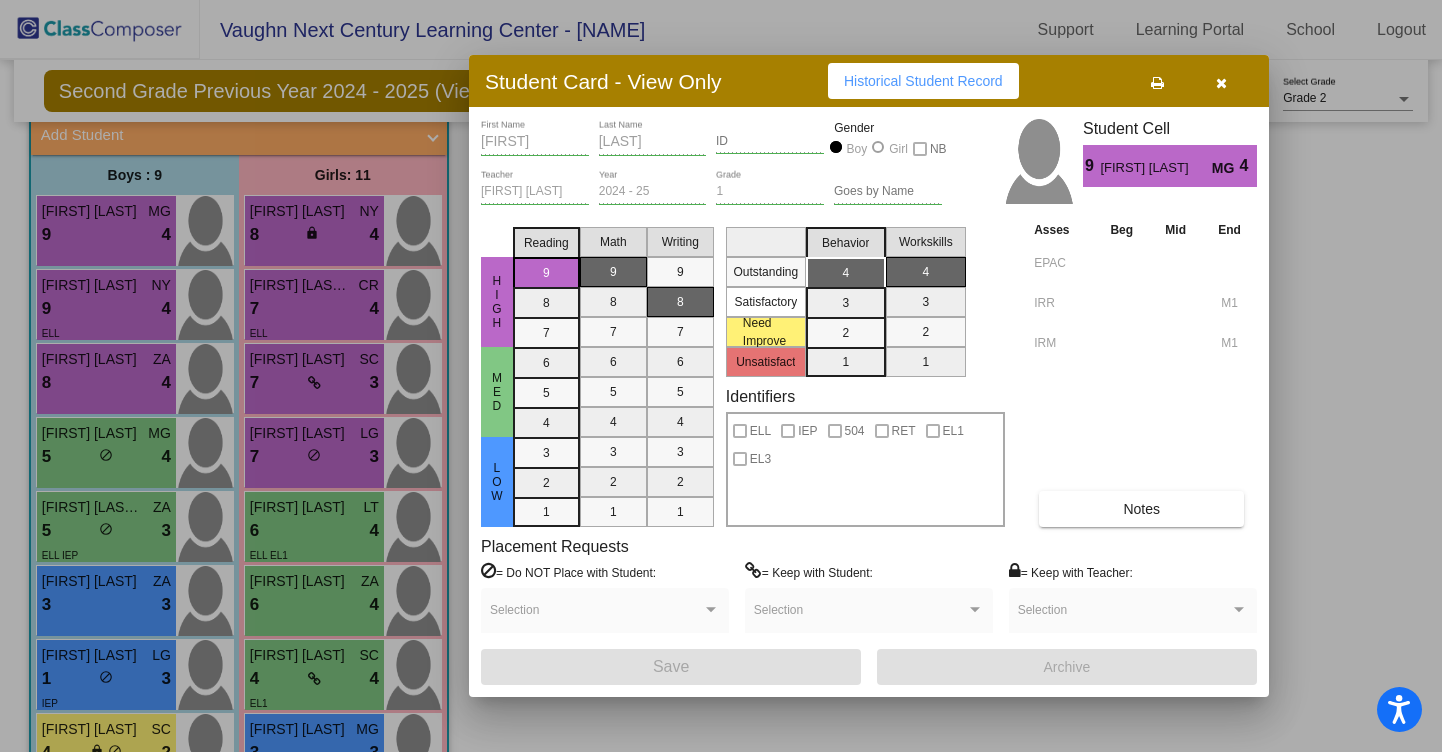 click at bounding box center (1221, 83) 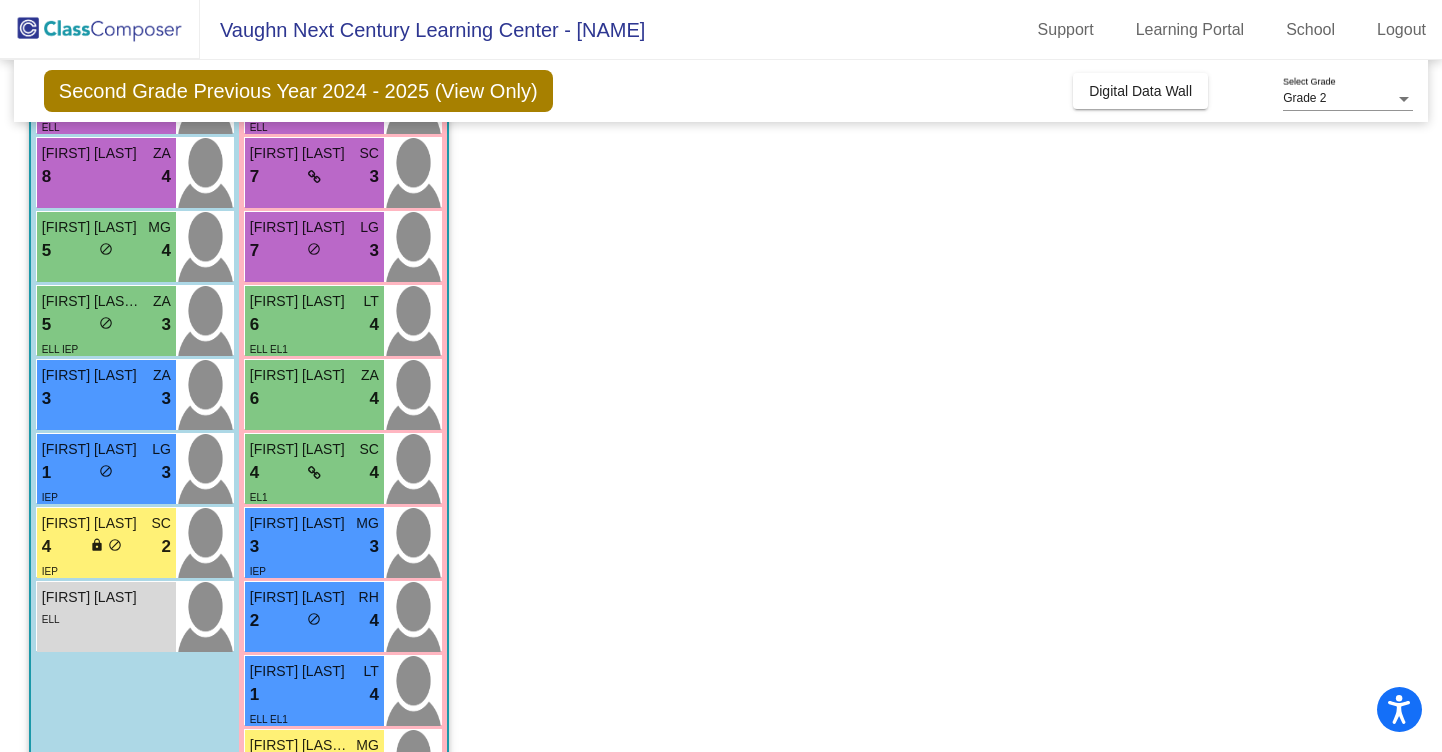 scroll, scrollTop: 414, scrollLeft: 0, axis: vertical 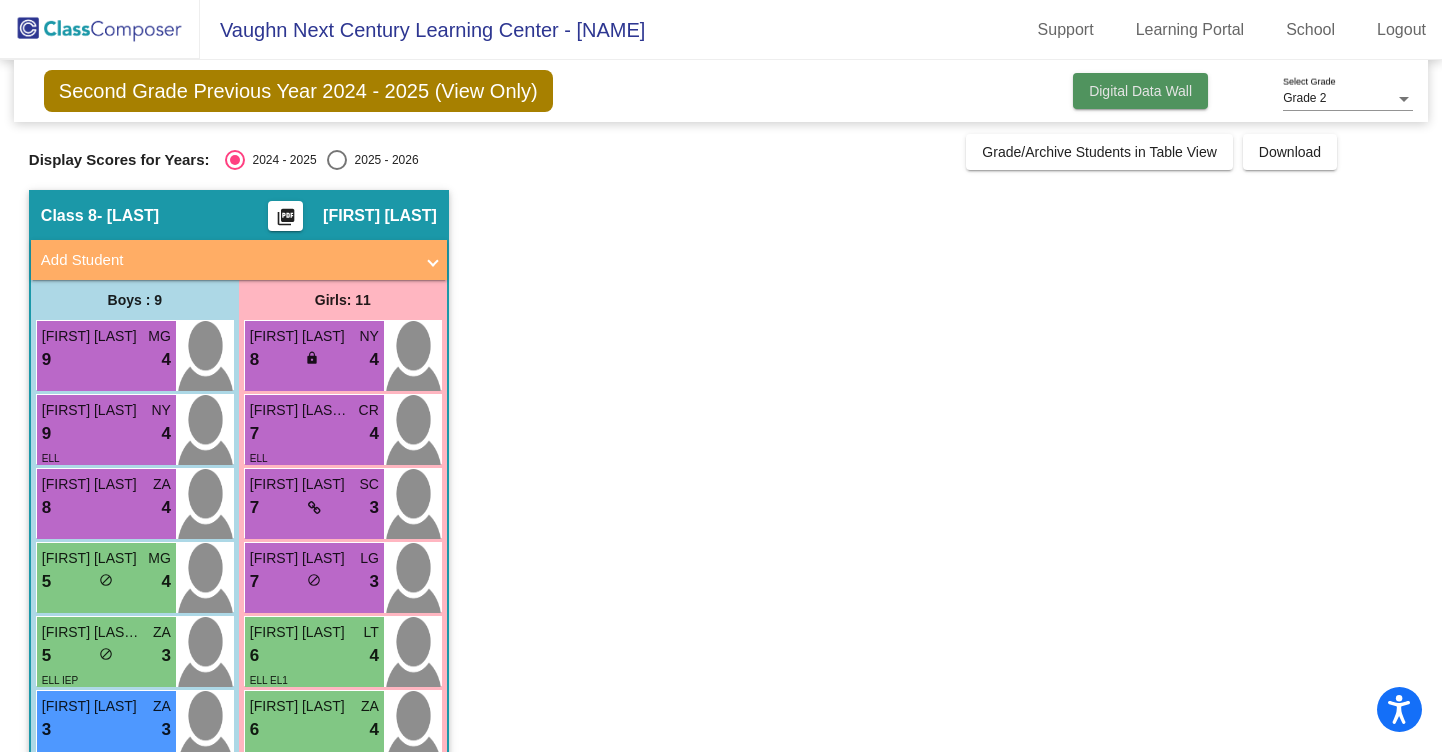 click on "Digital Data Wall" 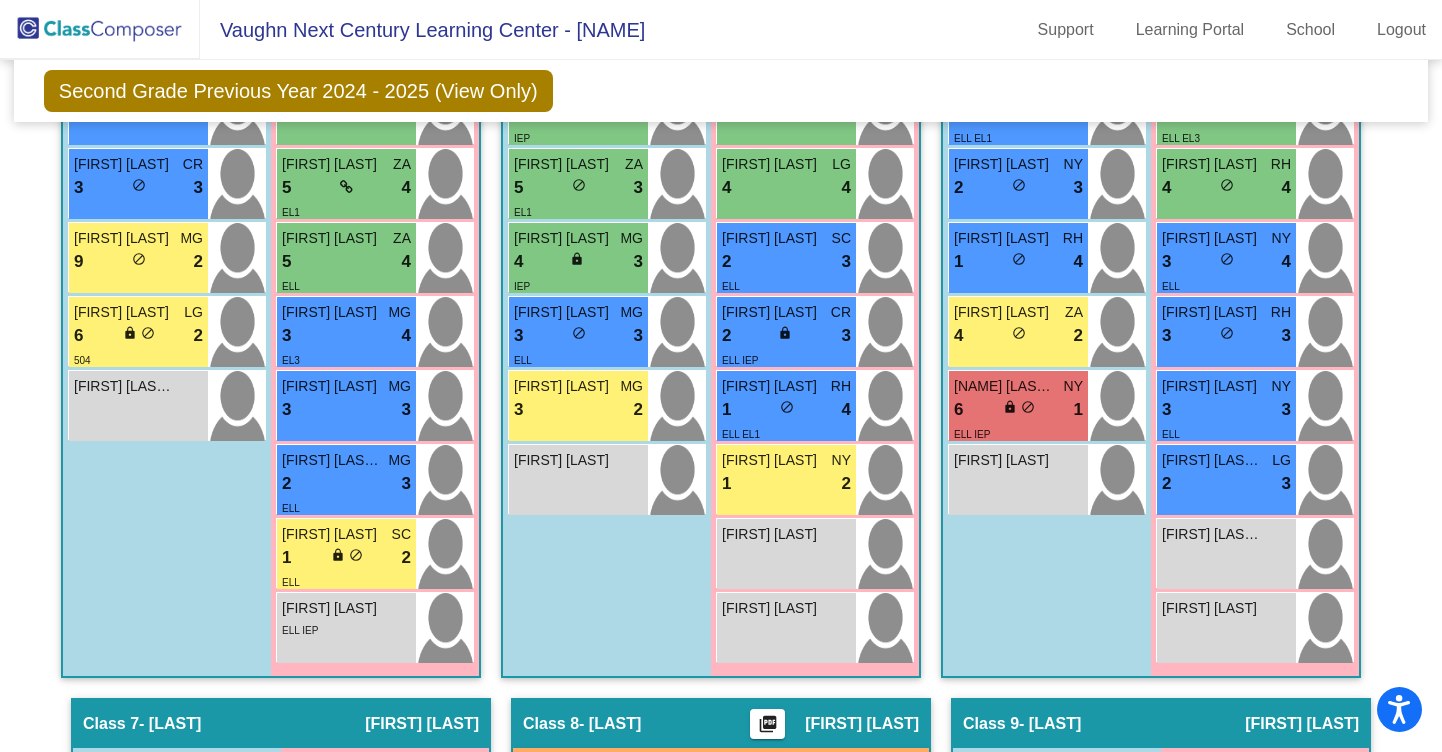scroll, scrollTop: 2902, scrollLeft: 0, axis: vertical 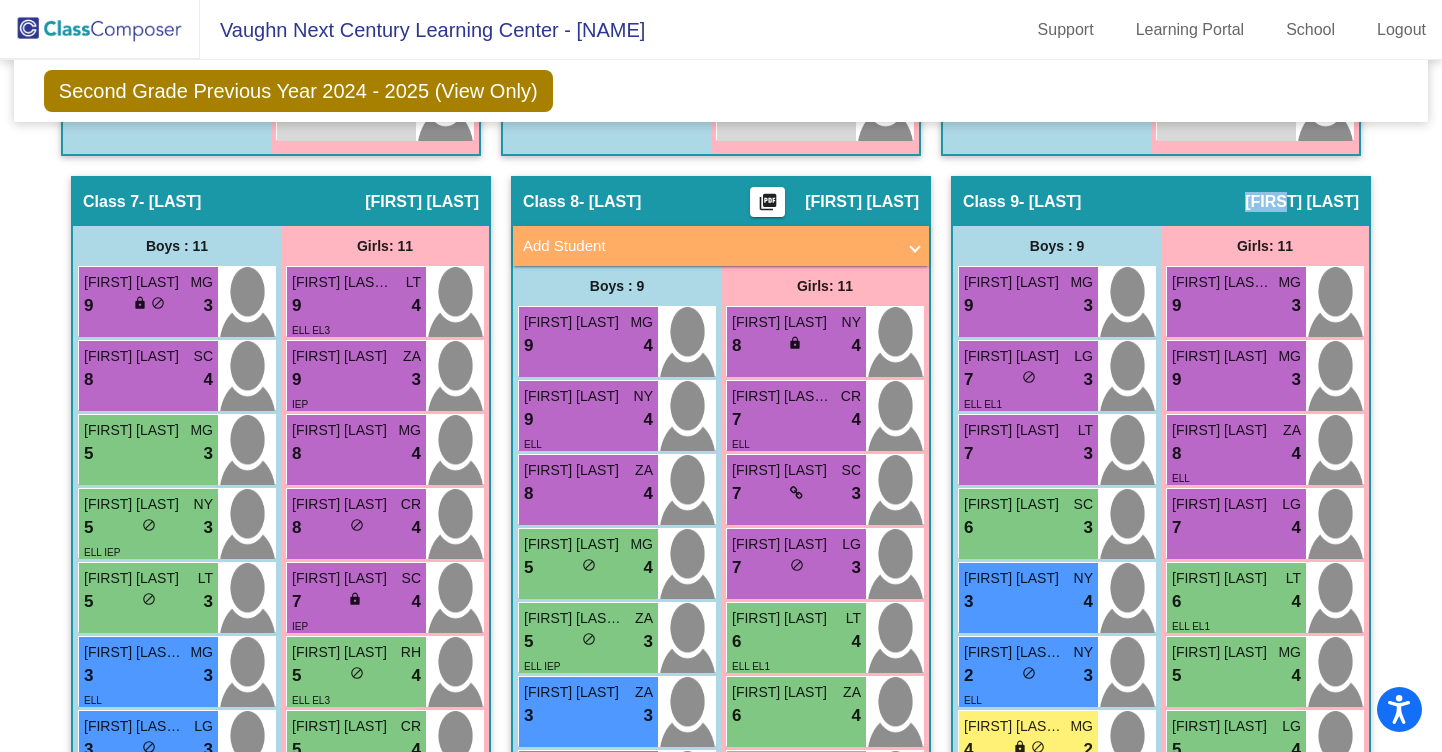 drag, startPoint x: 1285, startPoint y: 202, endPoint x: 1250, endPoint y: 202, distance: 35 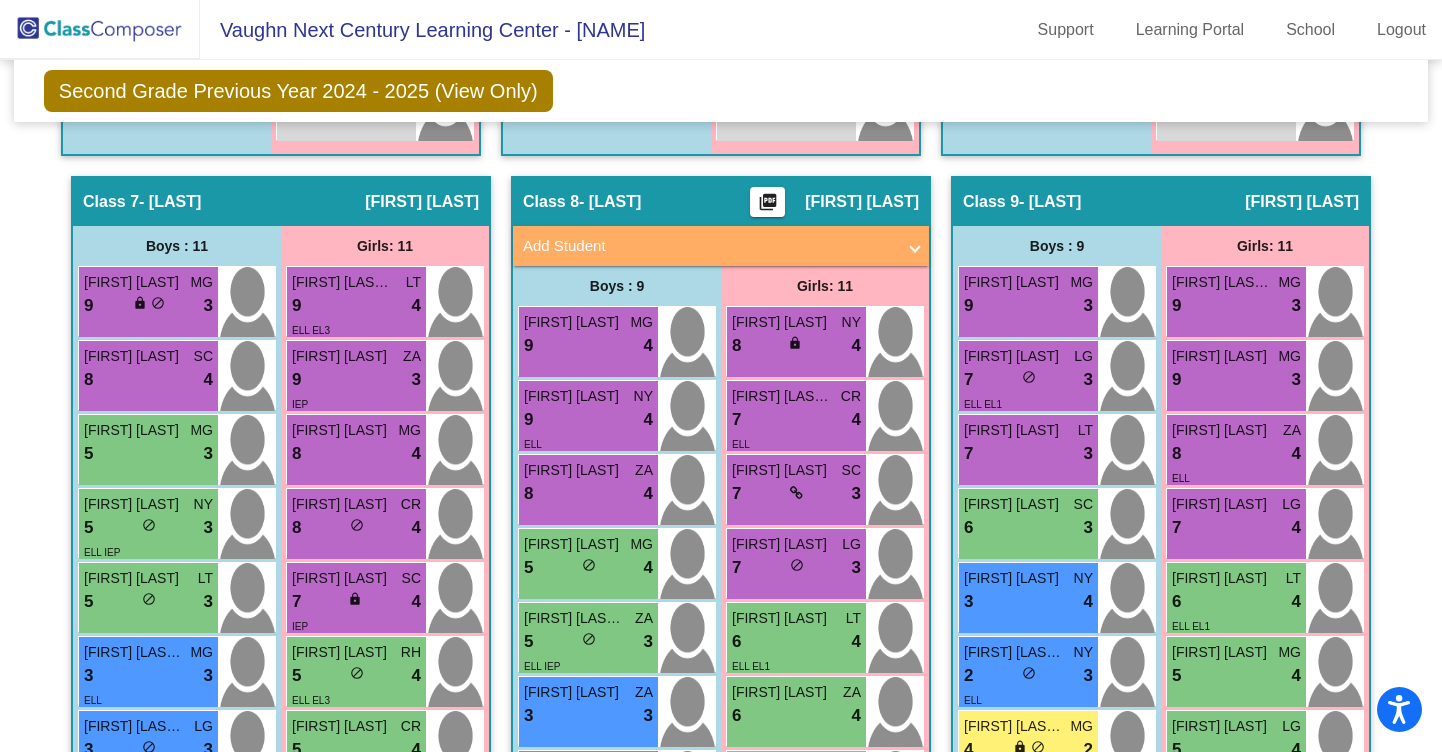 click on "[FIRST] [LAST]" 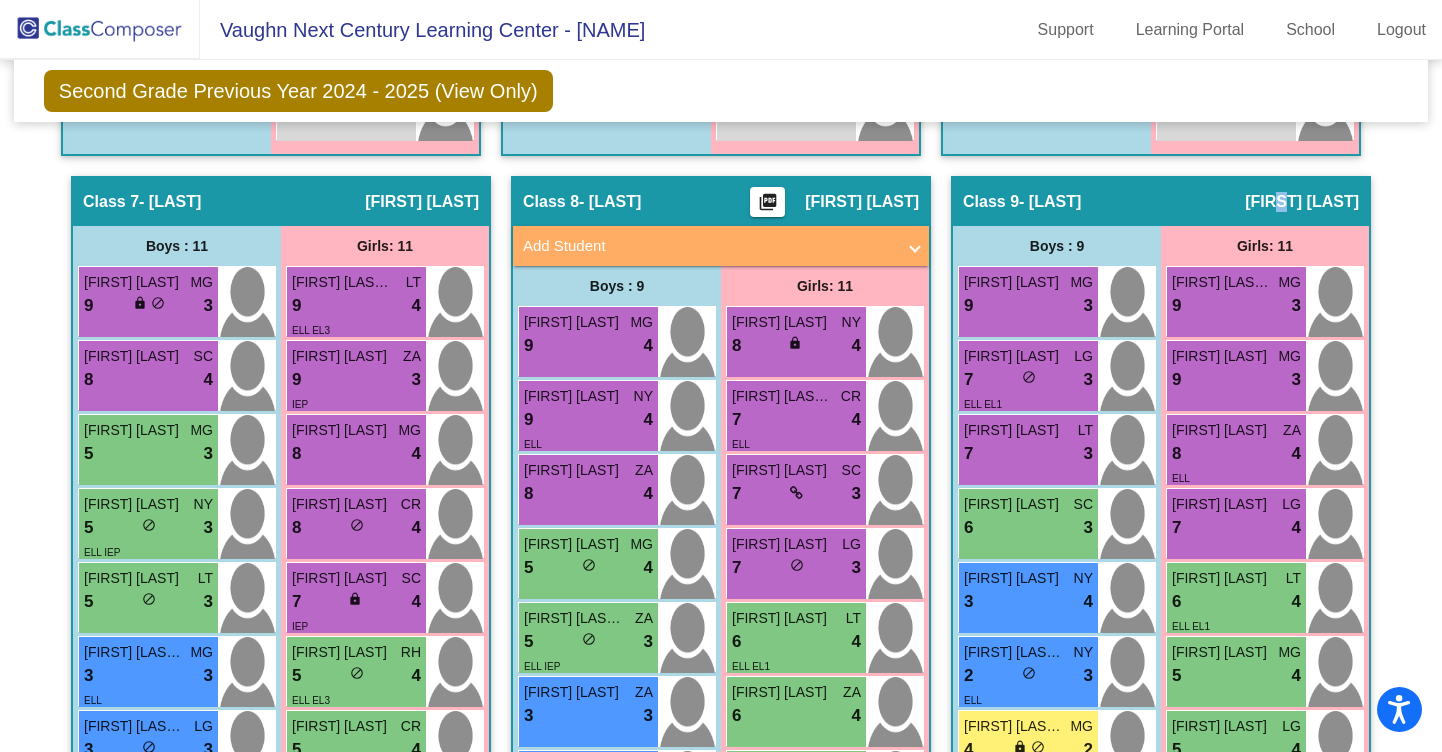 drag, startPoint x: 1281, startPoint y: 202, endPoint x: 1288, endPoint y: 210, distance: 10.630146 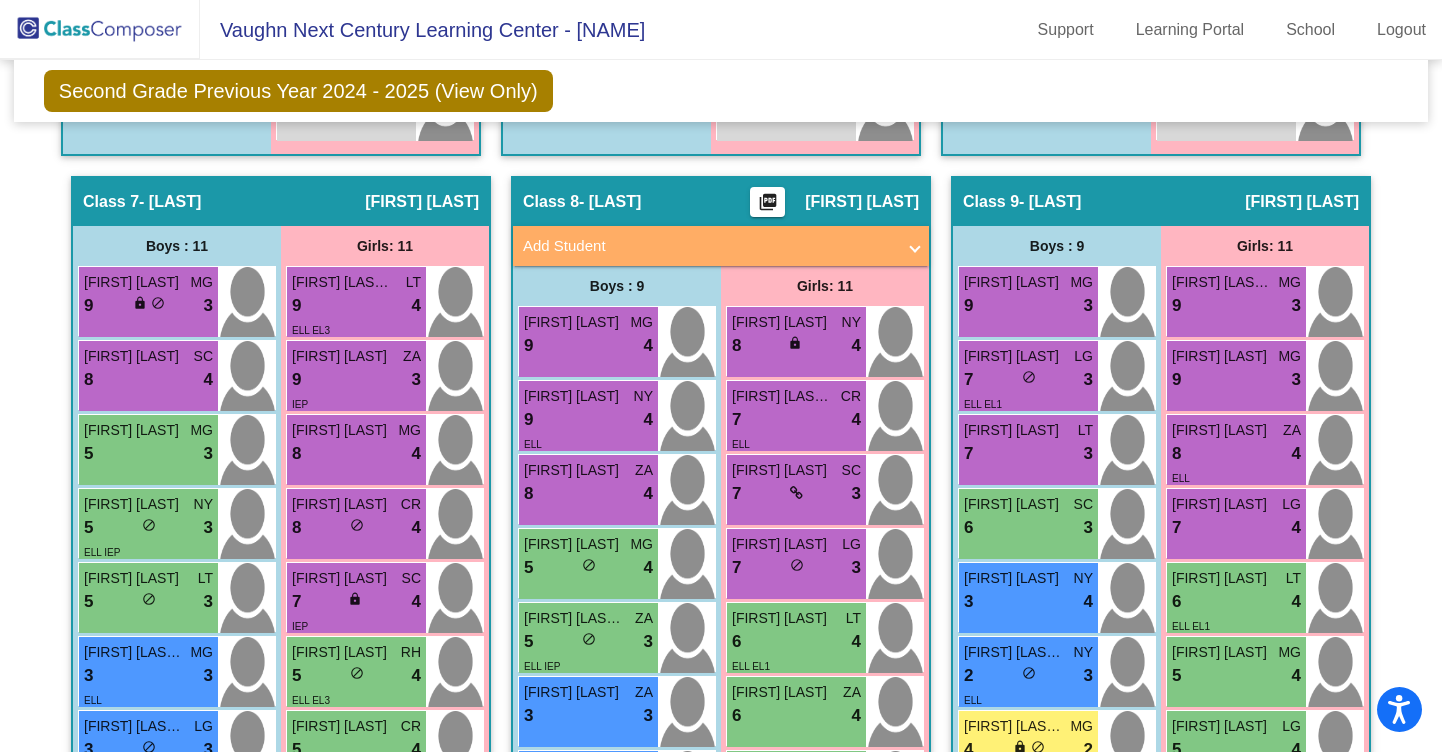 click on "[FIRST] [LAST]" 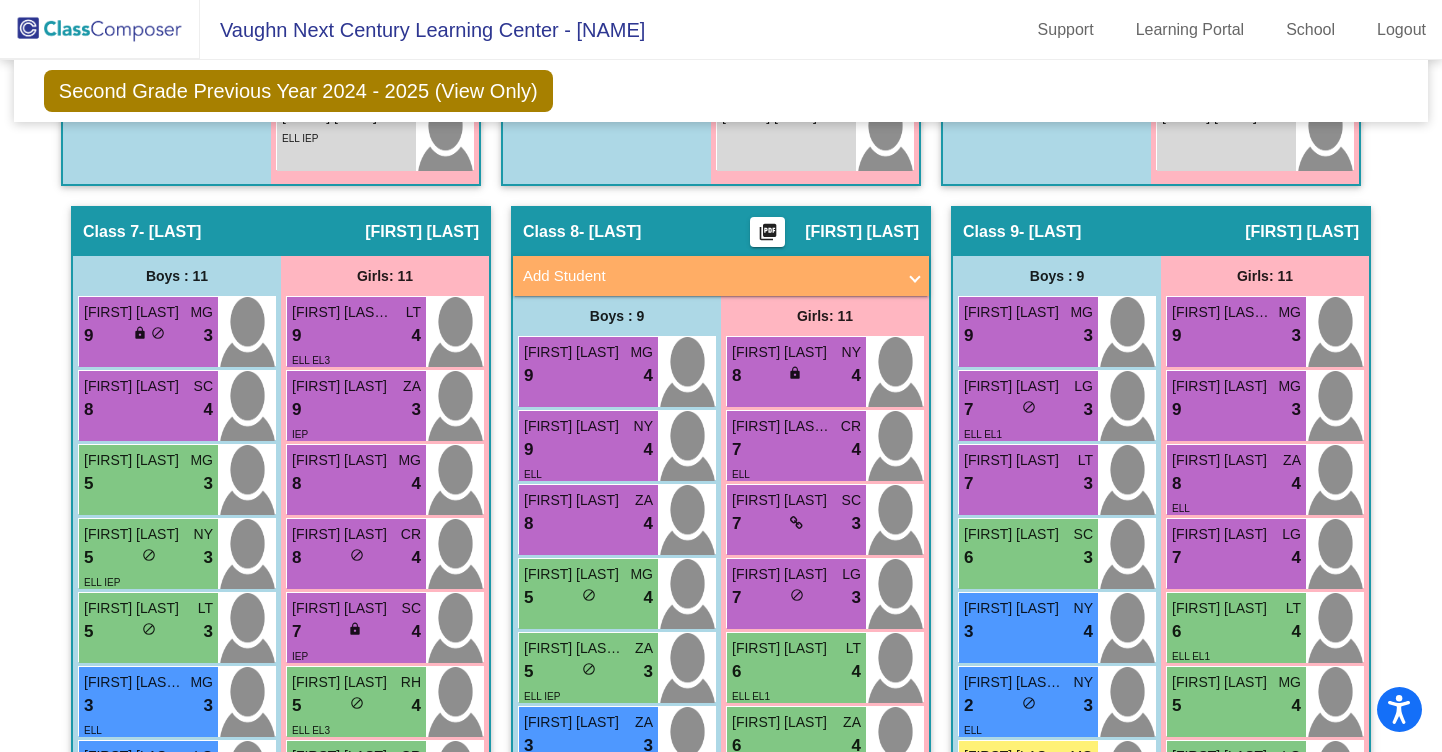 scroll, scrollTop: 2474, scrollLeft: 0, axis: vertical 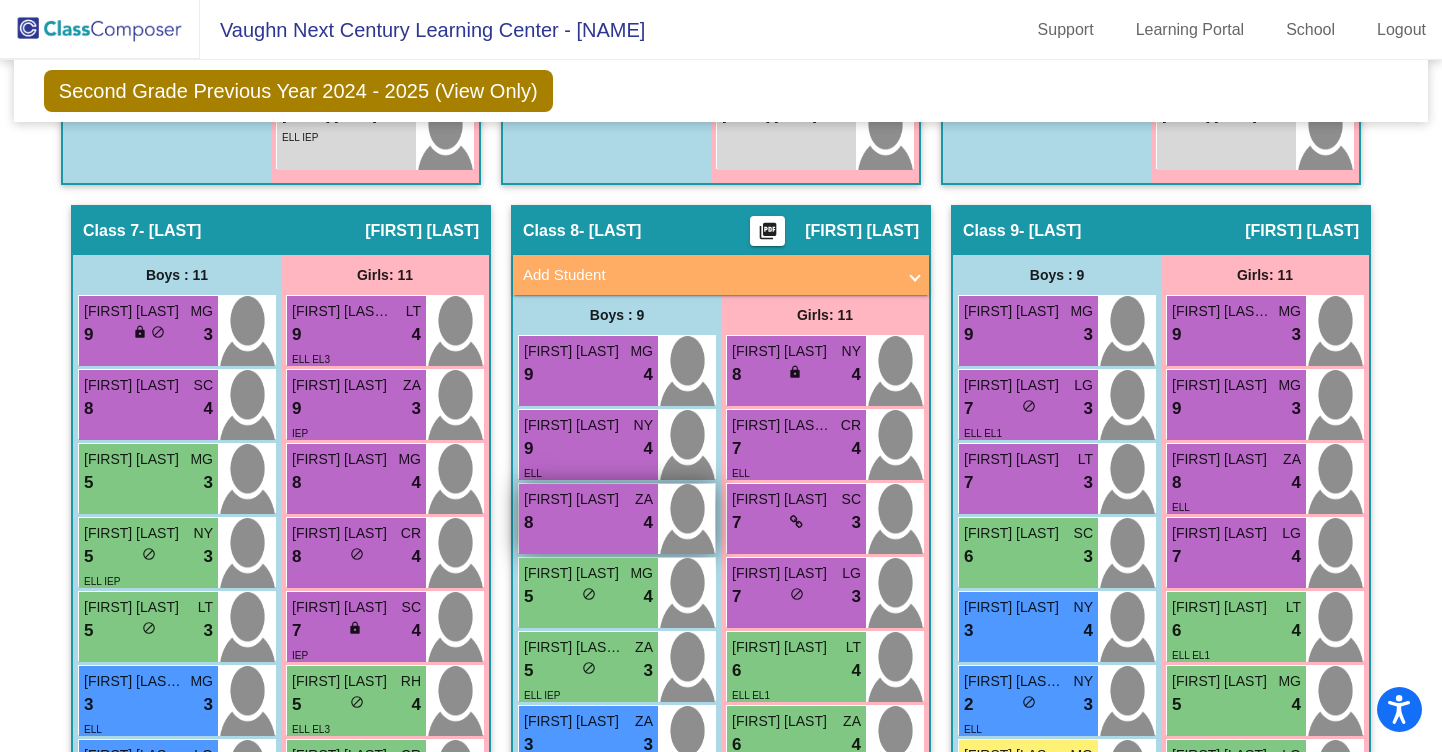 click on "8 lock do_not_disturb_alt 4" at bounding box center (588, 523) 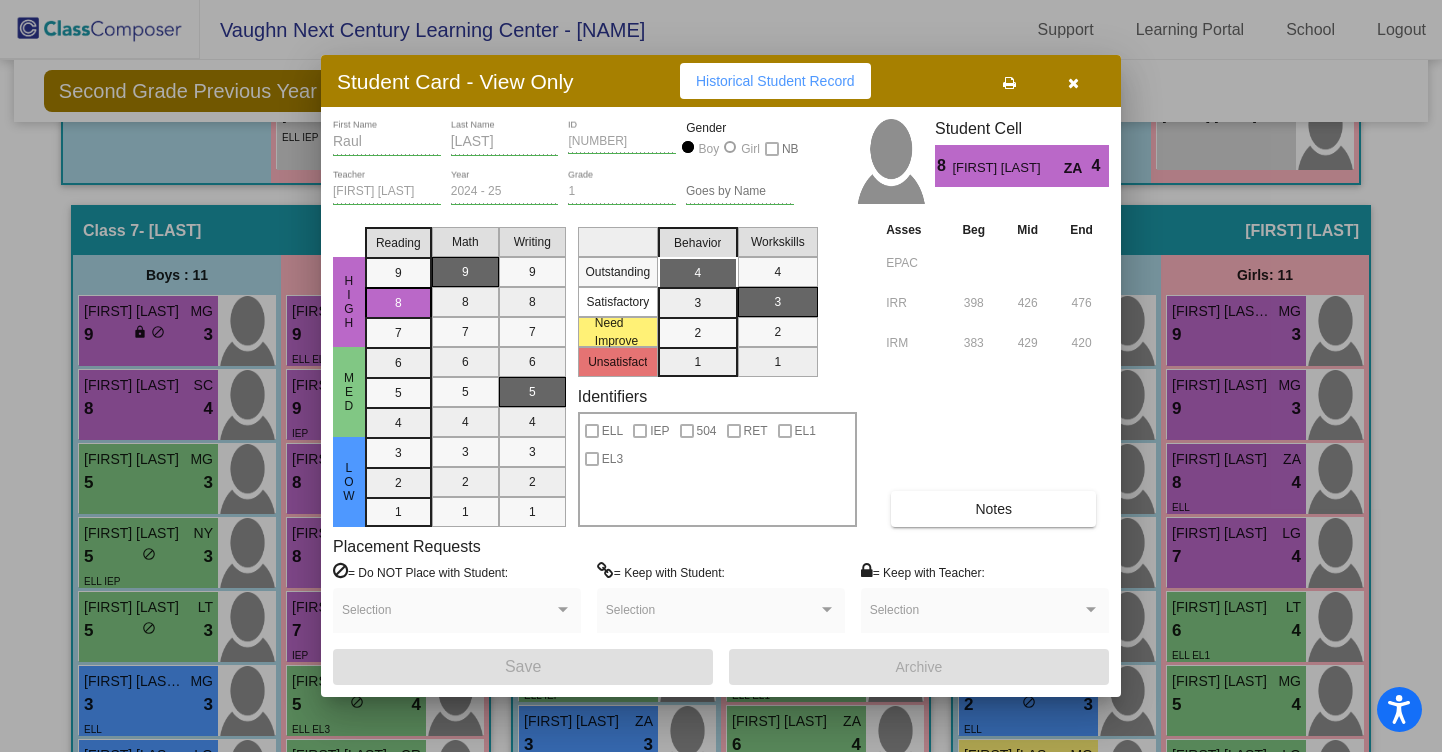 click on "Notes" at bounding box center [993, 509] 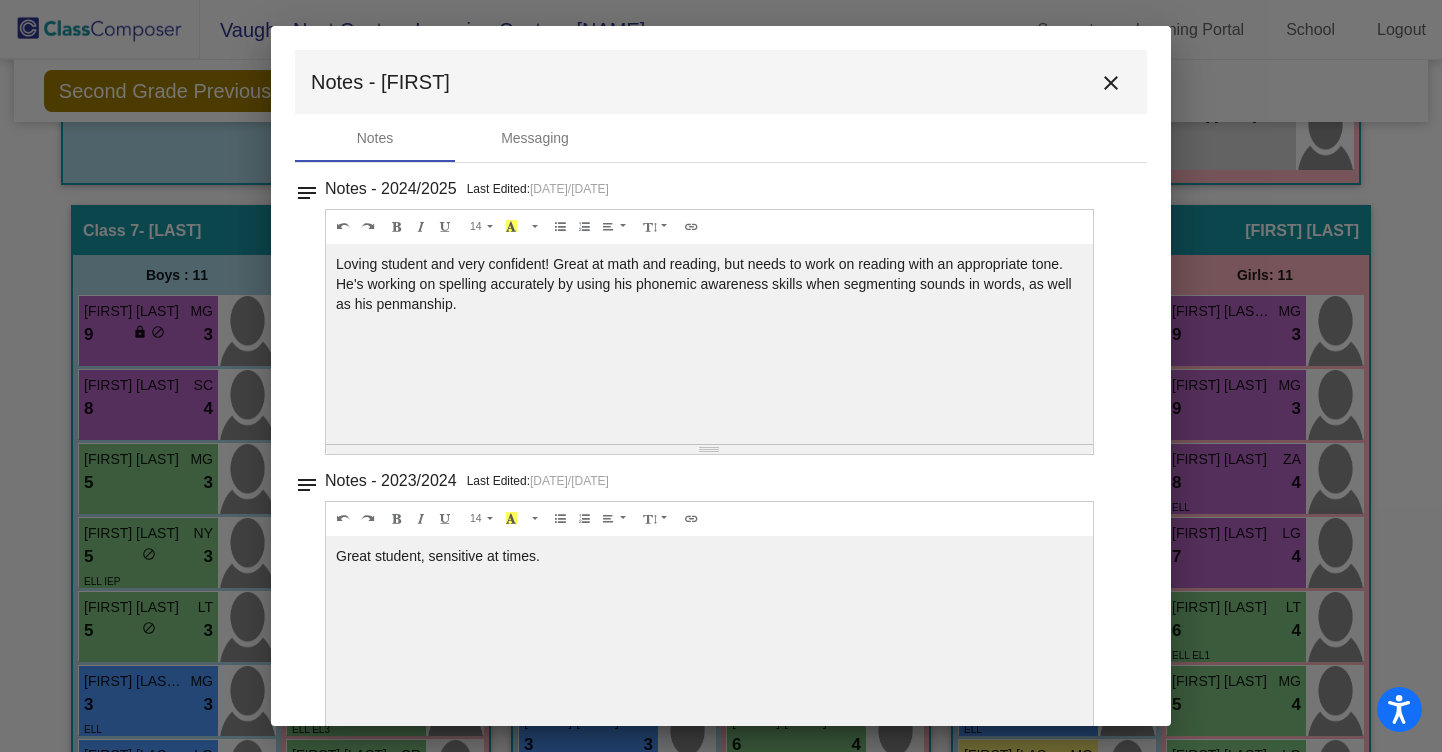 click on "close" at bounding box center (1111, 83) 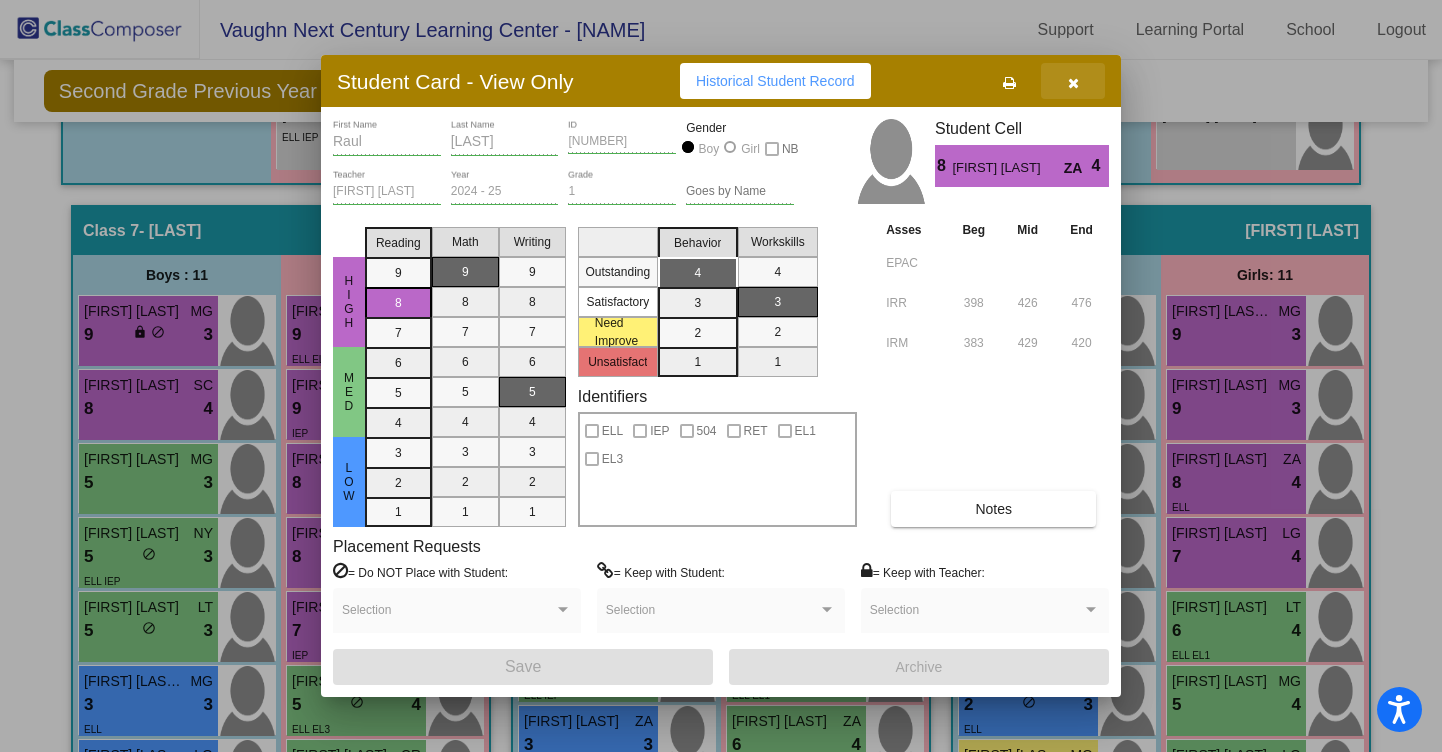 click at bounding box center [1073, 81] 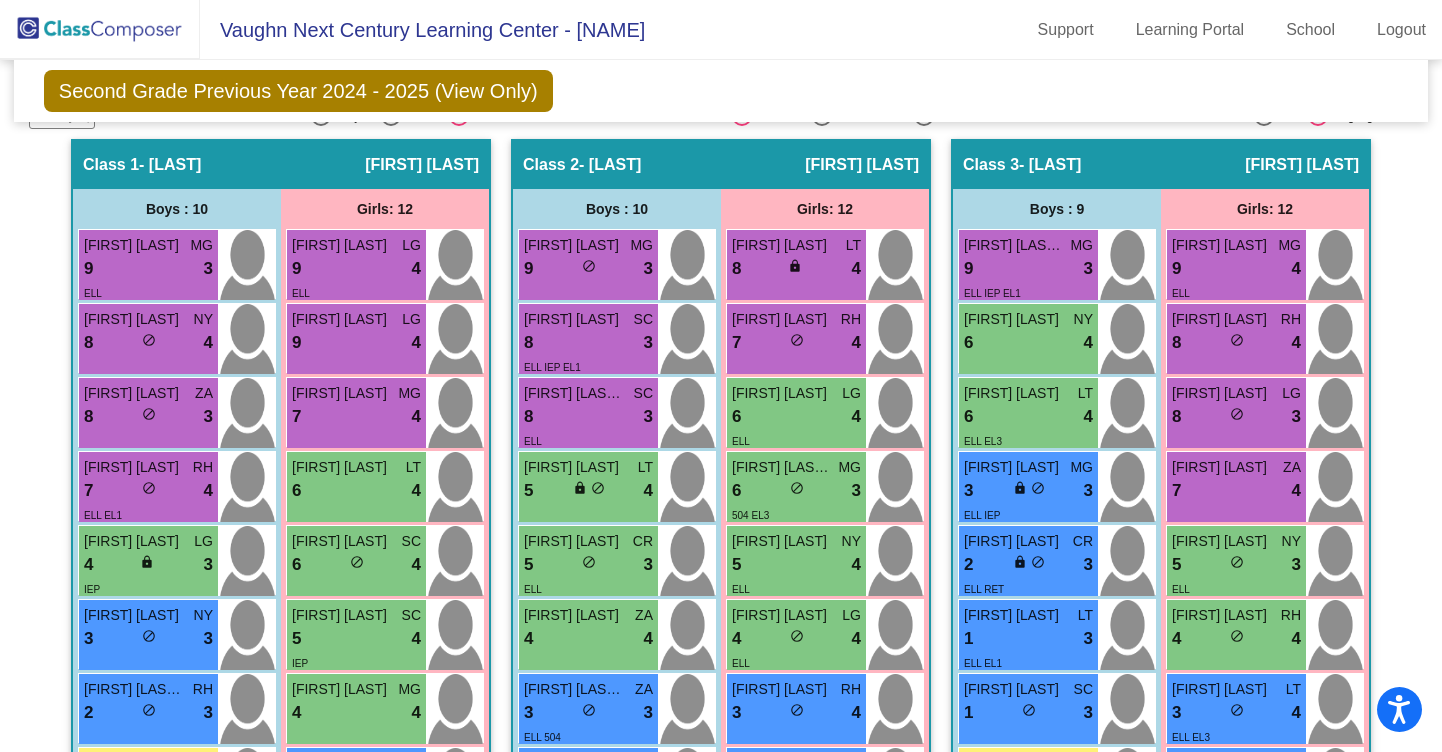 scroll, scrollTop: 530, scrollLeft: 0, axis: vertical 